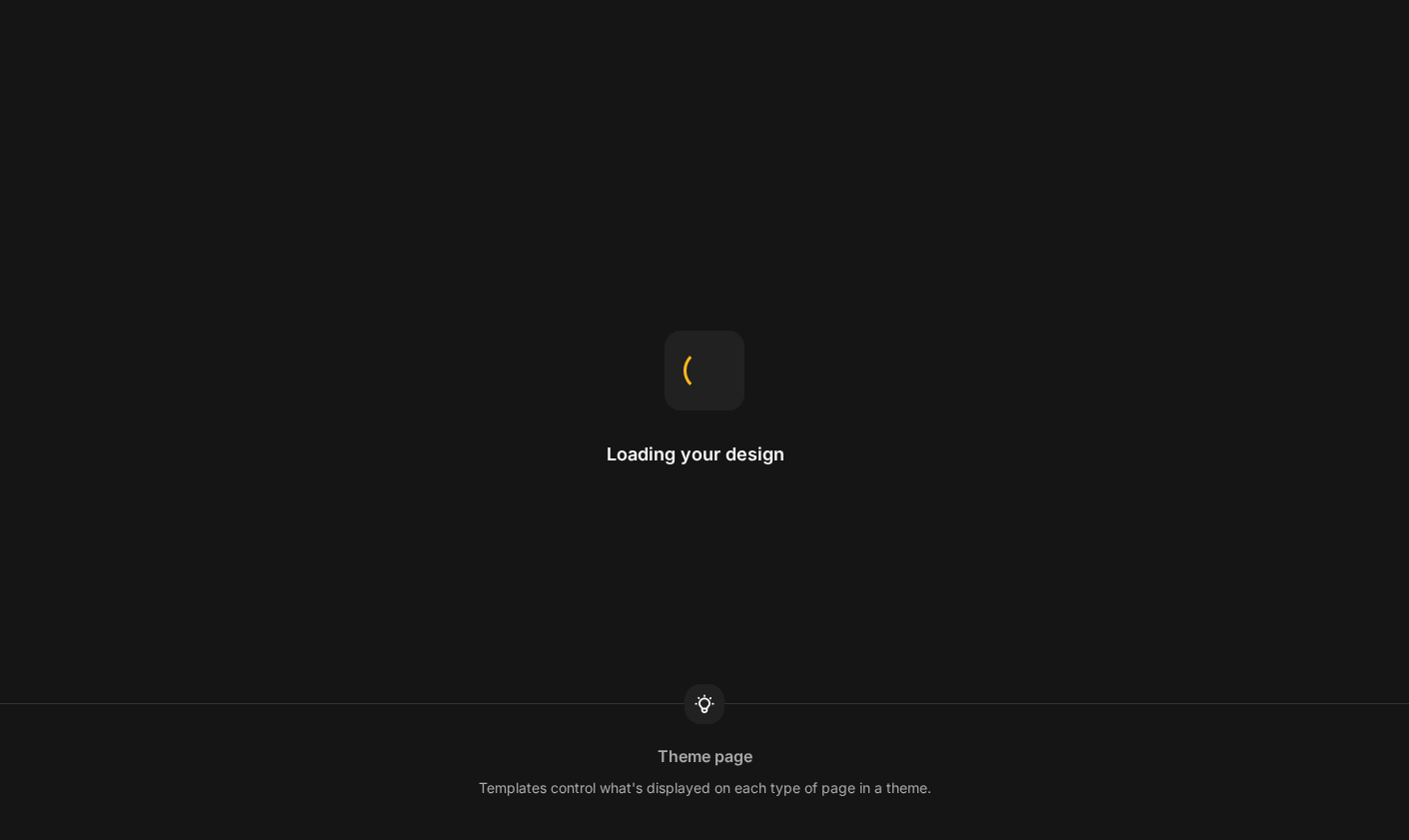 scroll, scrollTop: 0, scrollLeft: 0, axis: both 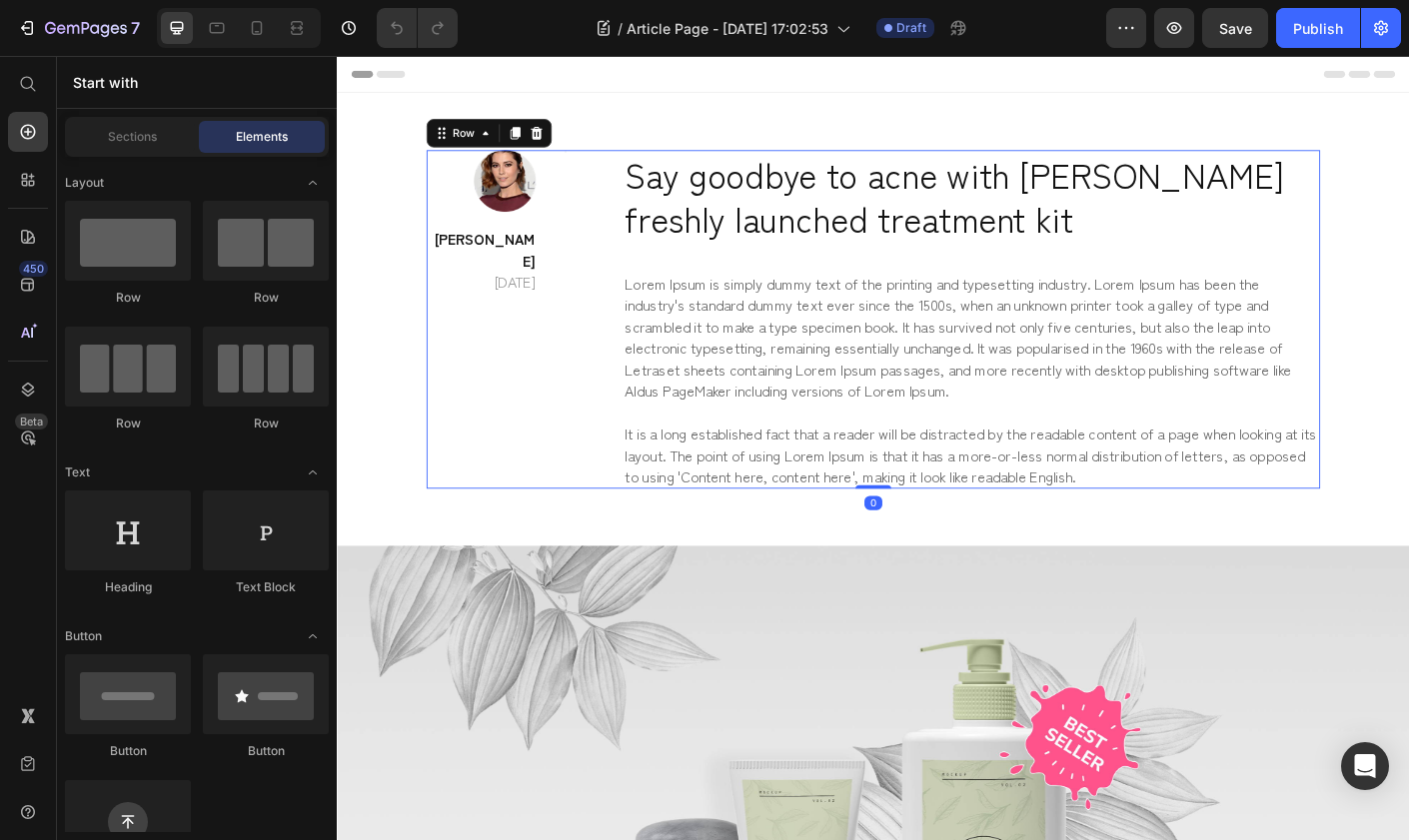 click on "Say goodbye to acne with GemSkin’s freshly launched treatment kit Heading Lorem Ipsum is simply dummy text of the printing and typesetting industry. Lorem Ipsum has been the industry's standard dummy text ever since the 1500s, when an unknown printer took a galley of type and scrambled it to make a type specimen book. It has survived not only five centuries, but also the leap into electronic typesetting, remaining essentially unchanged. It was popularised in the 1960s with the release of Letraset sheets containing Lorem Ipsum passages, and more recently with desktop publishing software like Aldus PageMaker including versions of Lorem Ipsum. It is a long established fact that a reader will be distracted by the readable content of a page when looking at its layout. The point of using Lorem Ipsum is that it has a more-or-less normal distribution of letters, as opposed to using 'Content here, content here', making it look like readable English. Text block" at bounding box center [1046, 350] 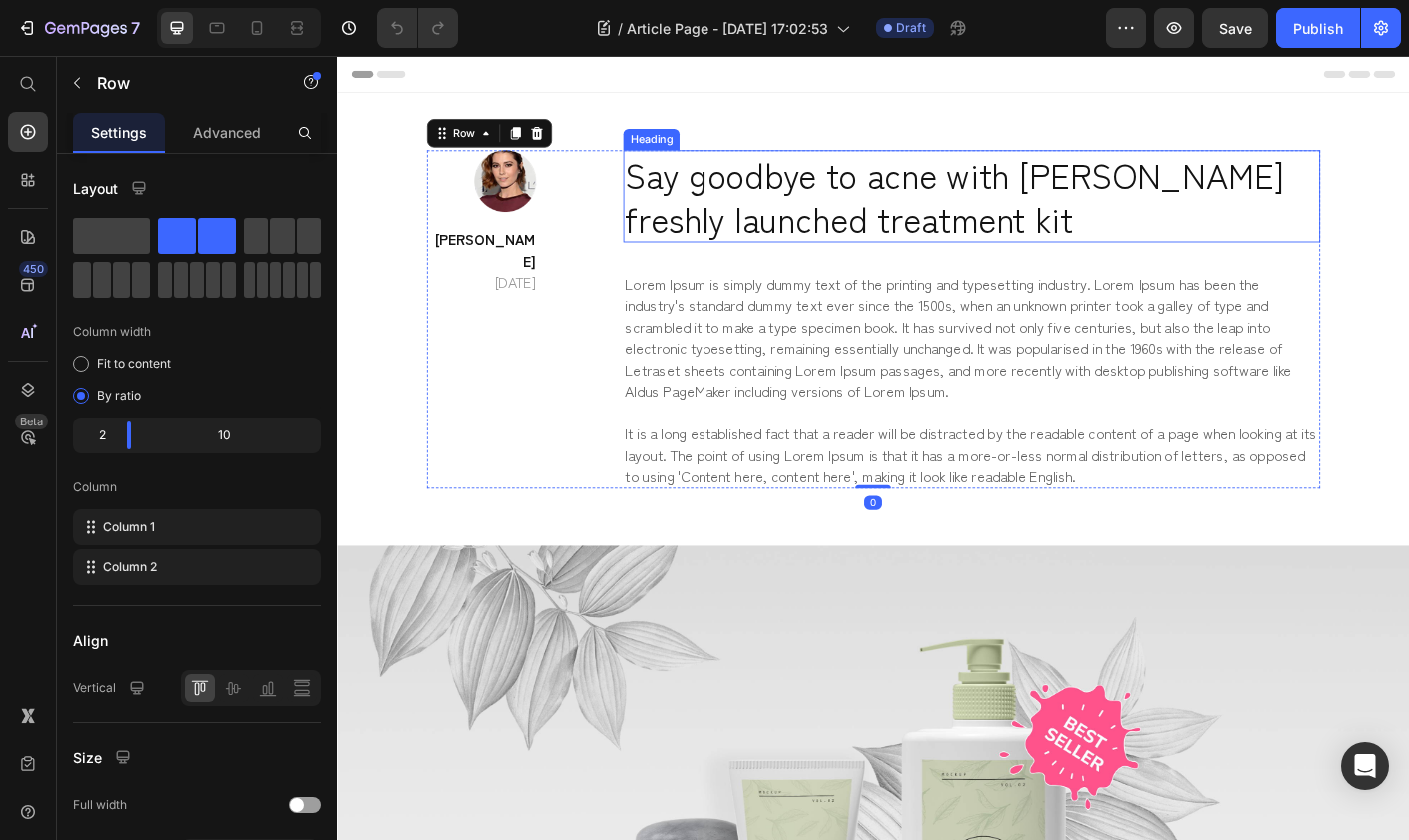 click on "Image [PERSON_NAME] [DATE] Text block                Title Line Row Say goodbye to acne with GemSkin’s freshly launched treatment kit Heading Lorem Ipsum is simply dummy text of the printing and typesetting industry. Lorem Ipsum has been the industry's standard dummy text ever since the 1500s, when an unknown printer took a galley of type and scrambled it to make a type specimen book. It has survived not only five centuries, but also the leap into electronic typesetting, remaining essentially unchanged. It was popularised in the 1960s with the release of Letraset sheets containing Lorem Ipsum passages, and more recently with desktop publishing software like Aldus PageMaker including versions of Lorem Ipsum. Text block Row   0" at bounding box center (936, 350) 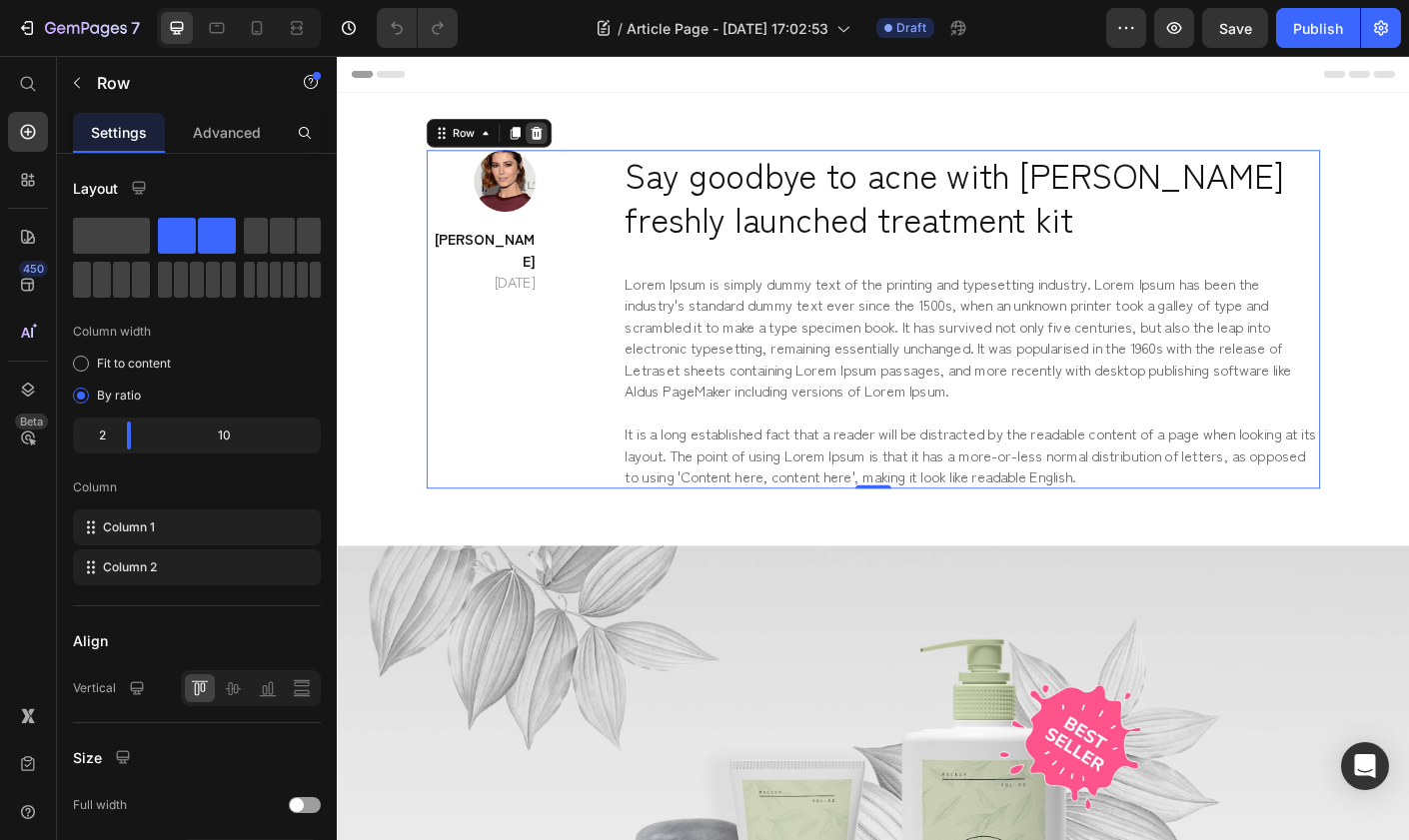 click 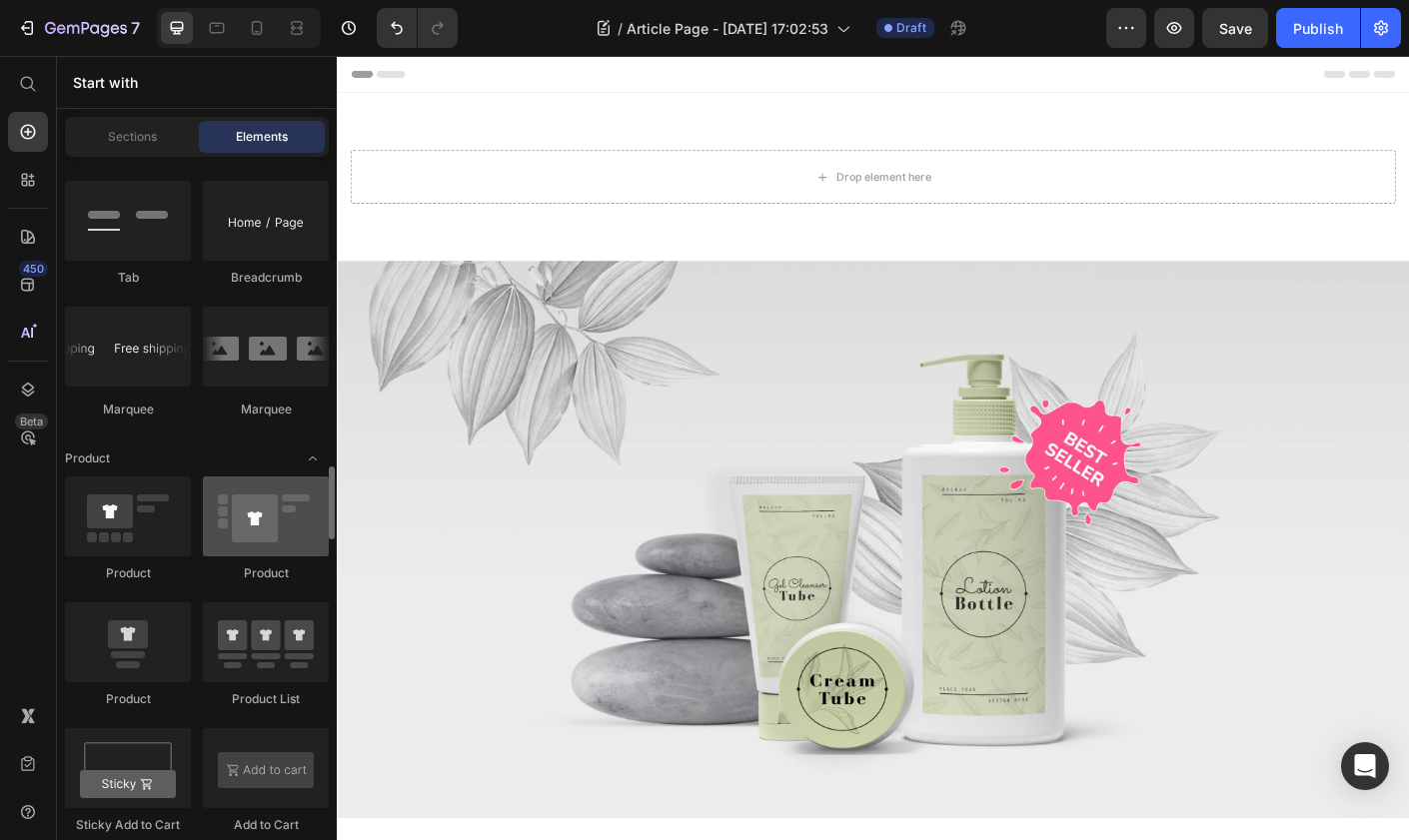 scroll, scrollTop: 2390, scrollLeft: 0, axis: vertical 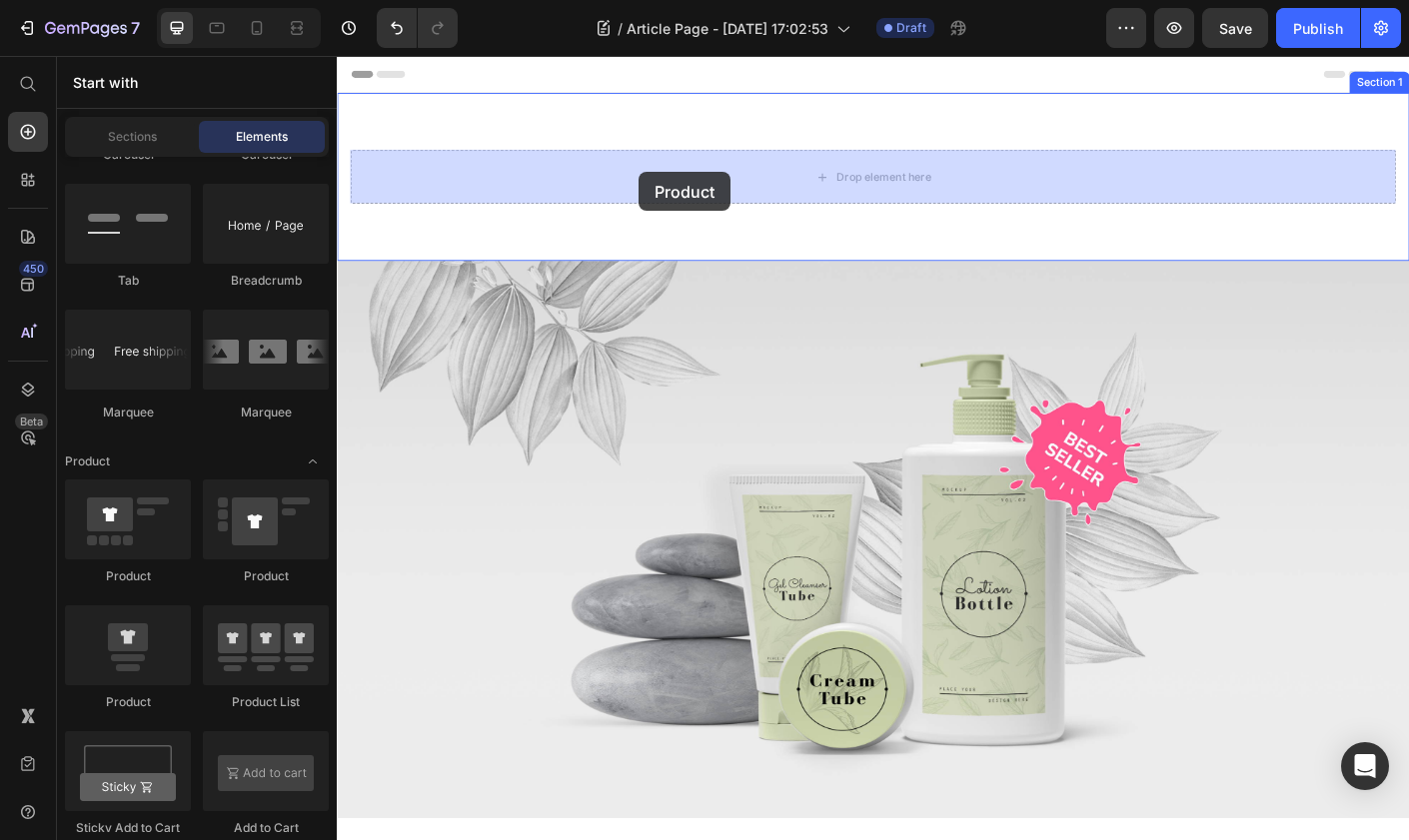 drag, startPoint x: 436, startPoint y: 600, endPoint x: 675, endPoint y: 186, distance: 478.03452 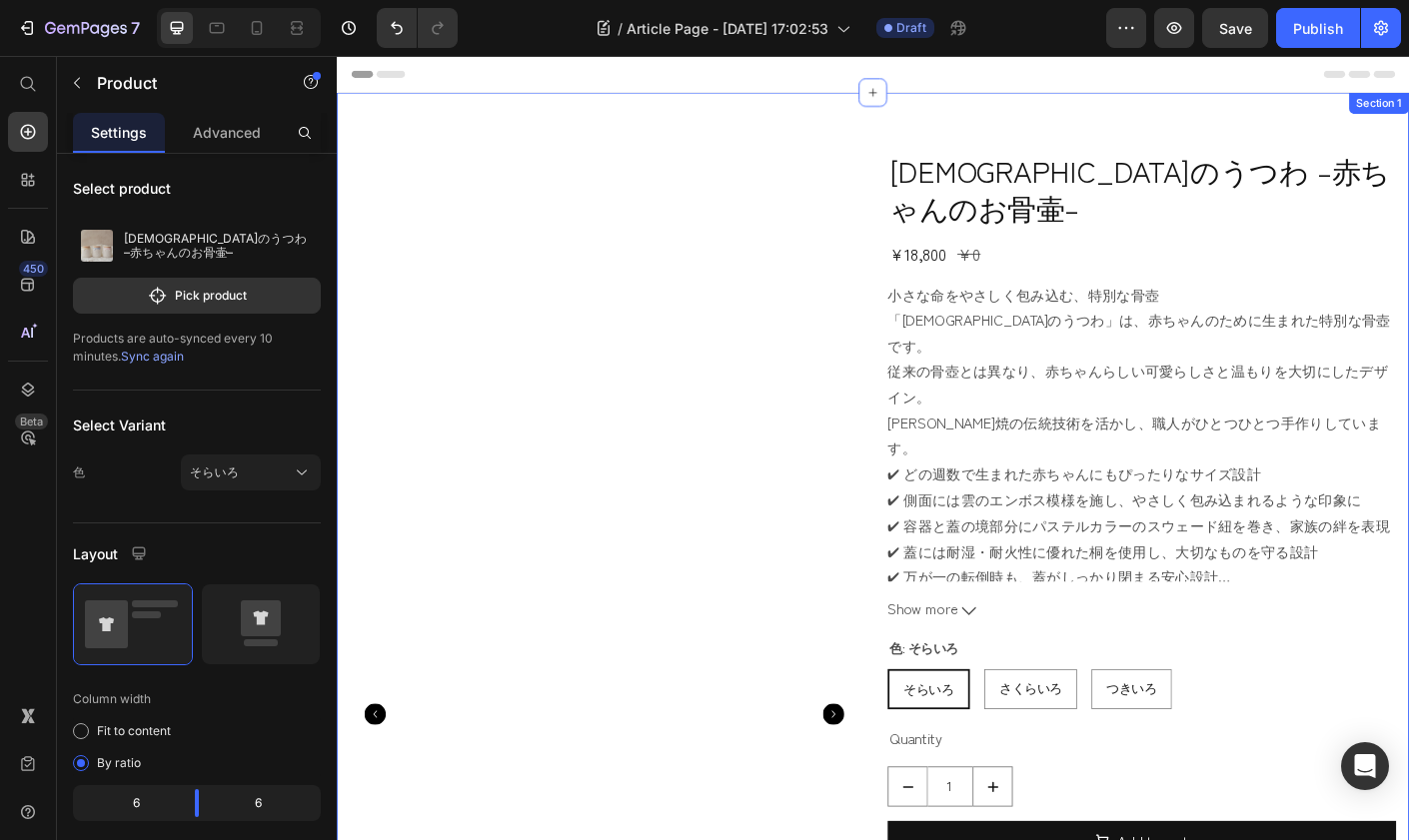 scroll, scrollTop: 2, scrollLeft: 0, axis: vertical 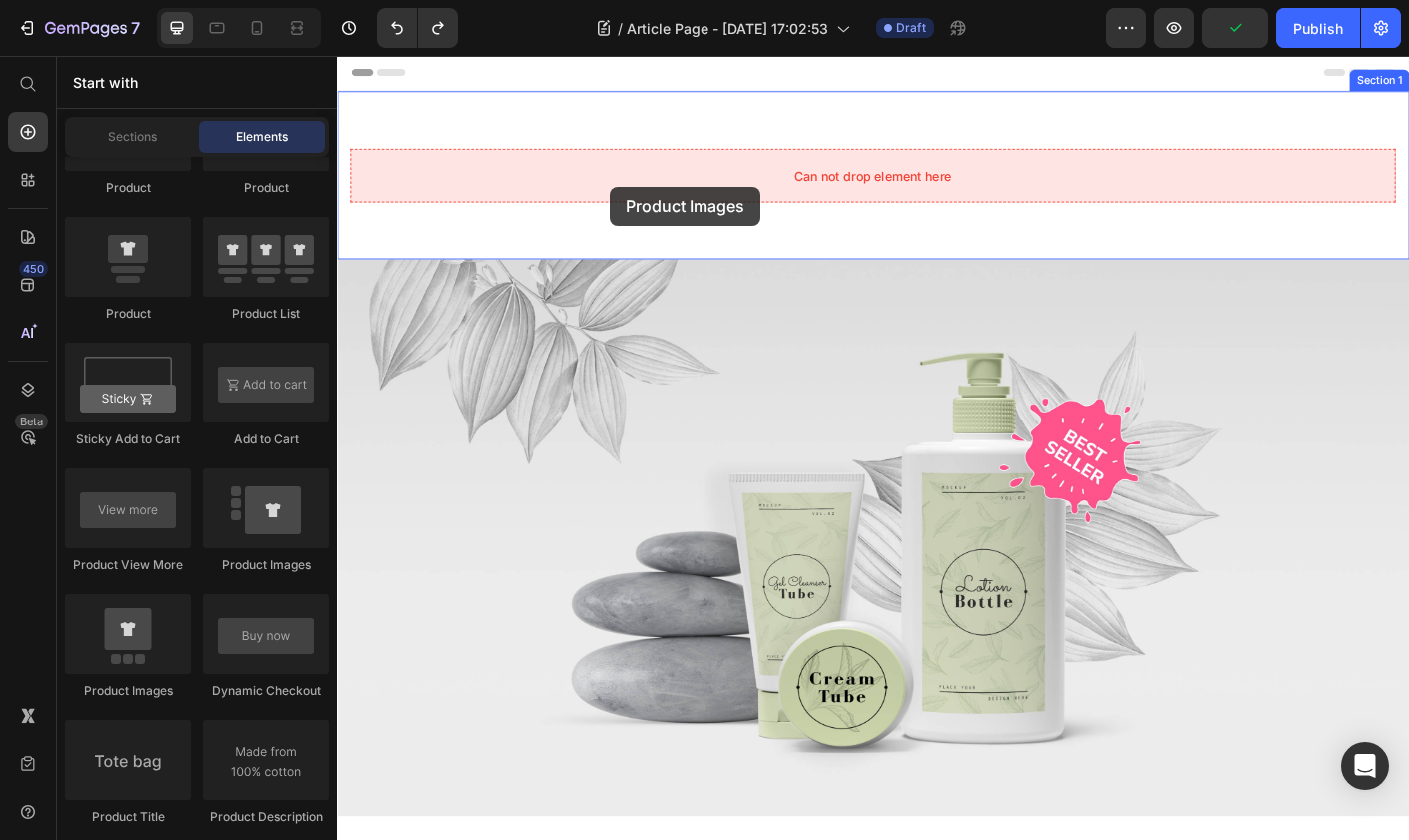 drag, startPoint x: 481, startPoint y: 704, endPoint x: 642, endPoint y: 201, distance: 528.13824 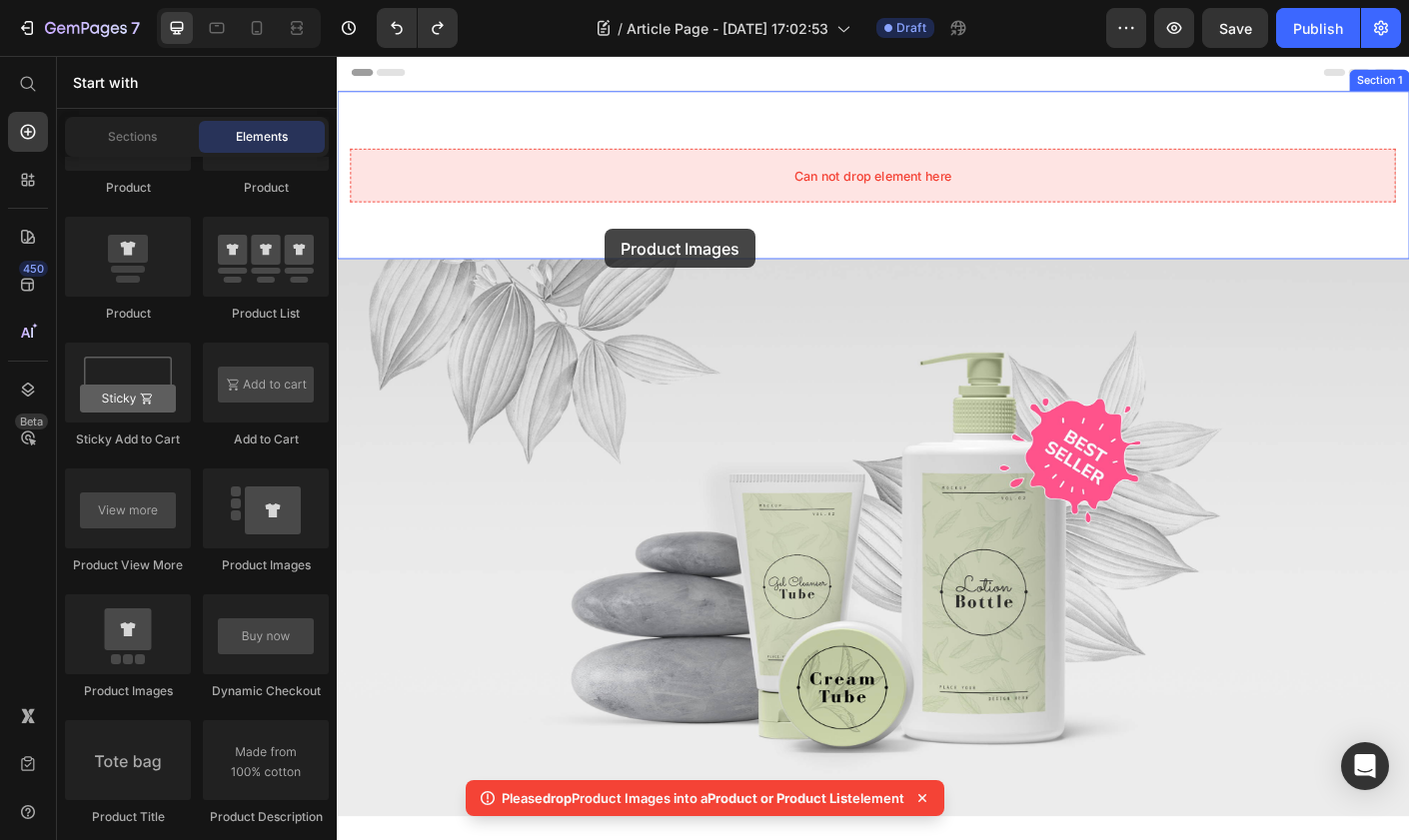 drag, startPoint x: 457, startPoint y: 722, endPoint x: 632, endPoint y: 248, distance: 505.27319 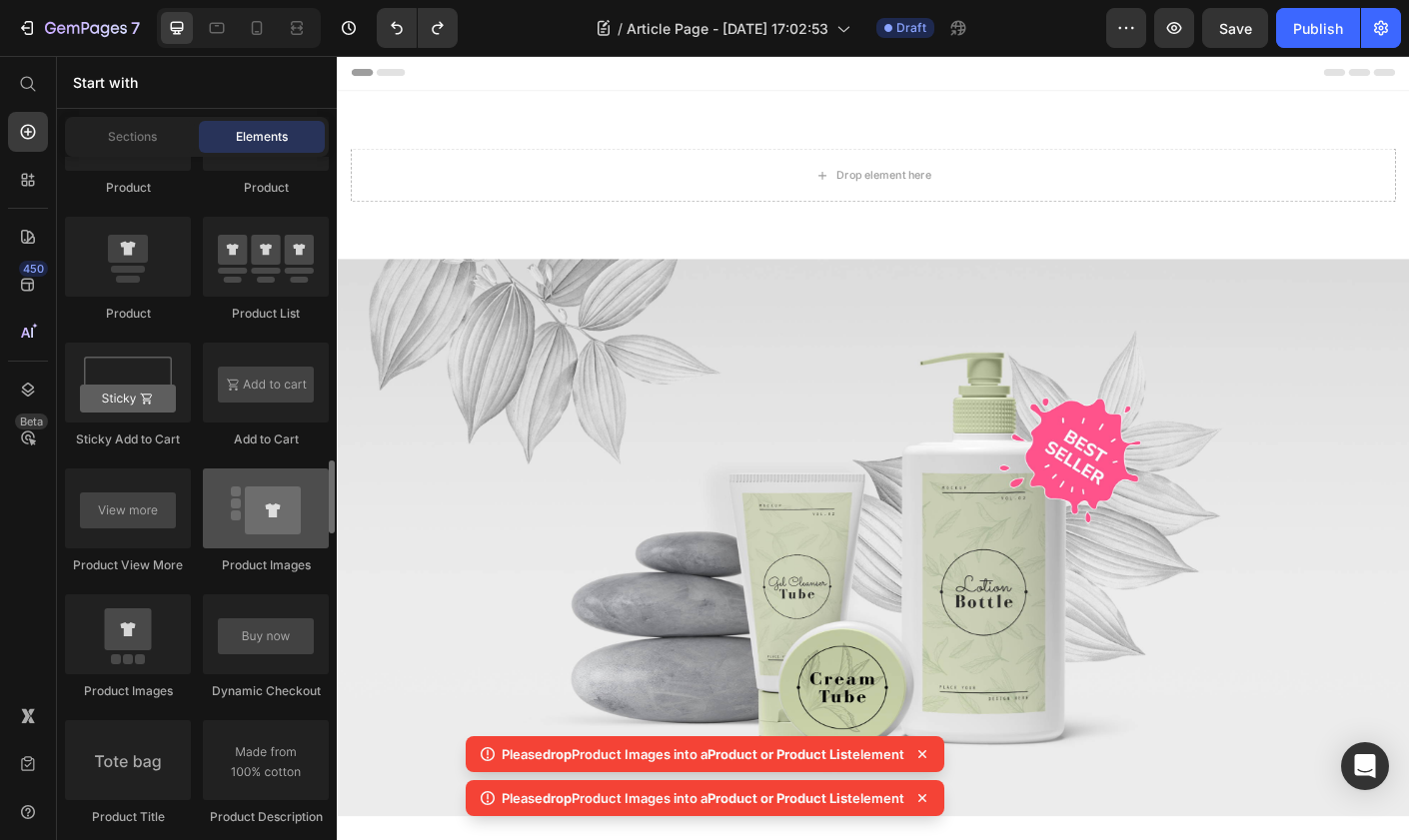 click at bounding box center [266, 508] 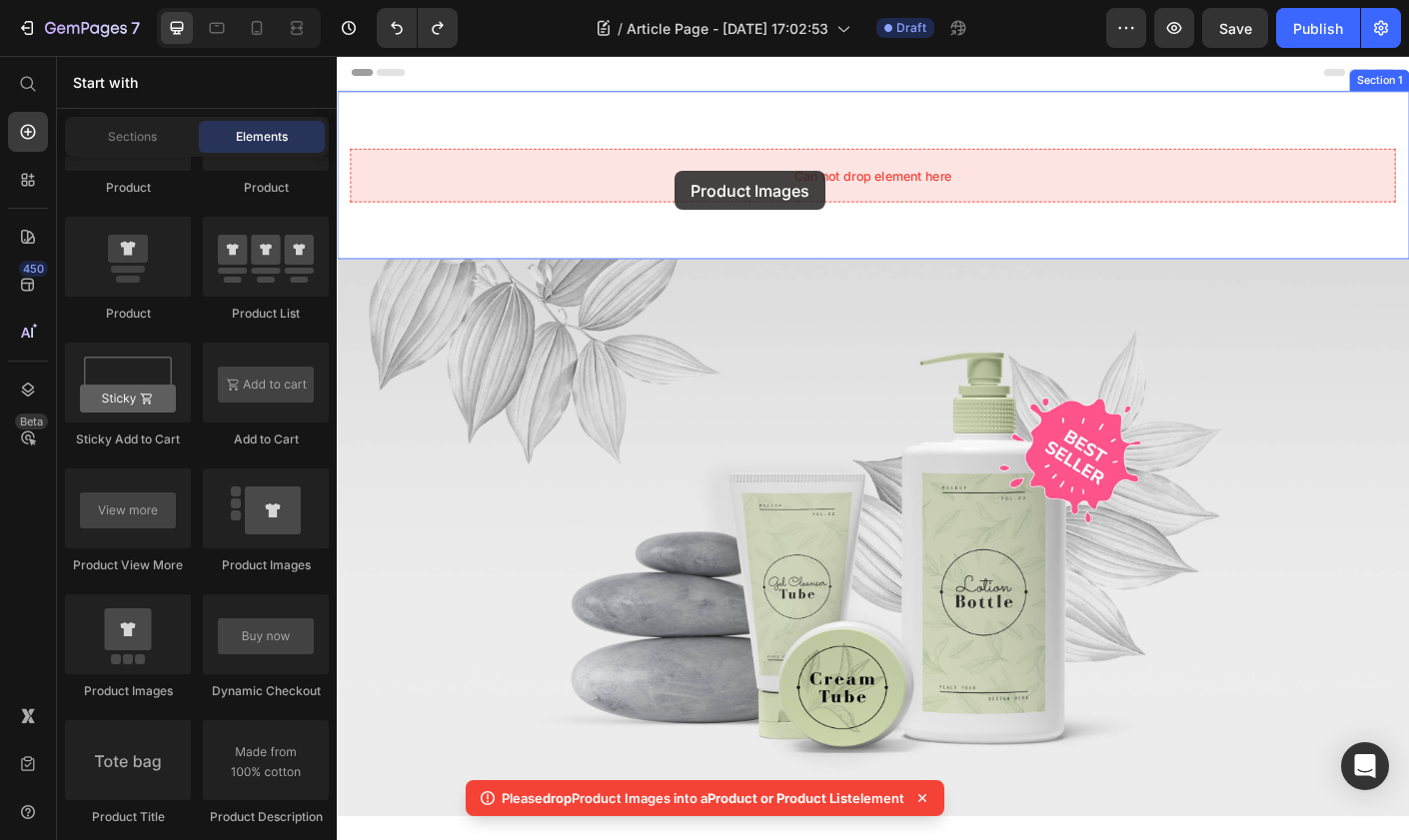 drag, startPoint x: 595, startPoint y: 583, endPoint x: 714, endPoint y: 182, distance: 418.28459 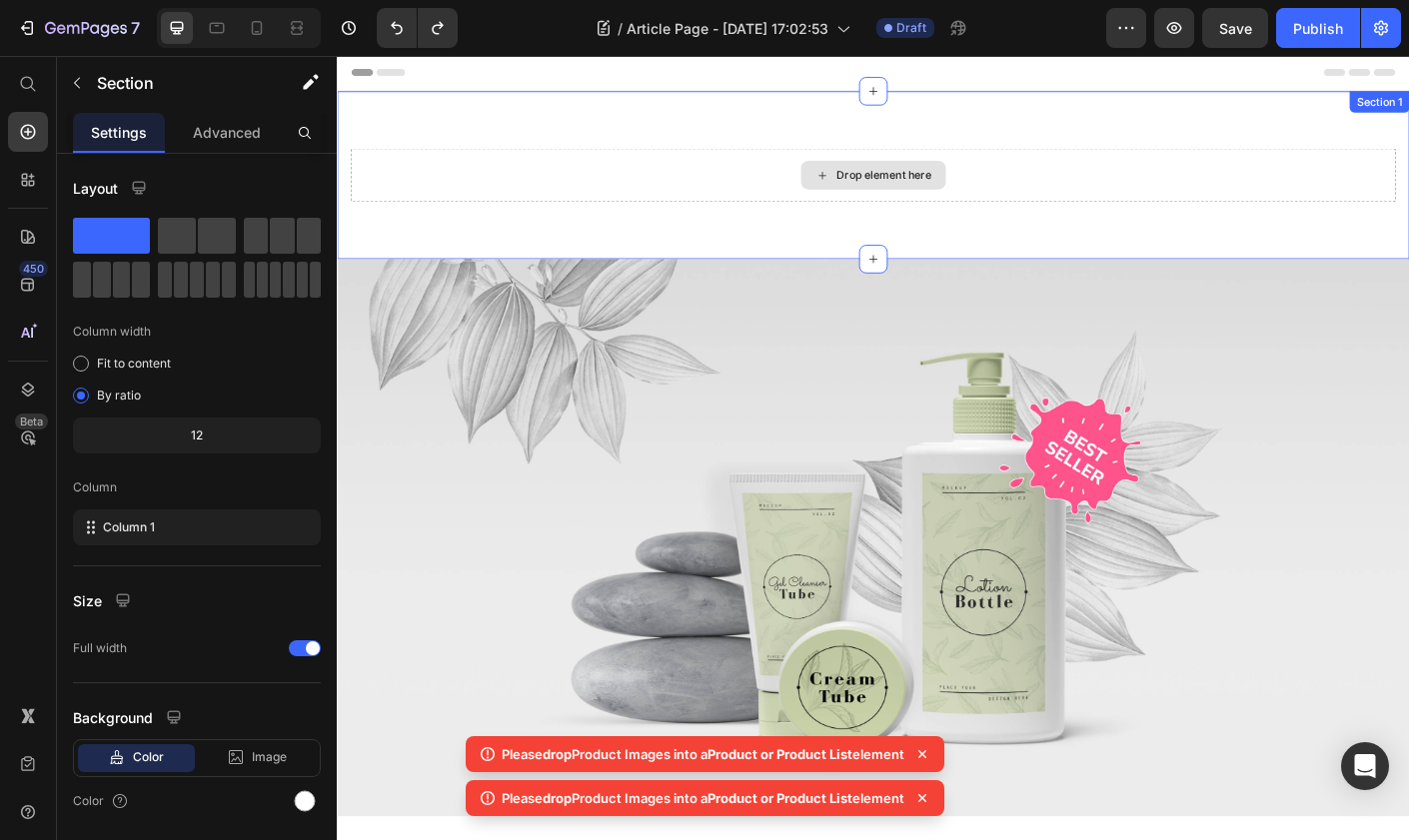 click on "Drop element here" at bounding box center (936, 189) 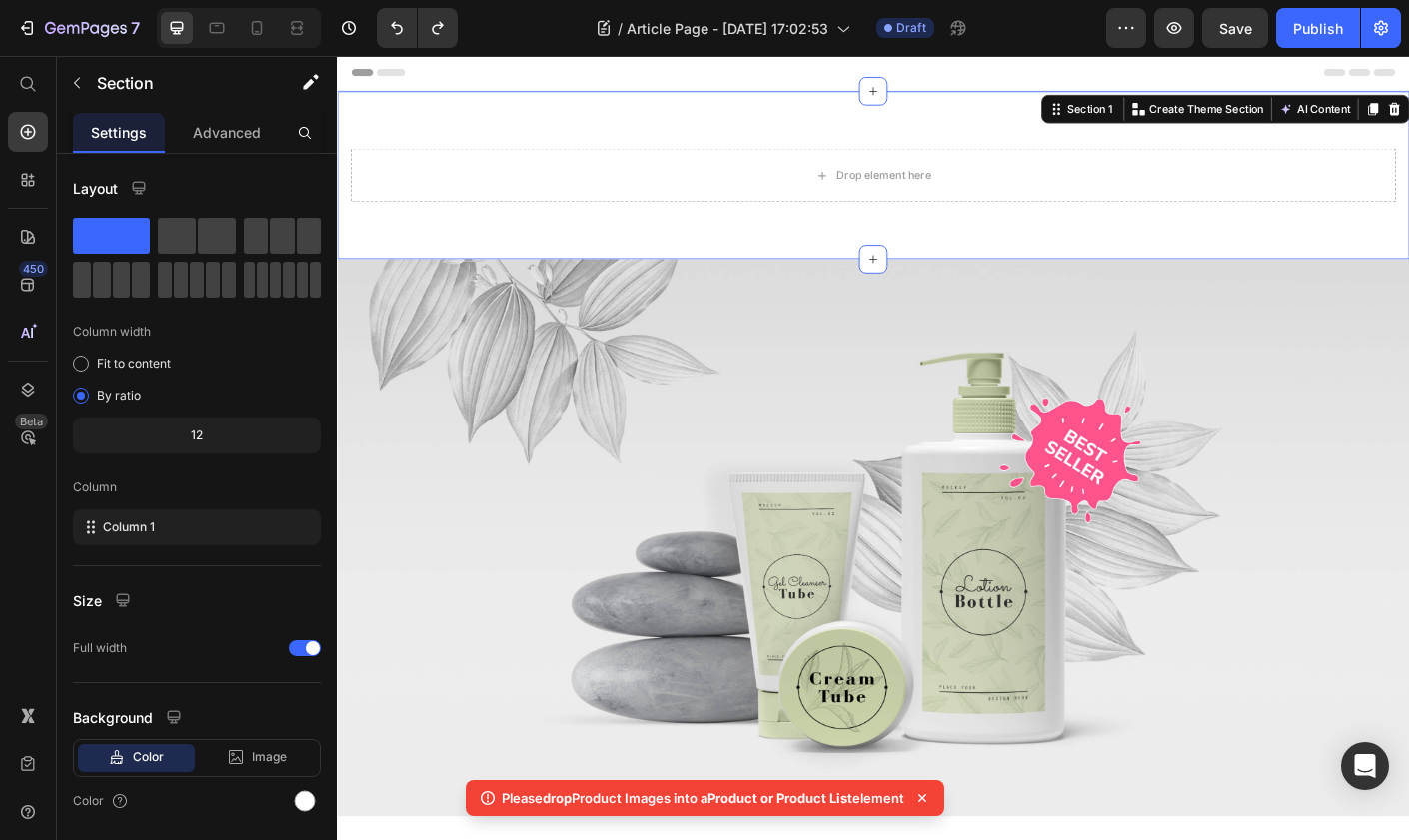 click on "Settings" at bounding box center (119, 132) 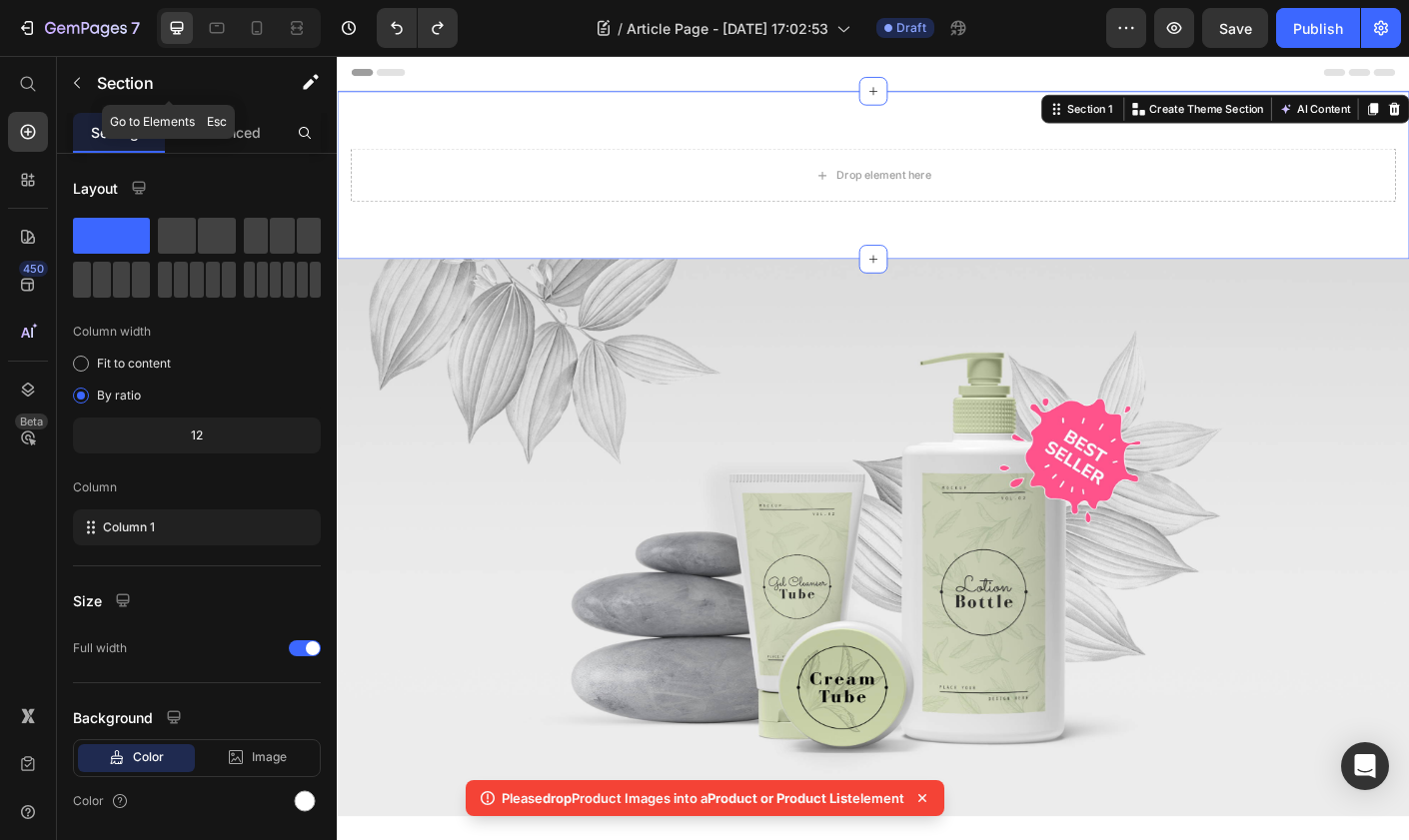 click 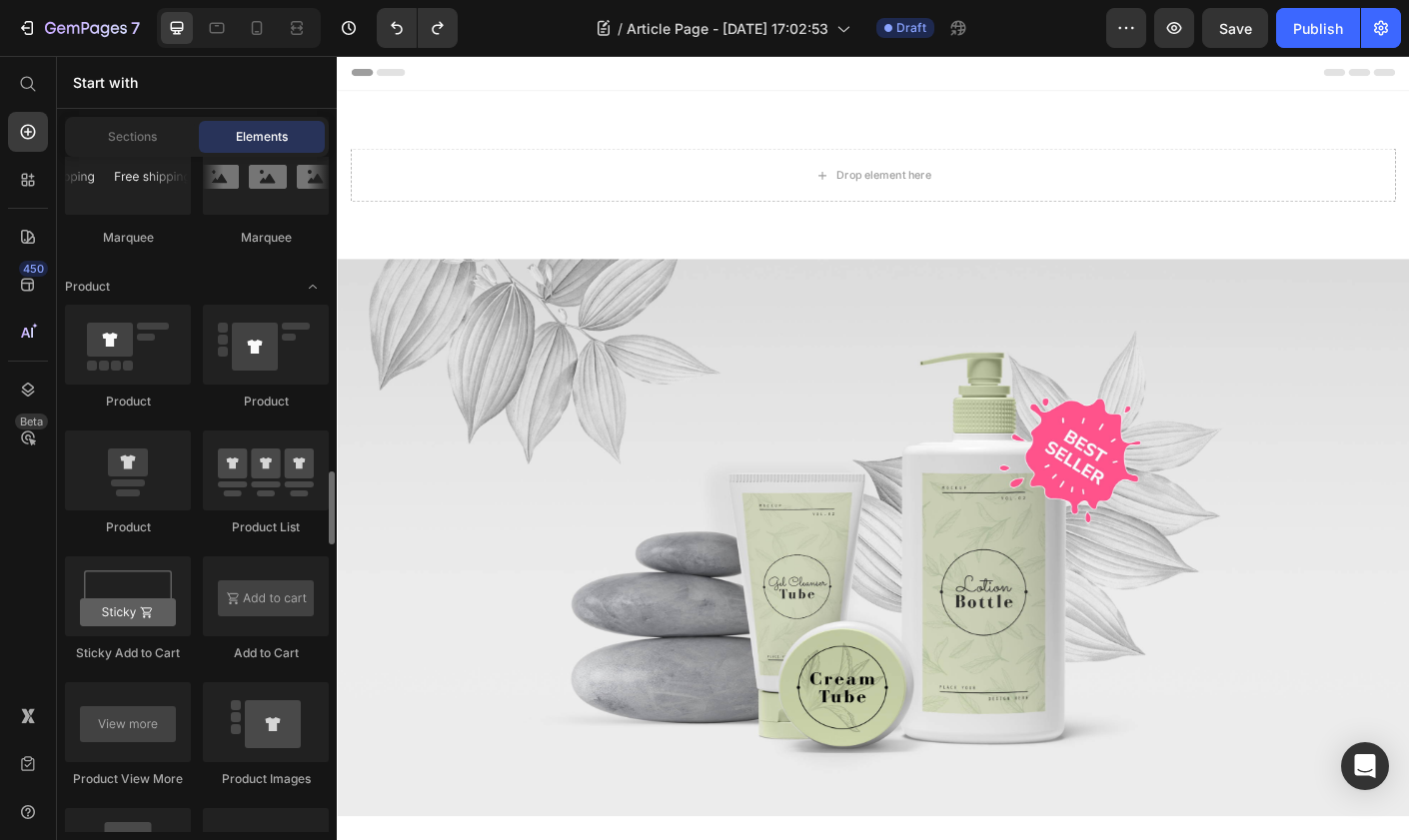 scroll, scrollTop: 2564, scrollLeft: 0, axis: vertical 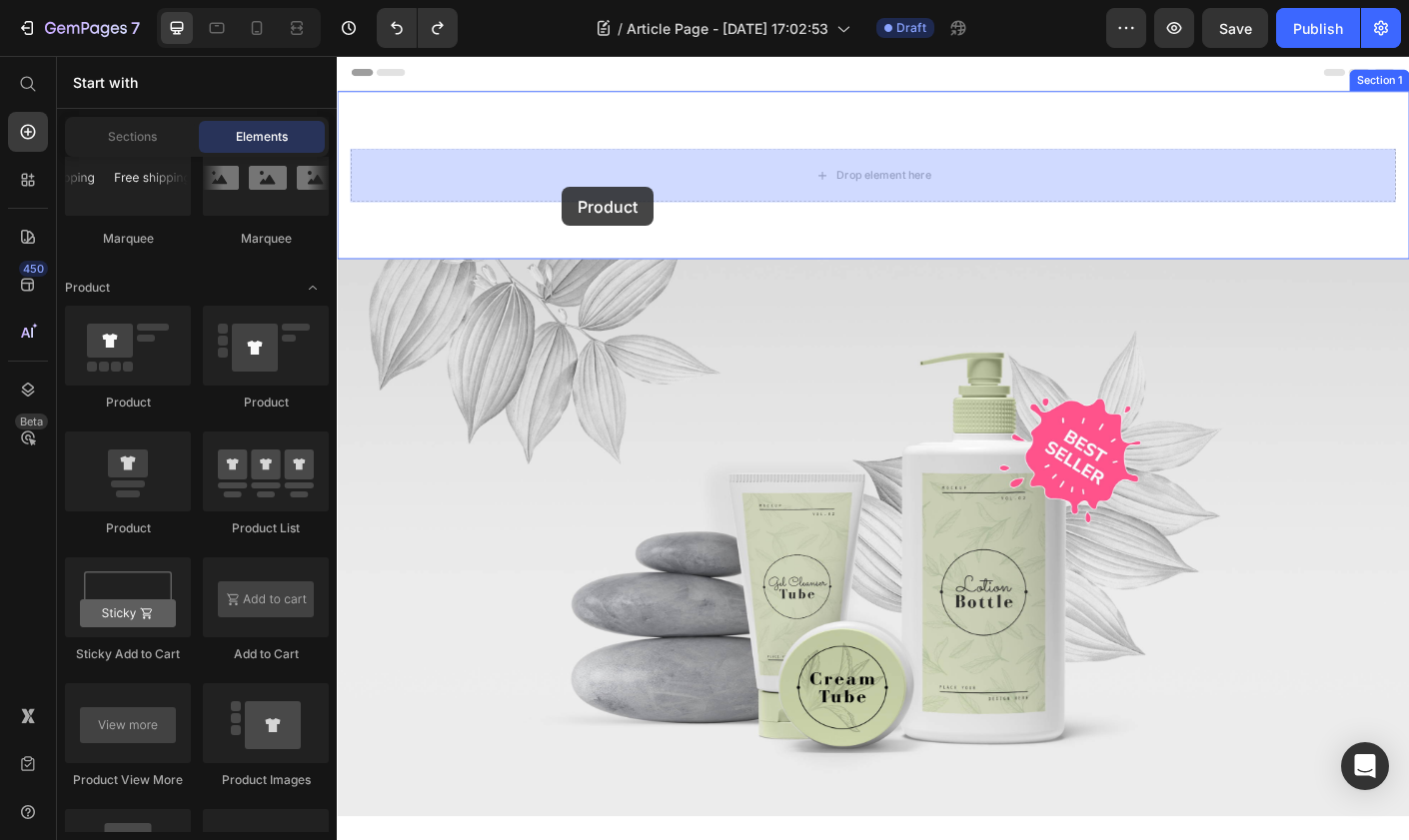 drag, startPoint x: 469, startPoint y: 517, endPoint x: 588, endPoint y: 200, distance: 338.60006 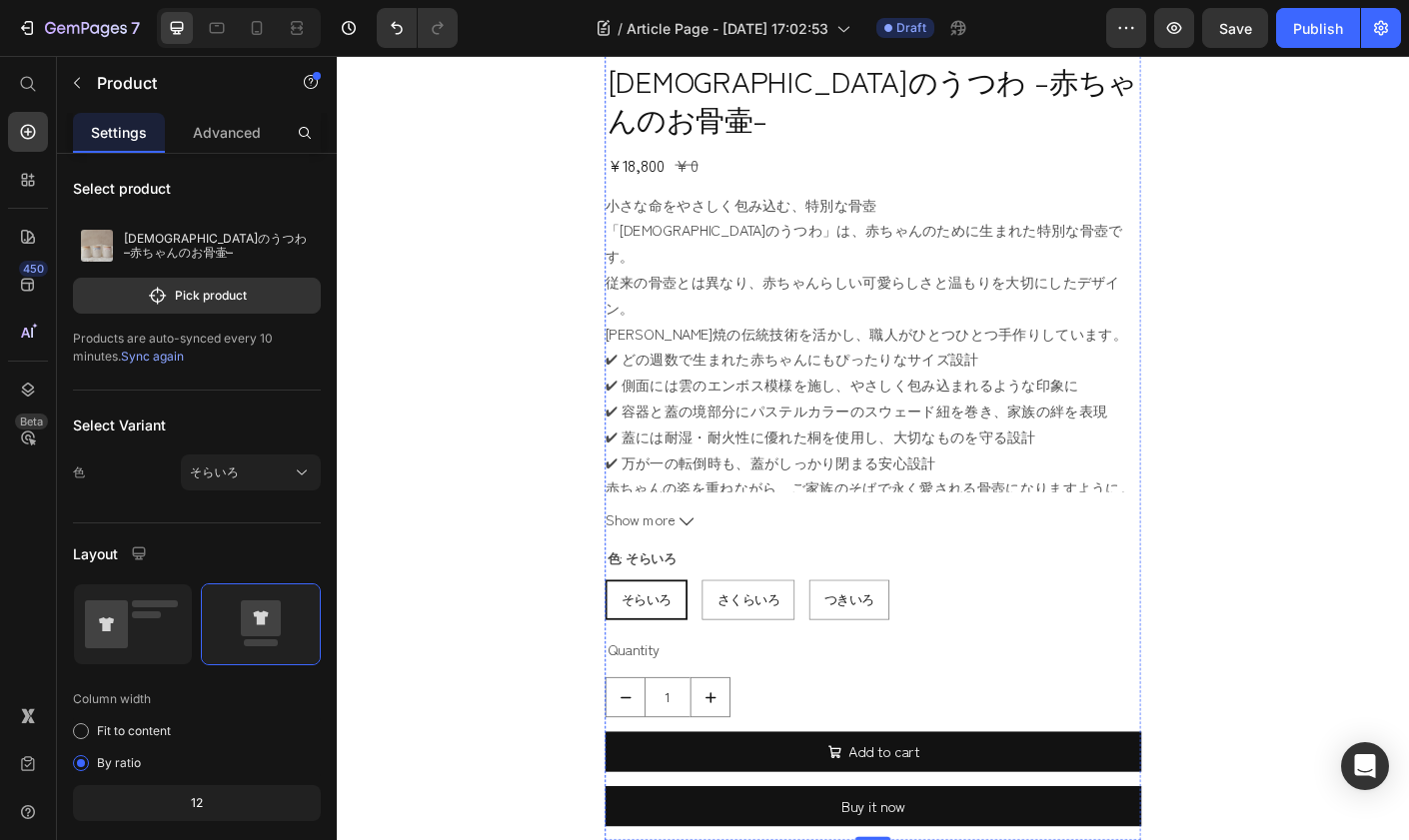 scroll, scrollTop: 840, scrollLeft: 0, axis: vertical 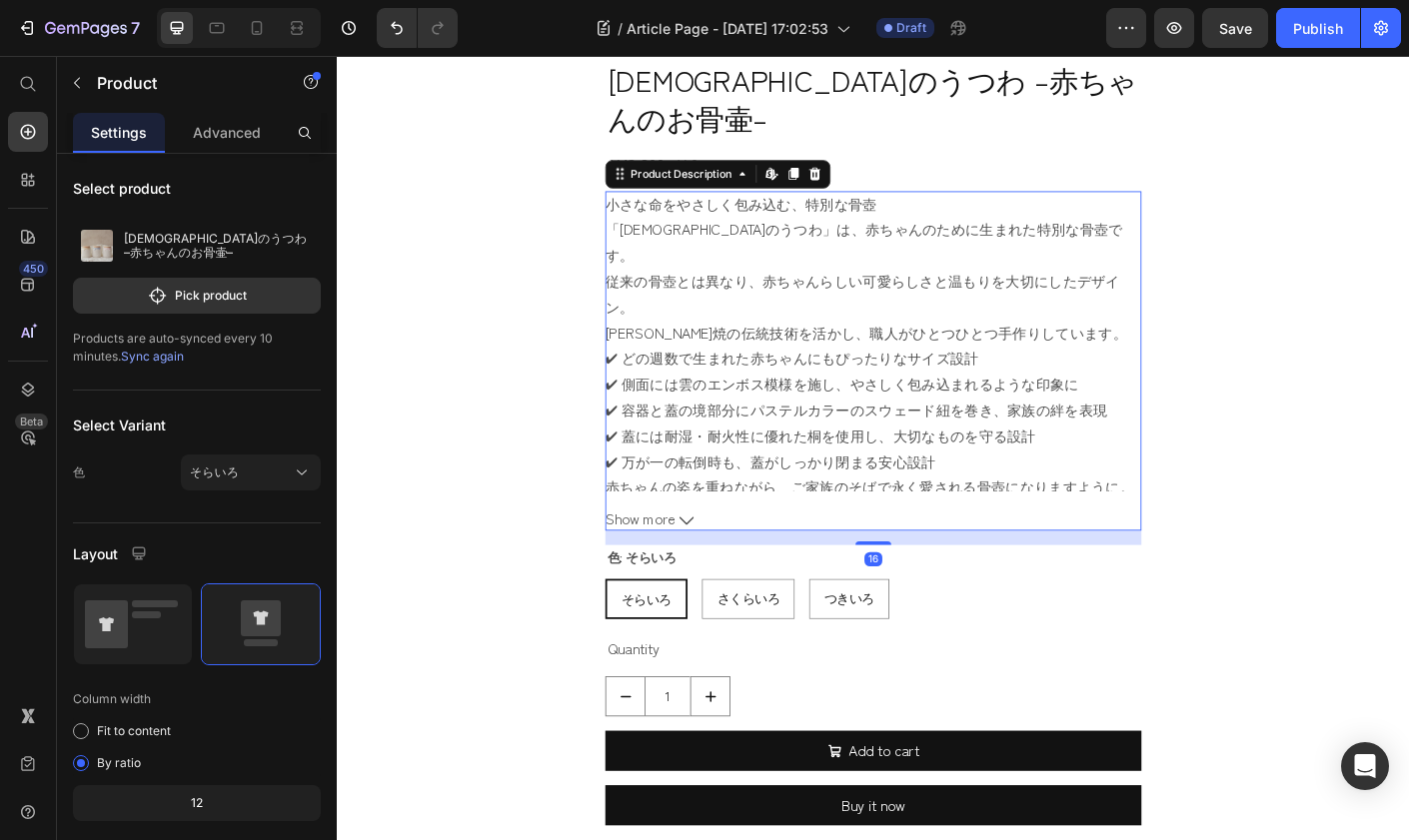click on "✔ どの週数で生まれた赤ちゃんにもぴったりなサイズ設計 ✔ 側面には雲のエンボス模様を施し、やさしく包み込まれるような印象に ✔ 容器と蓋の境部分にパステルカラーのスウェード紐を巻き、家族の絆を表現 ✔ 蓋には耐湿・耐火性に優れた桐を使用し、大切なものを守る設計 ✔ 万が一の転倒時も、蓋がしっかり閉まる安心設計" at bounding box center (917, 449) 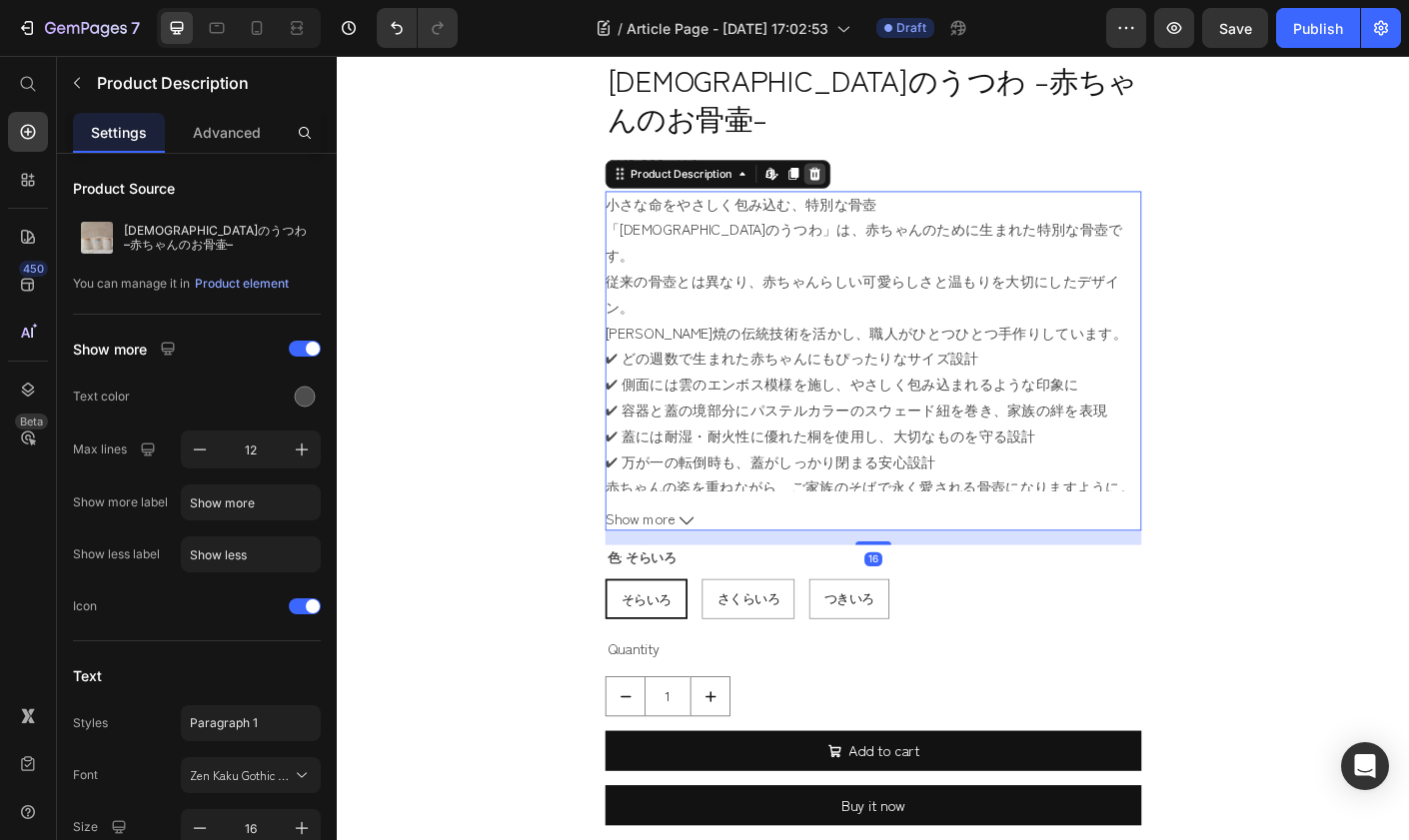 click 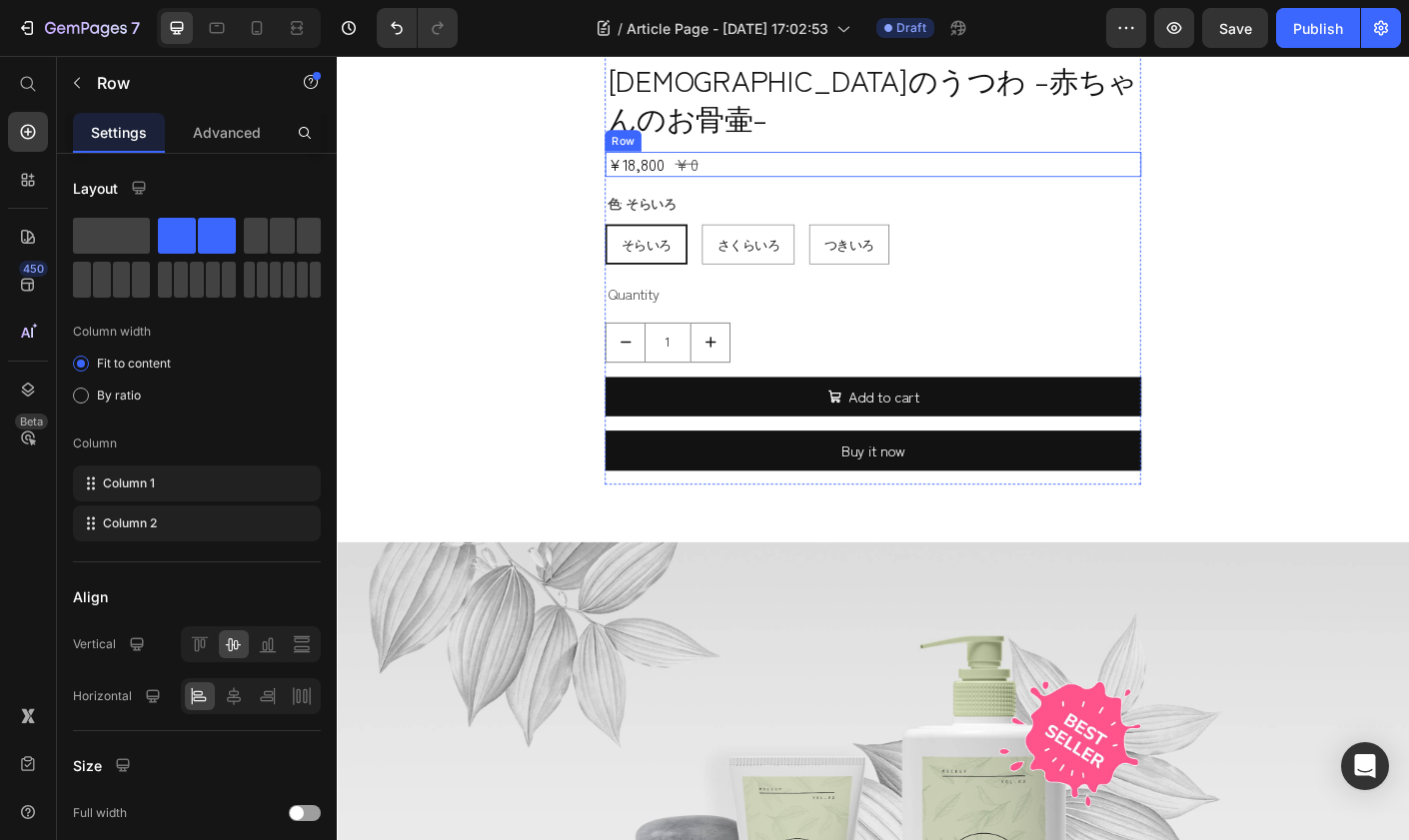 click on "¥18,800 Product Price ¥0 Product Price Row" at bounding box center (936, 176) 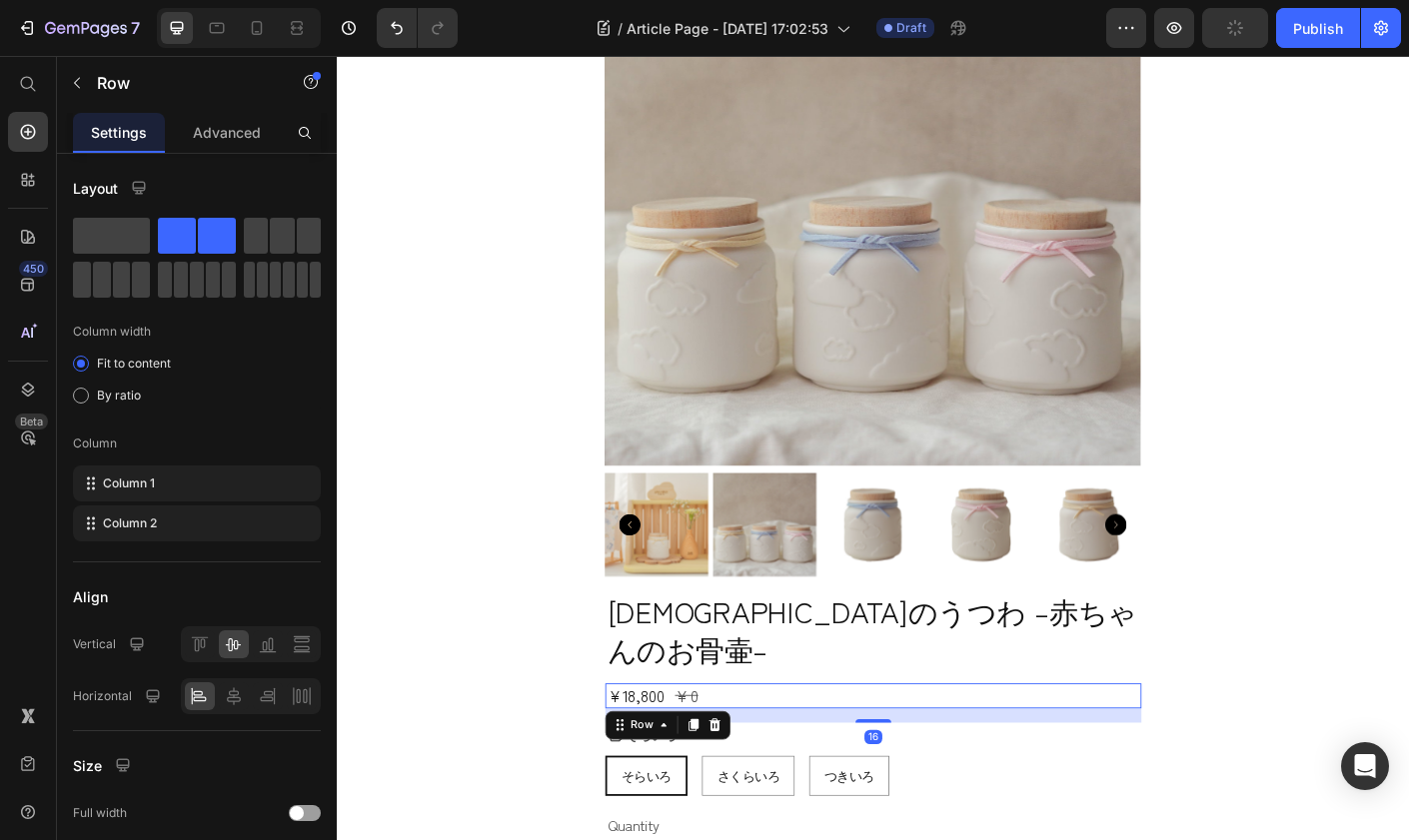 scroll, scrollTop: 245, scrollLeft: 0, axis: vertical 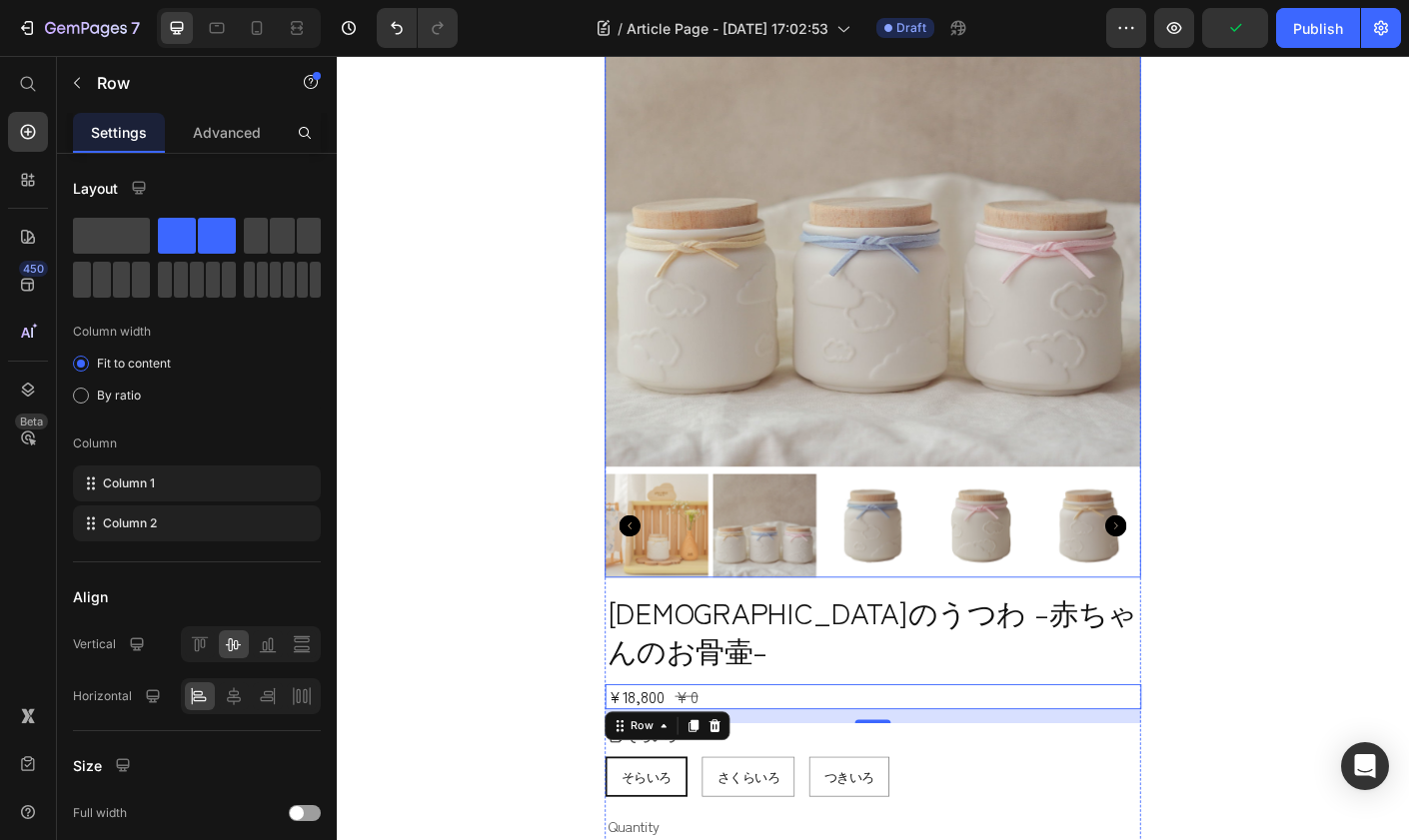 click 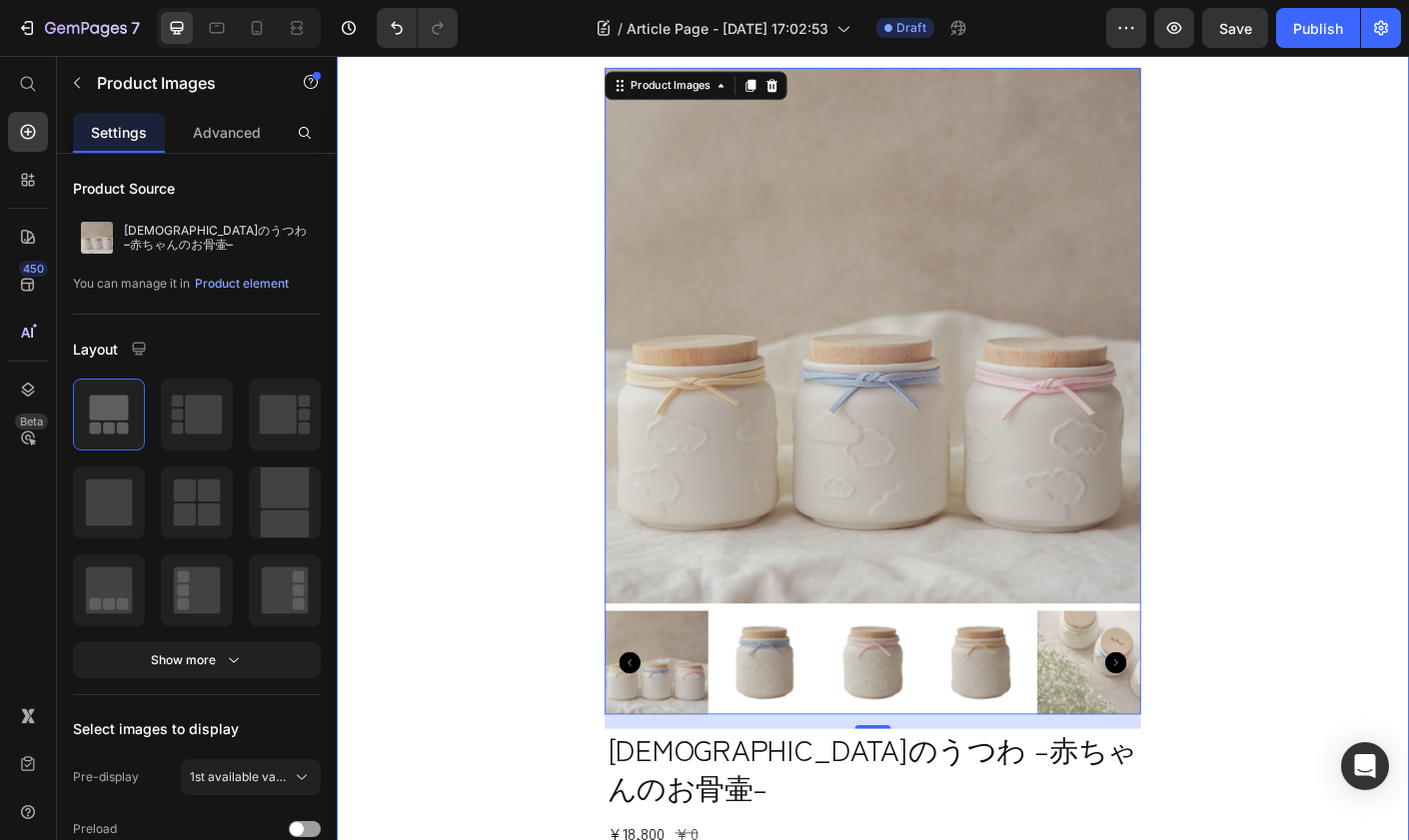 scroll, scrollTop: 93, scrollLeft: 0, axis: vertical 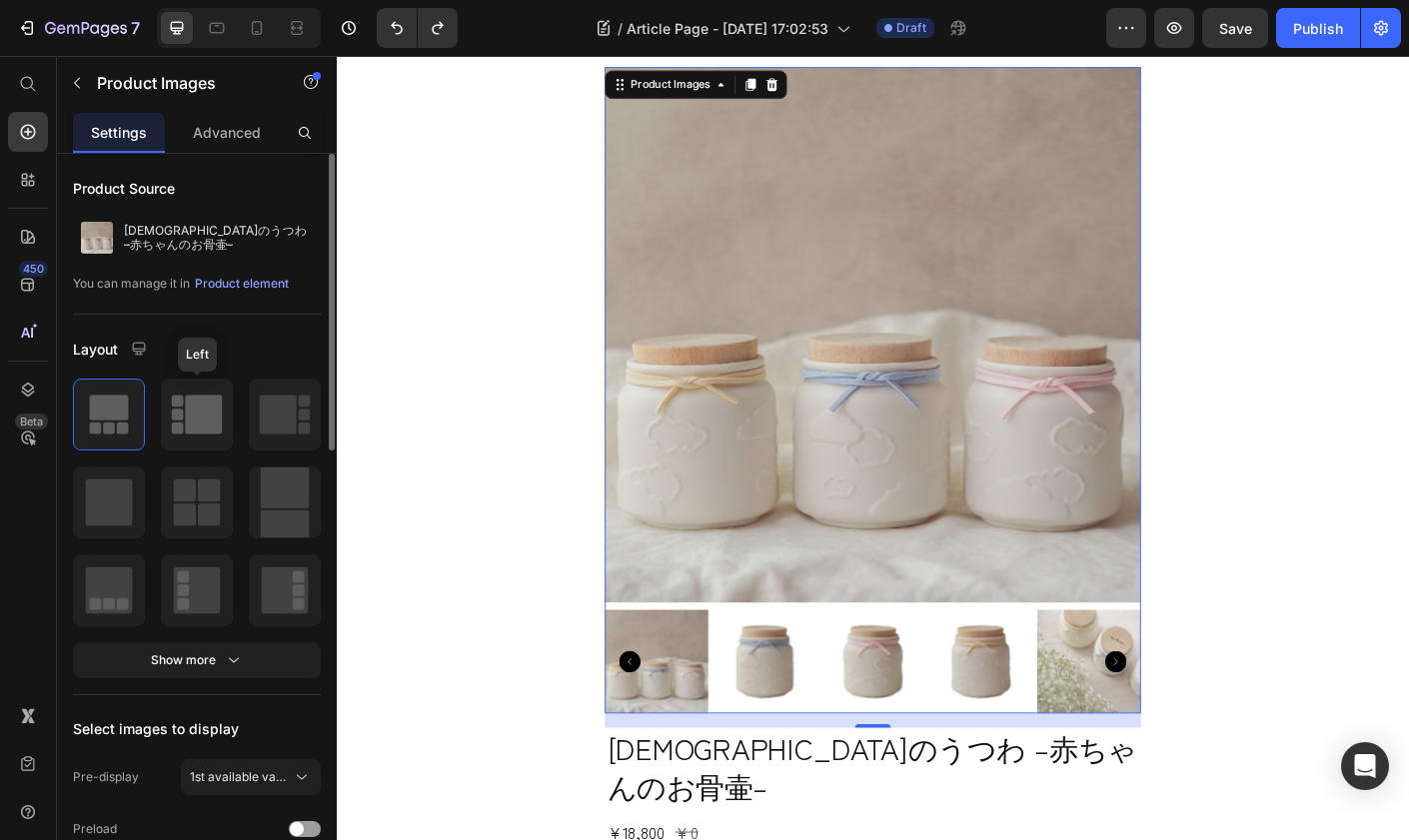 click 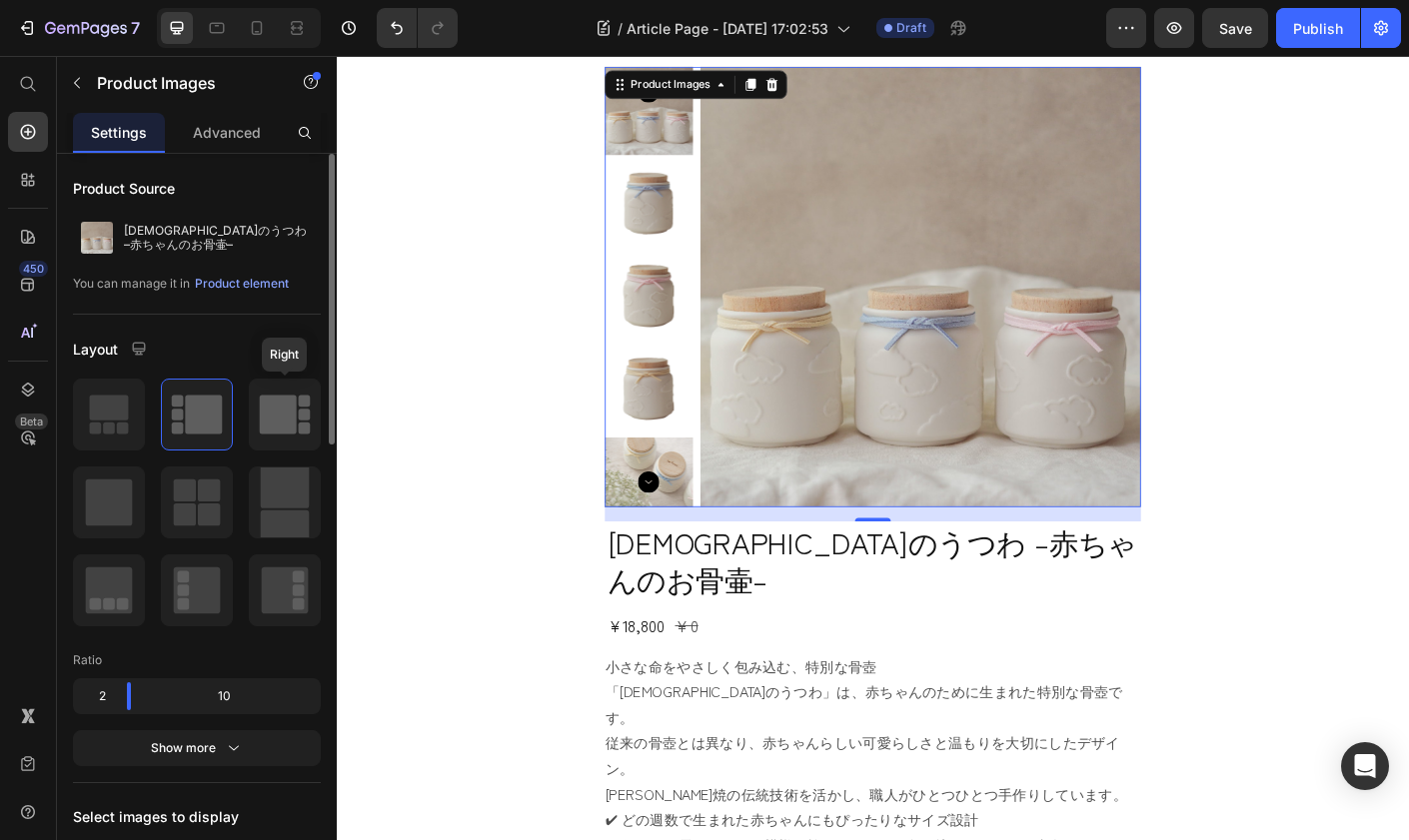 click 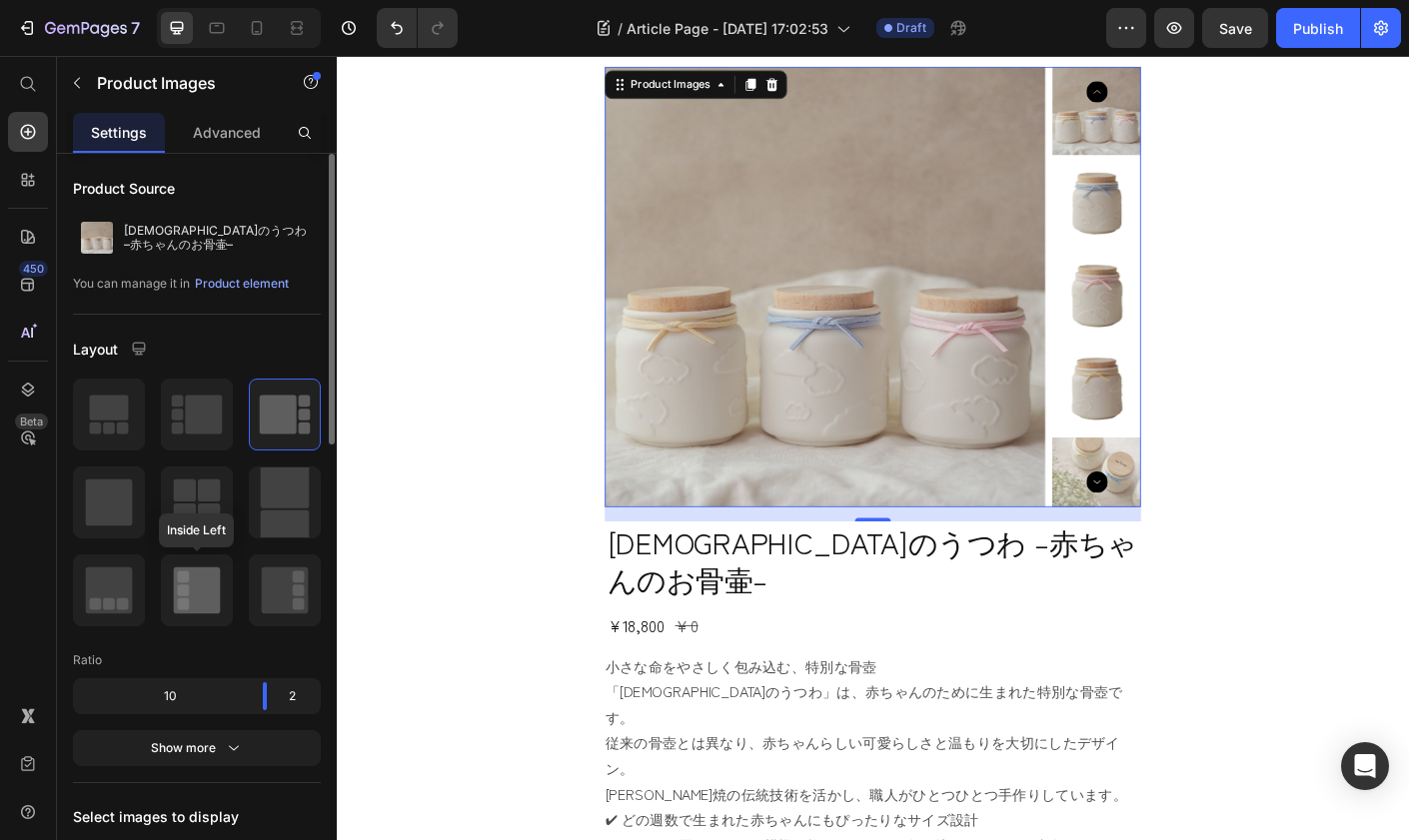 click 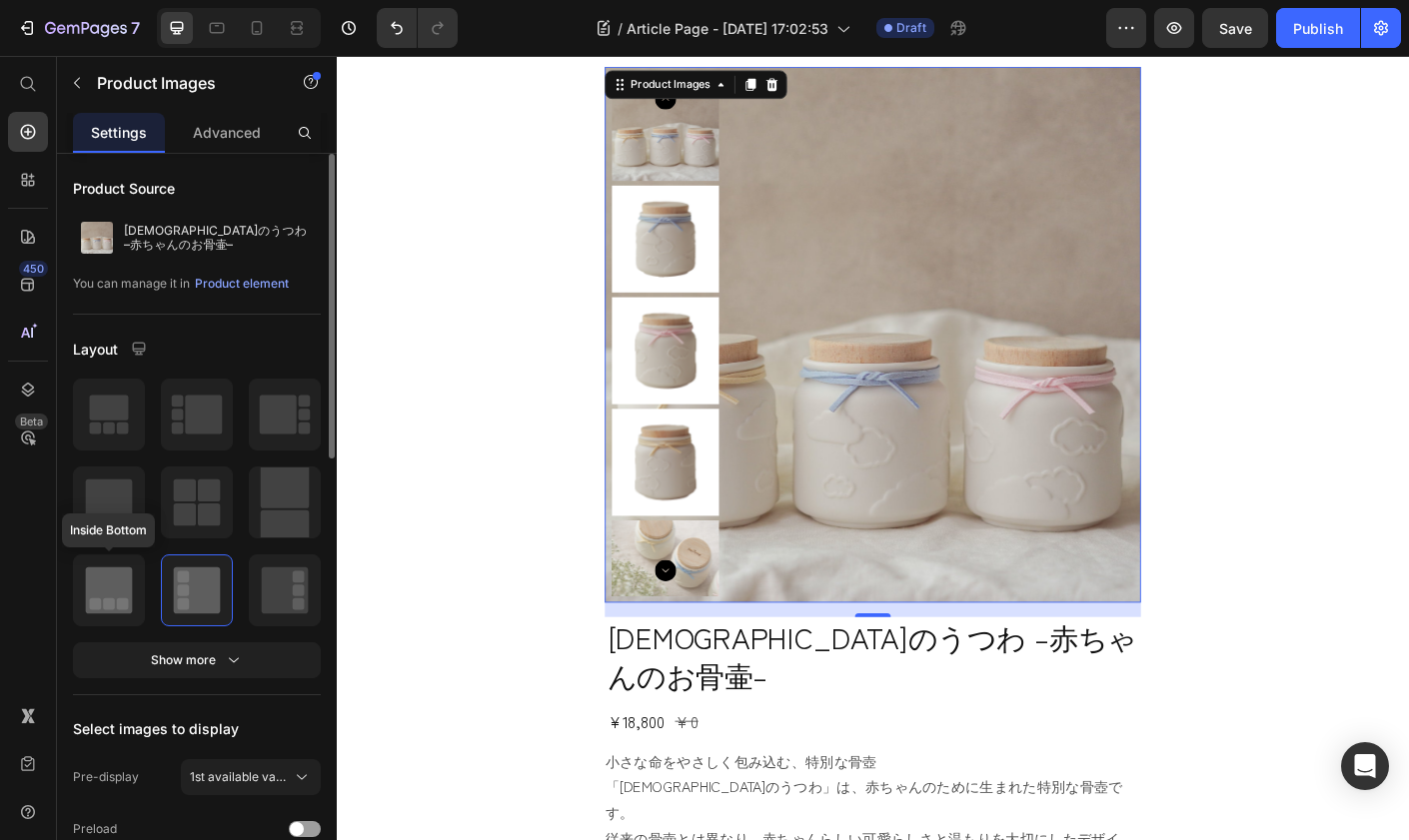 click 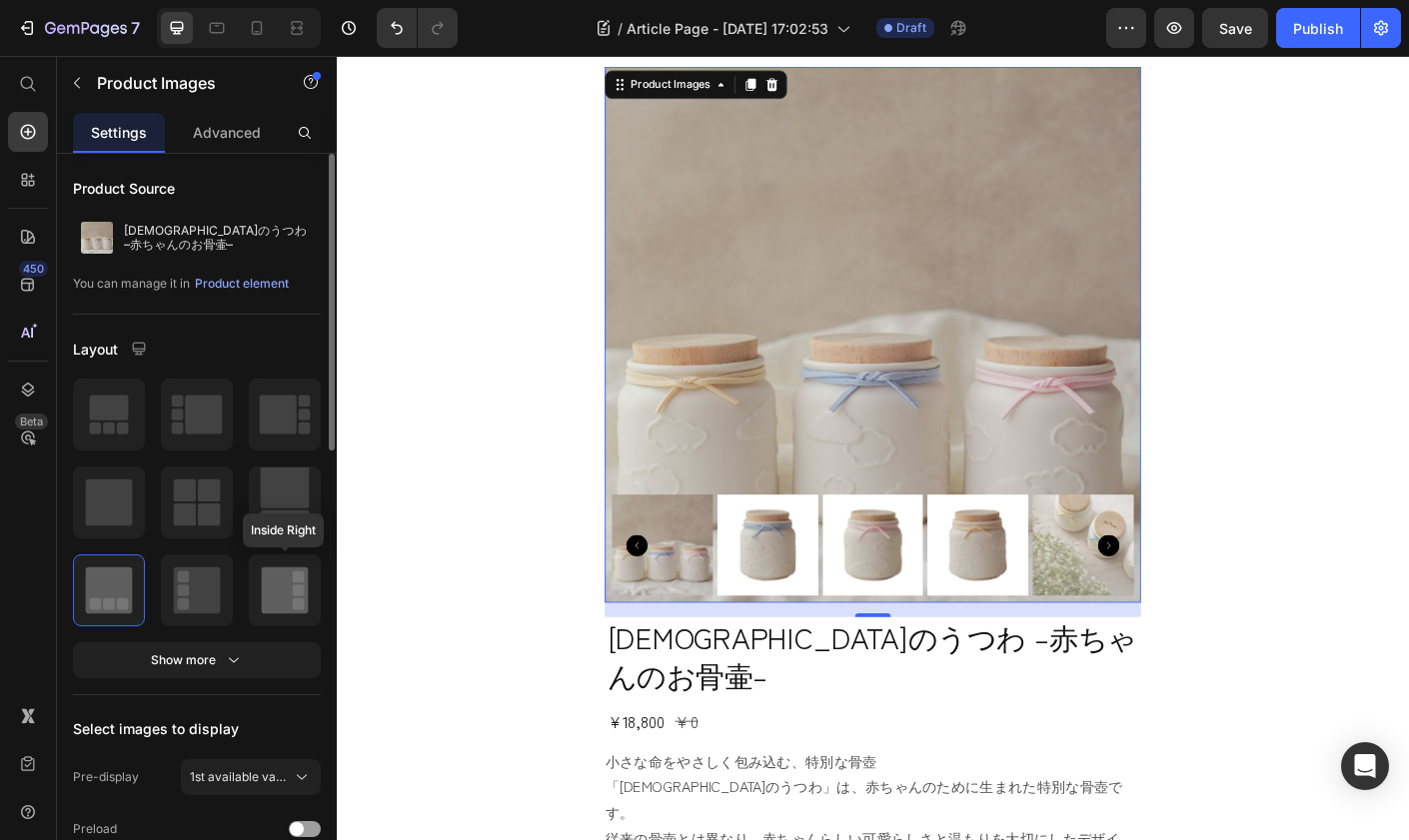 click 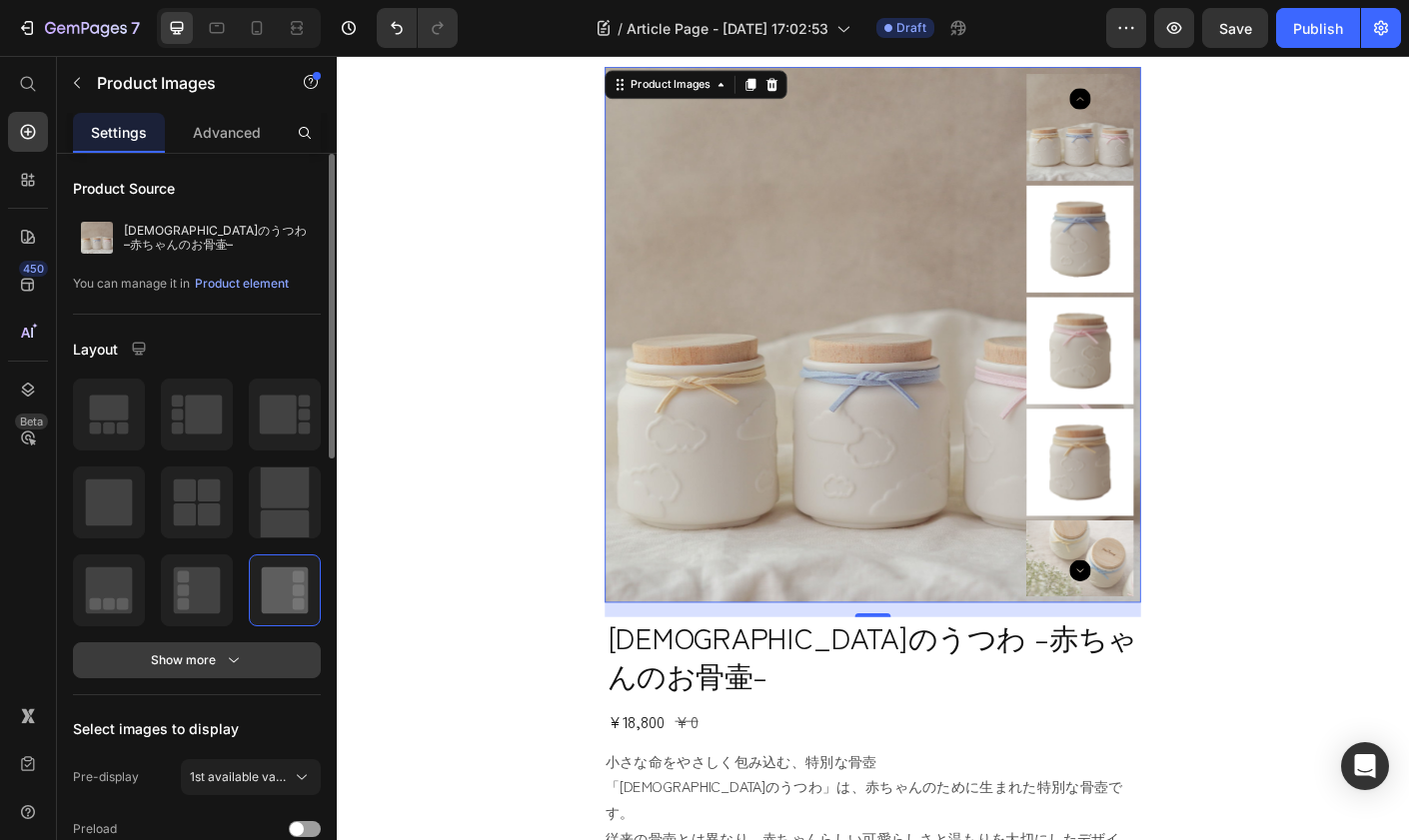 click 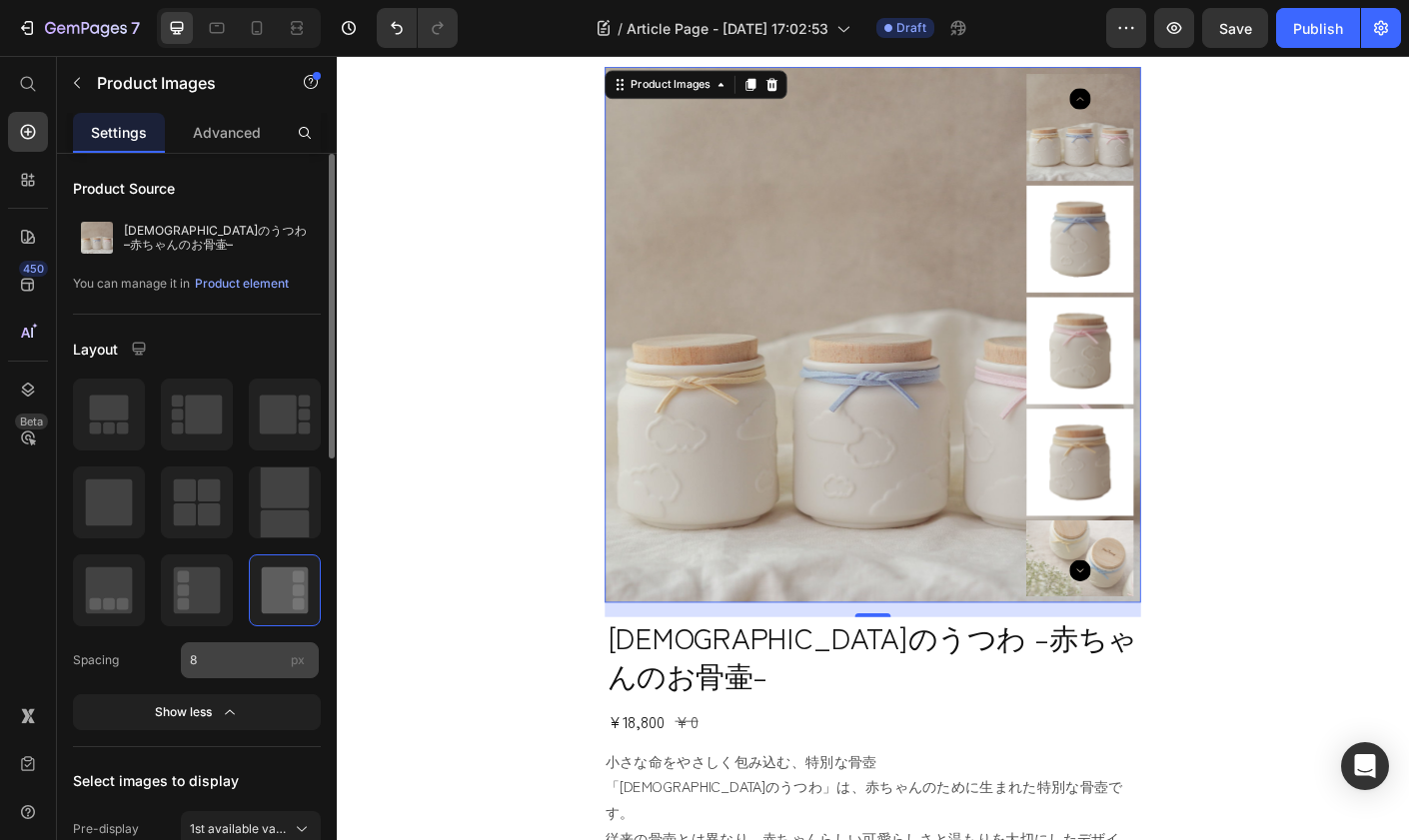 scroll, scrollTop: 8, scrollLeft: 0, axis: vertical 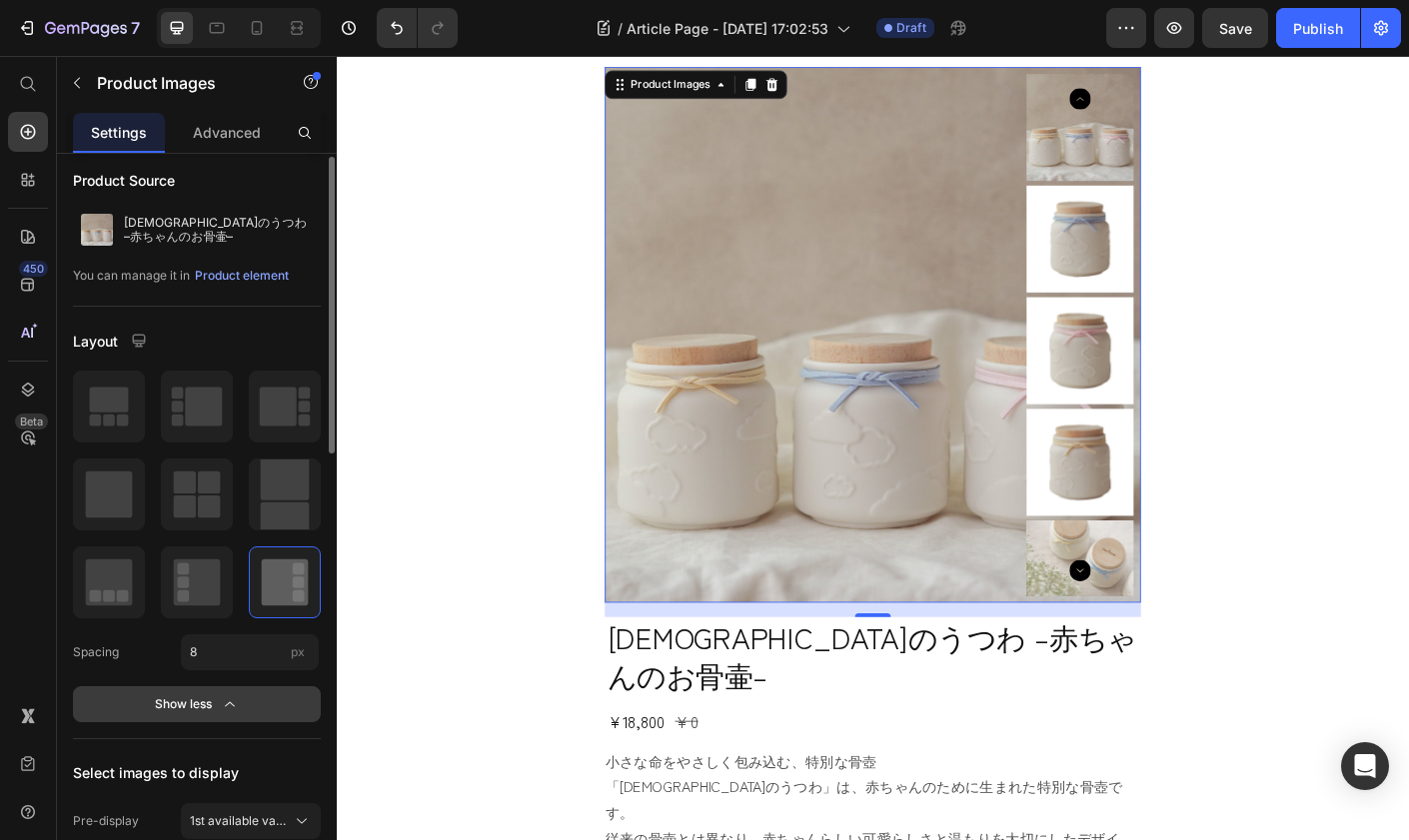 click on "Show less" at bounding box center [197, 704] 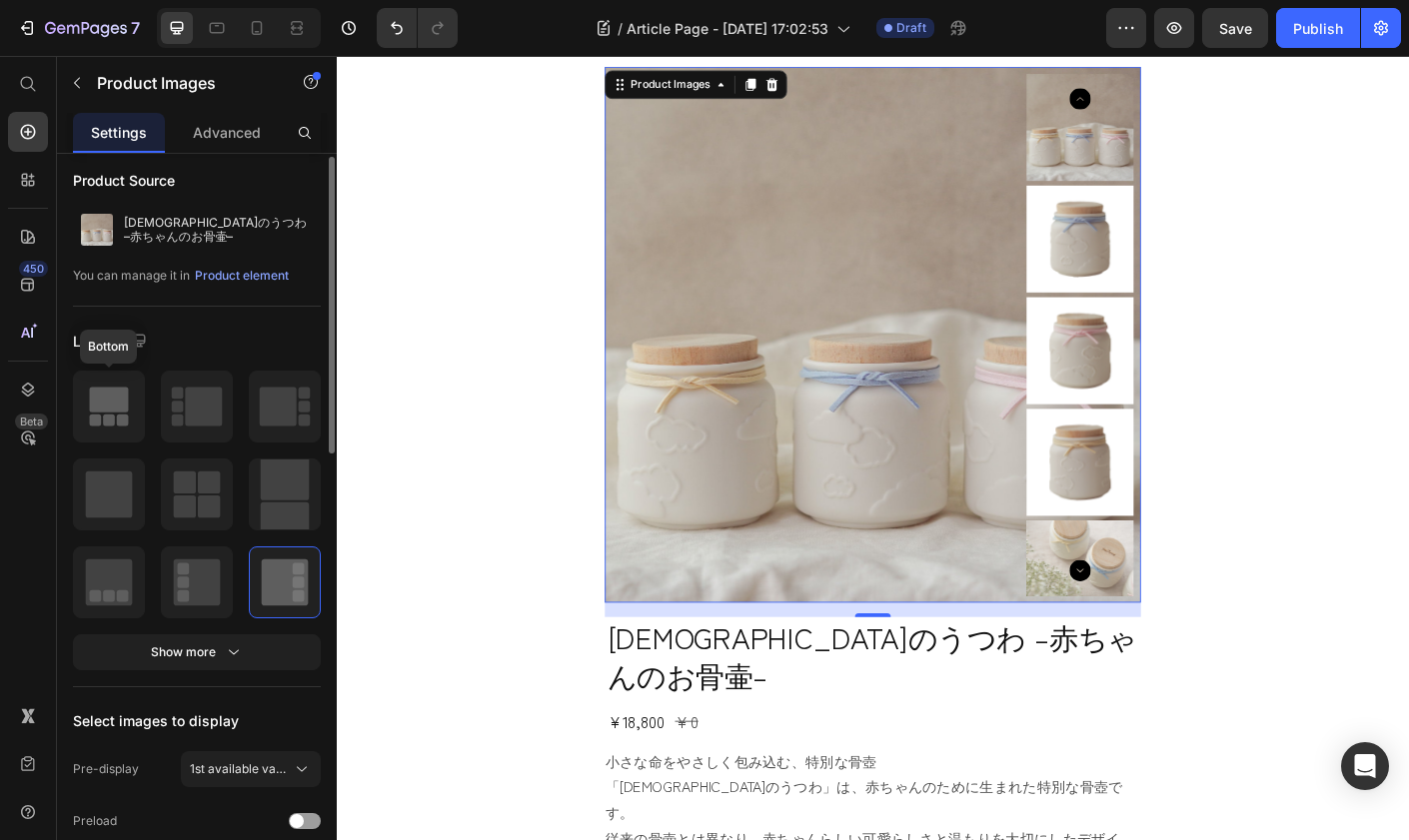 click 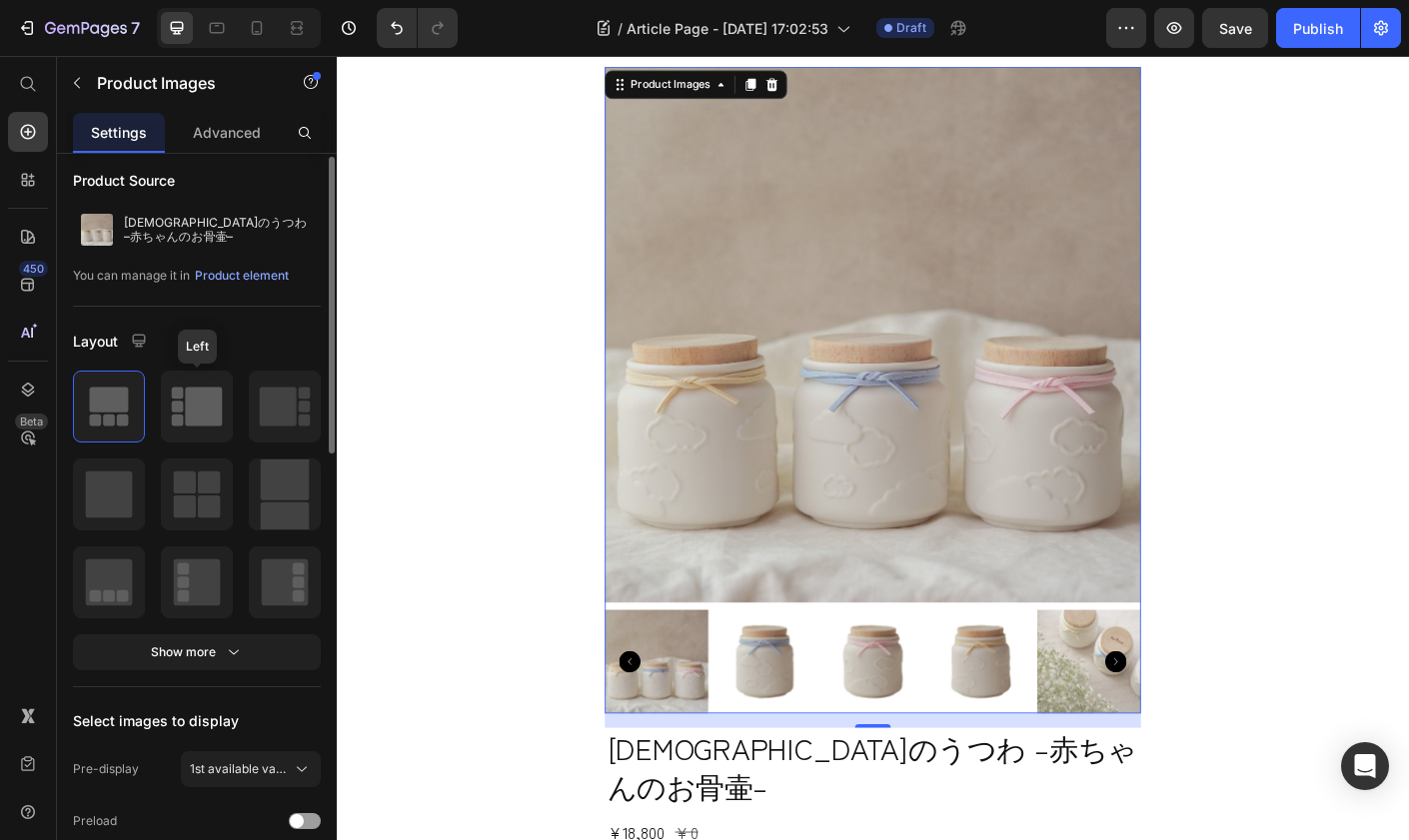click 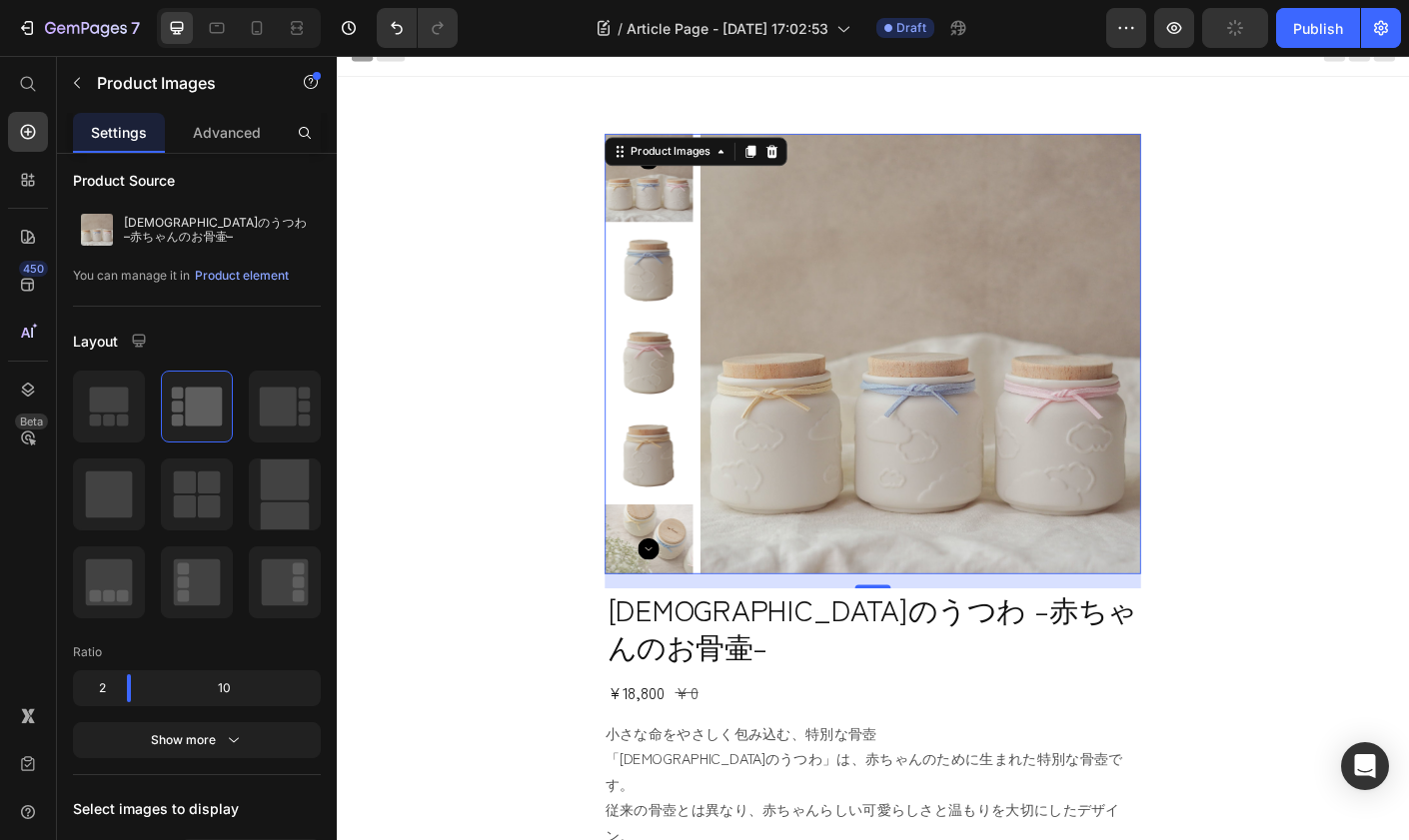 scroll, scrollTop: 0, scrollLeft: 0, axis: both 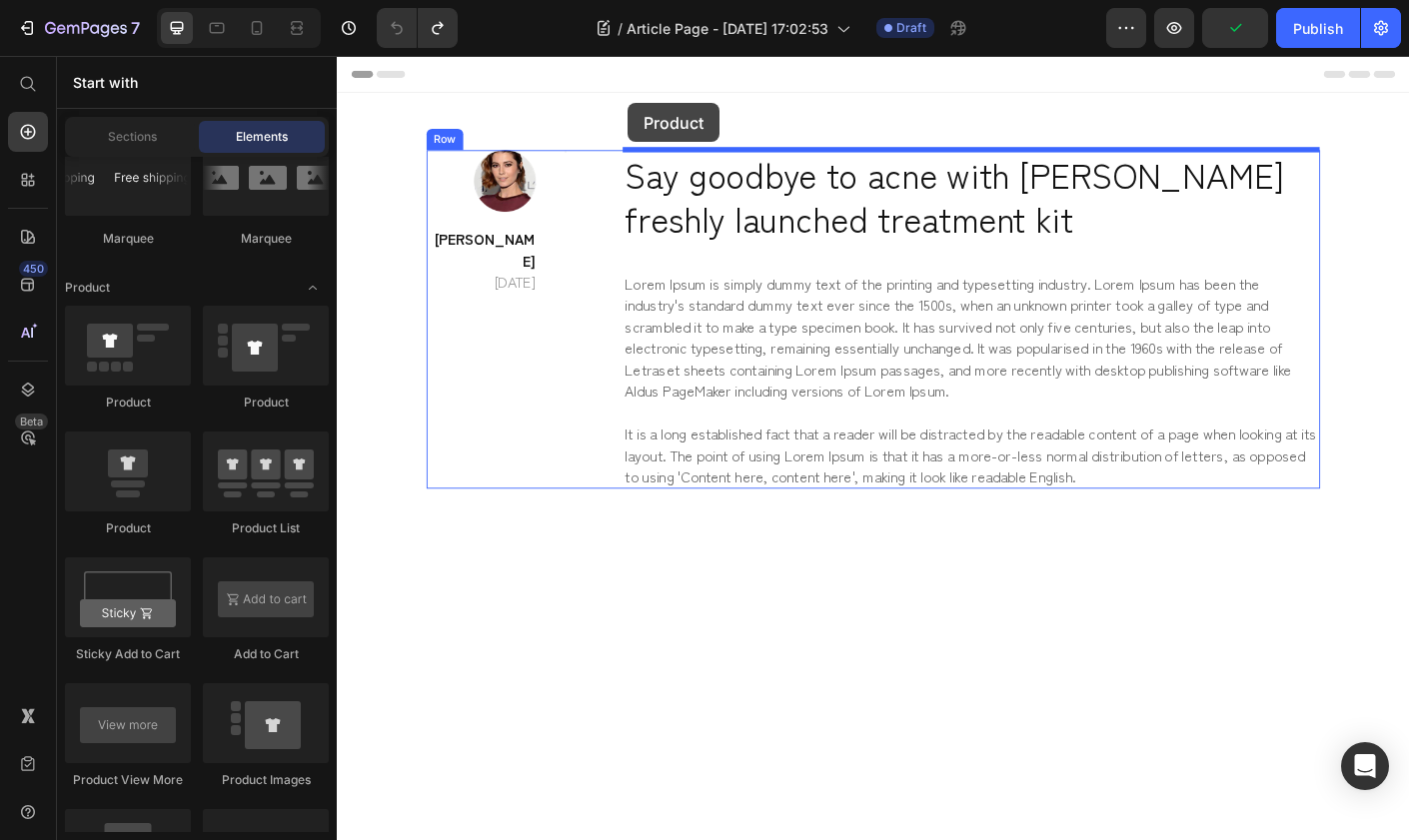 drag, startPoint x: 588, startPoint y: 411, endPoint x: 662, endPoint y: 109, distance: 310.93408 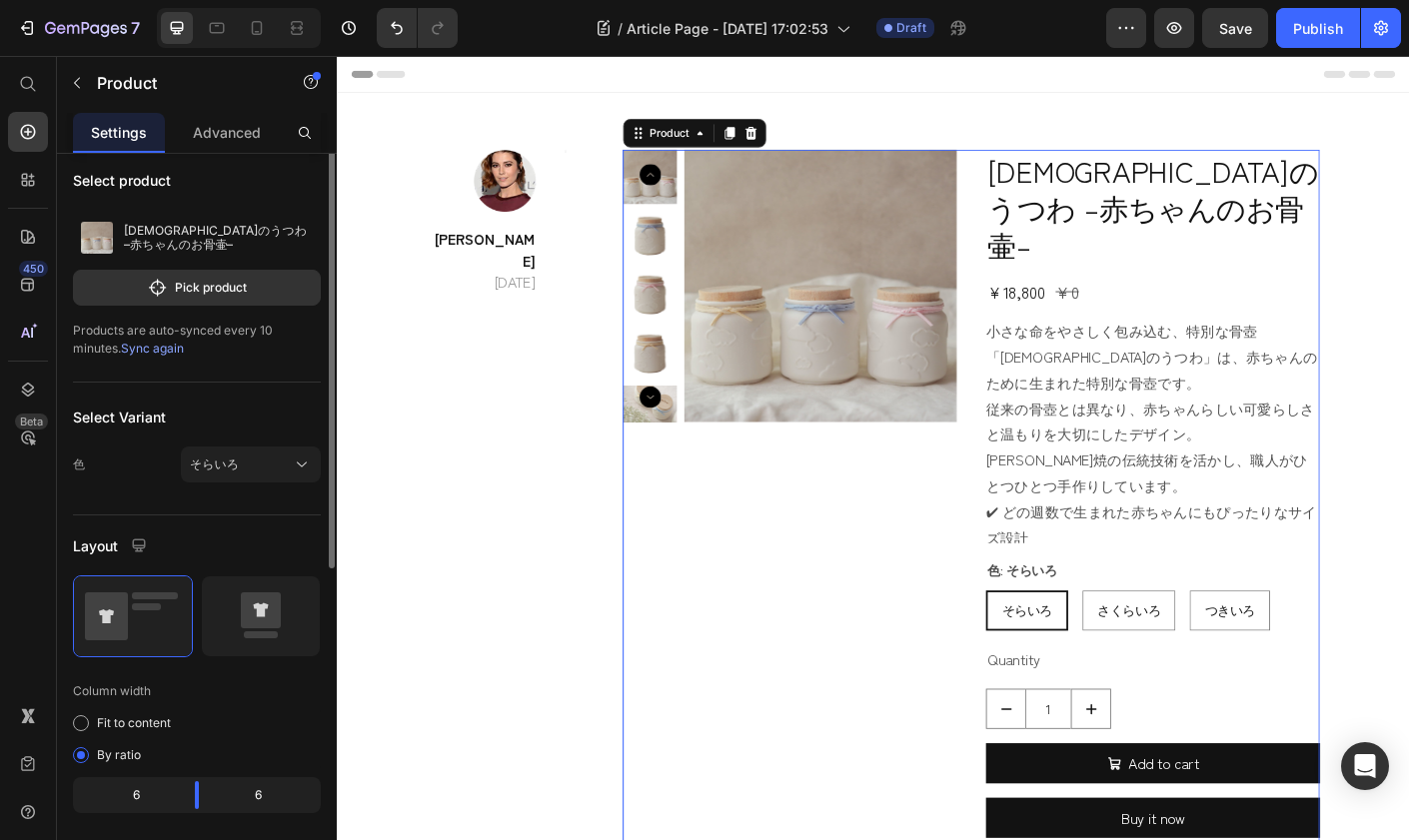 scroll, scrollTop: 0, scrollLeft: 0, axis: both 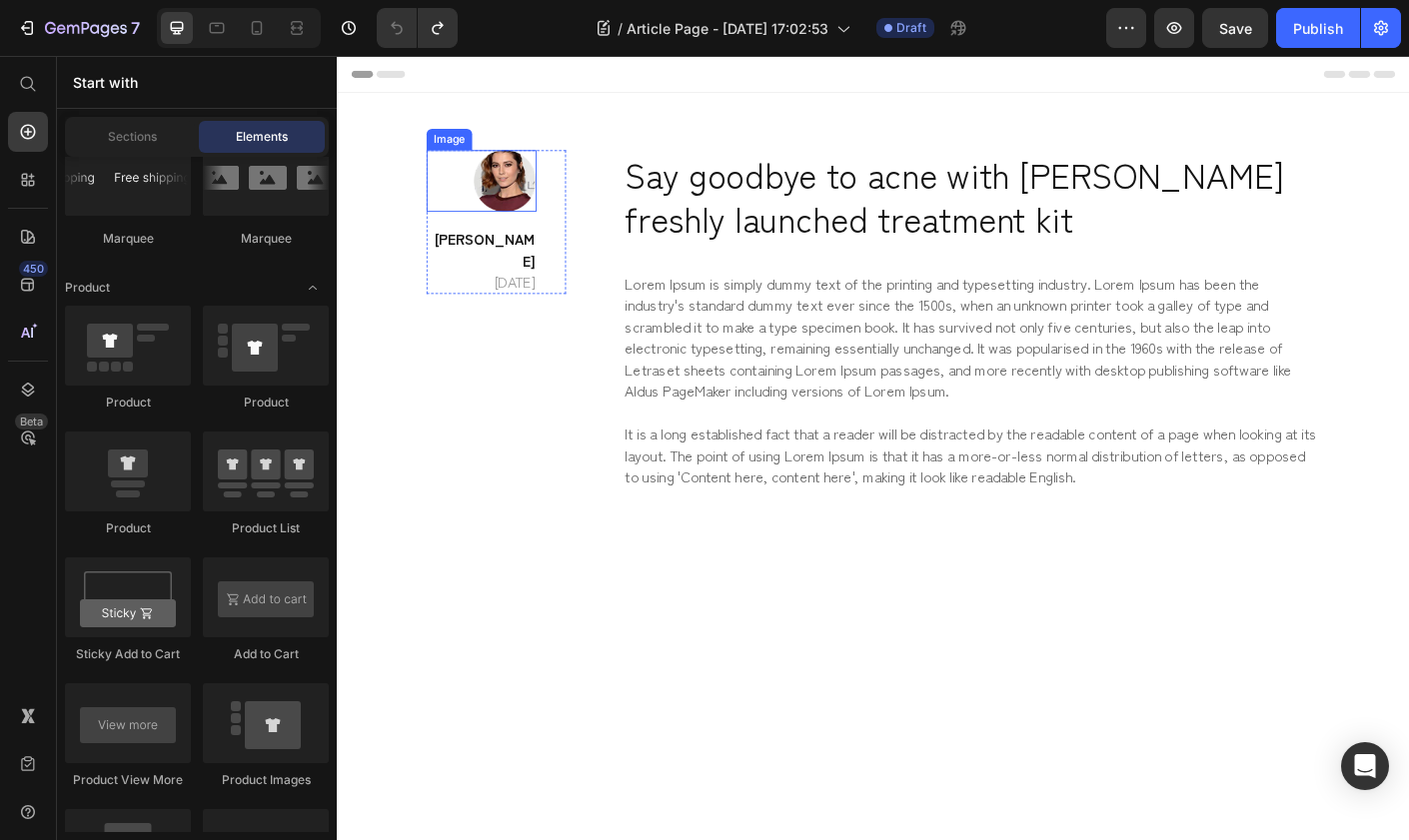 click at bounding box center (498, 195) 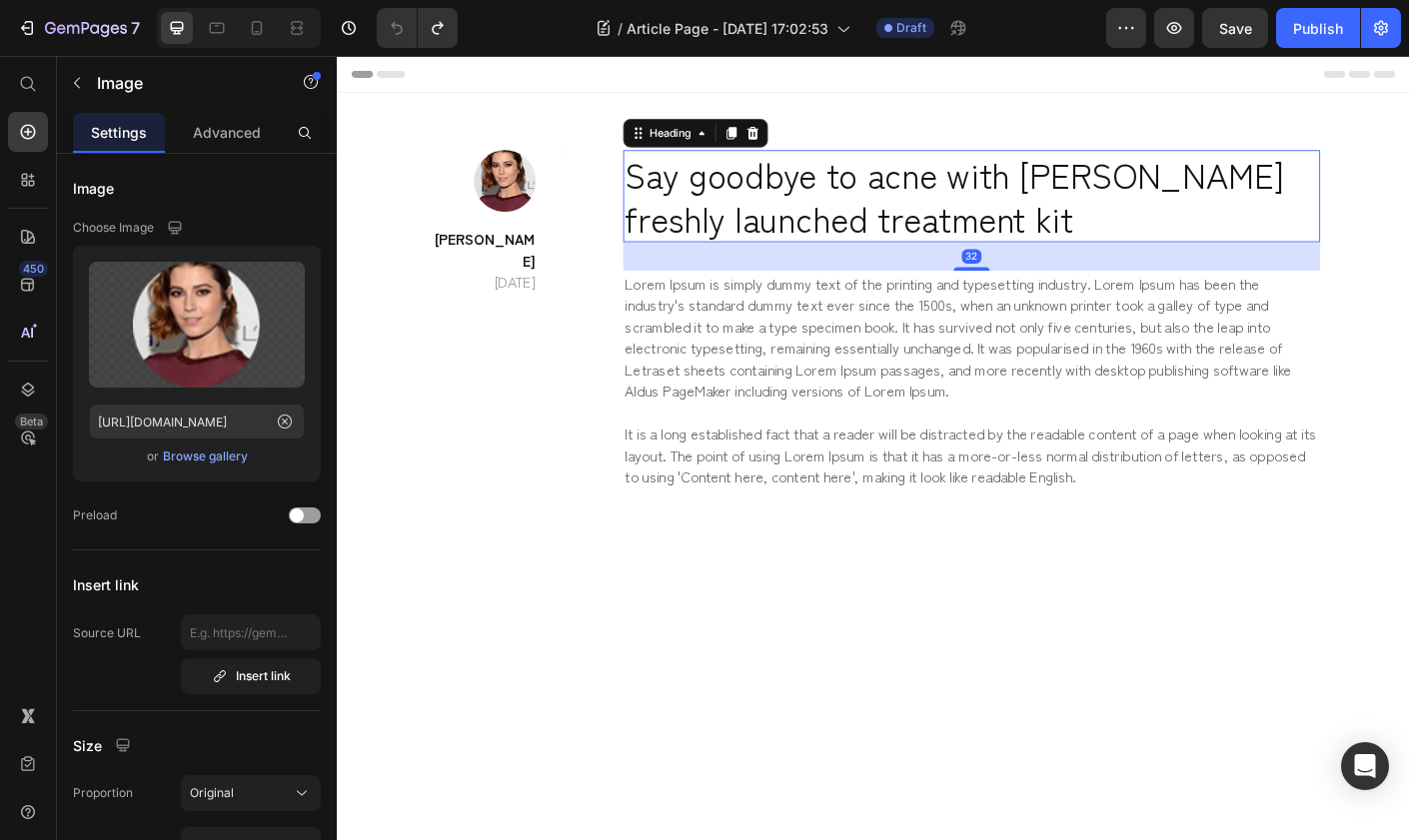 click on "Say goodbye to acne with [PERSON_NAME] freshly launched treatment kit" at bounding box center (1046, 212) 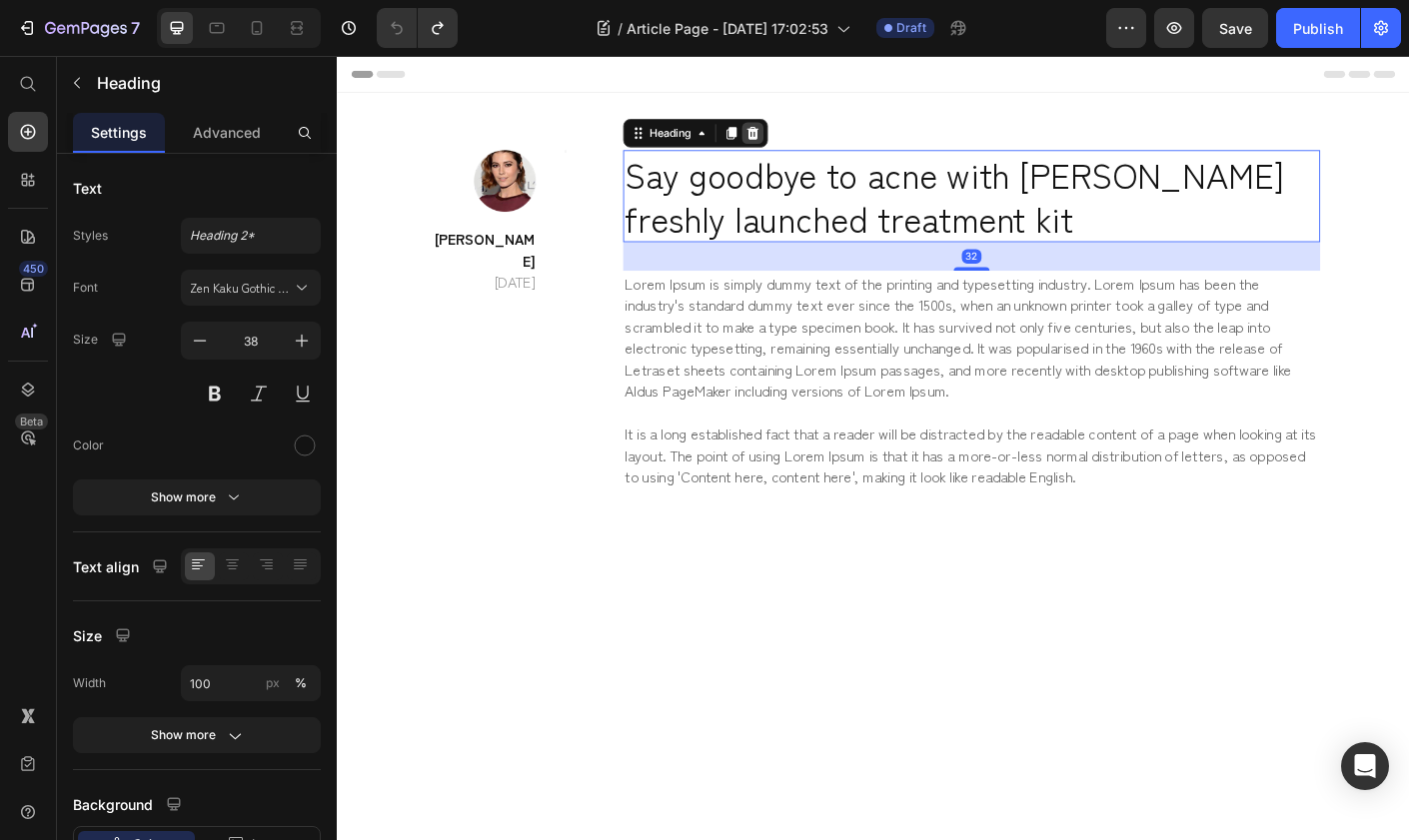 click 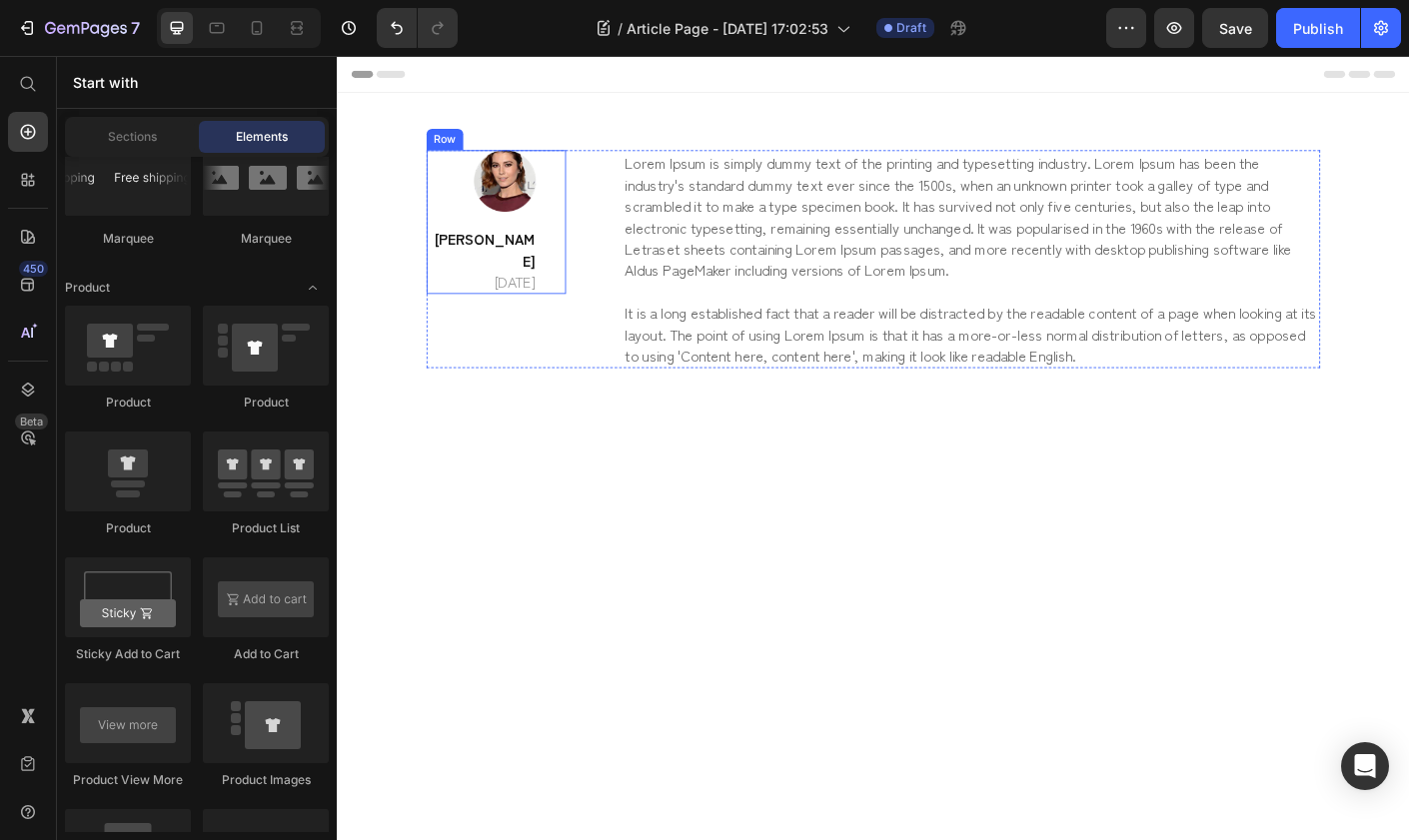 click at bounding box center [498, 195] 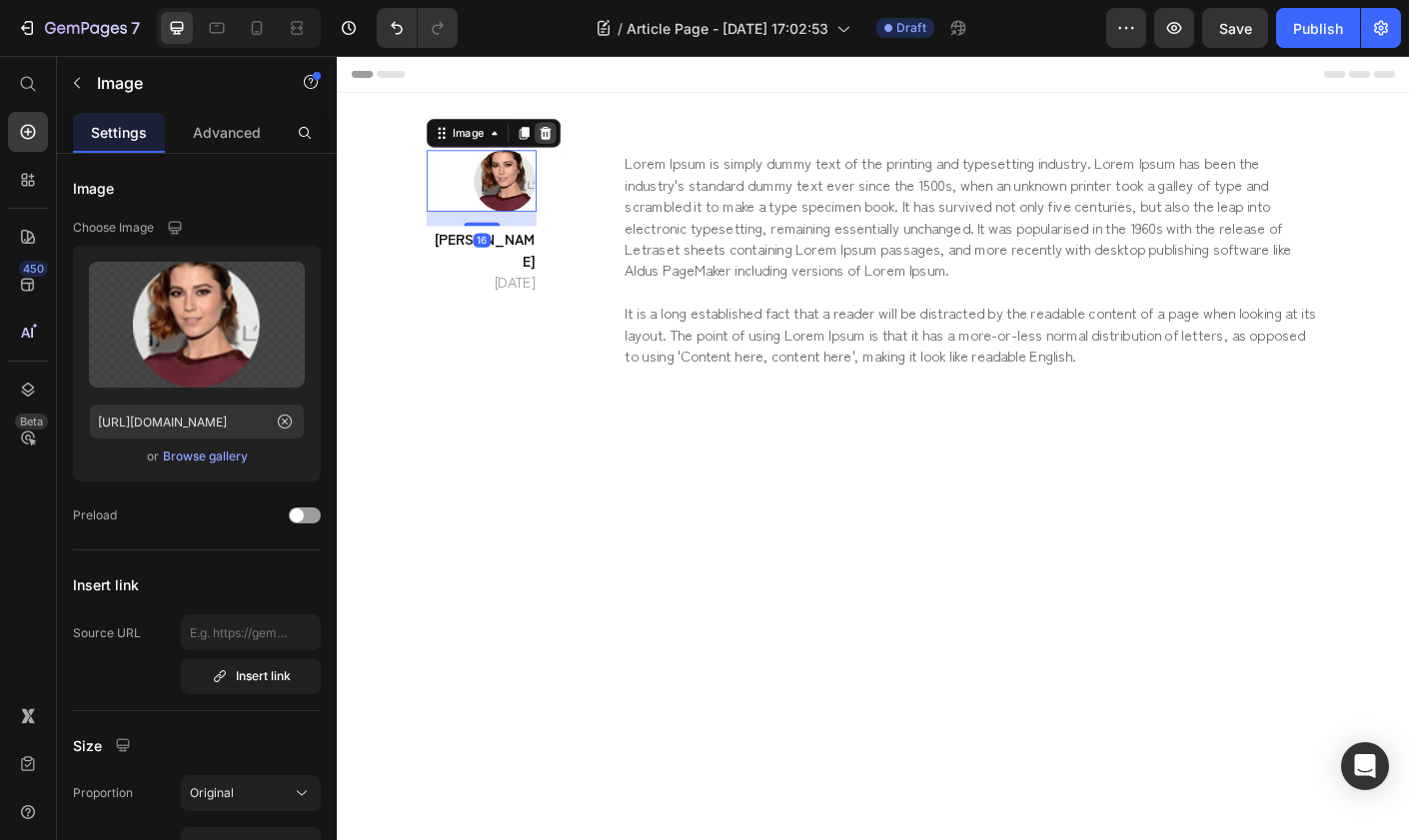click 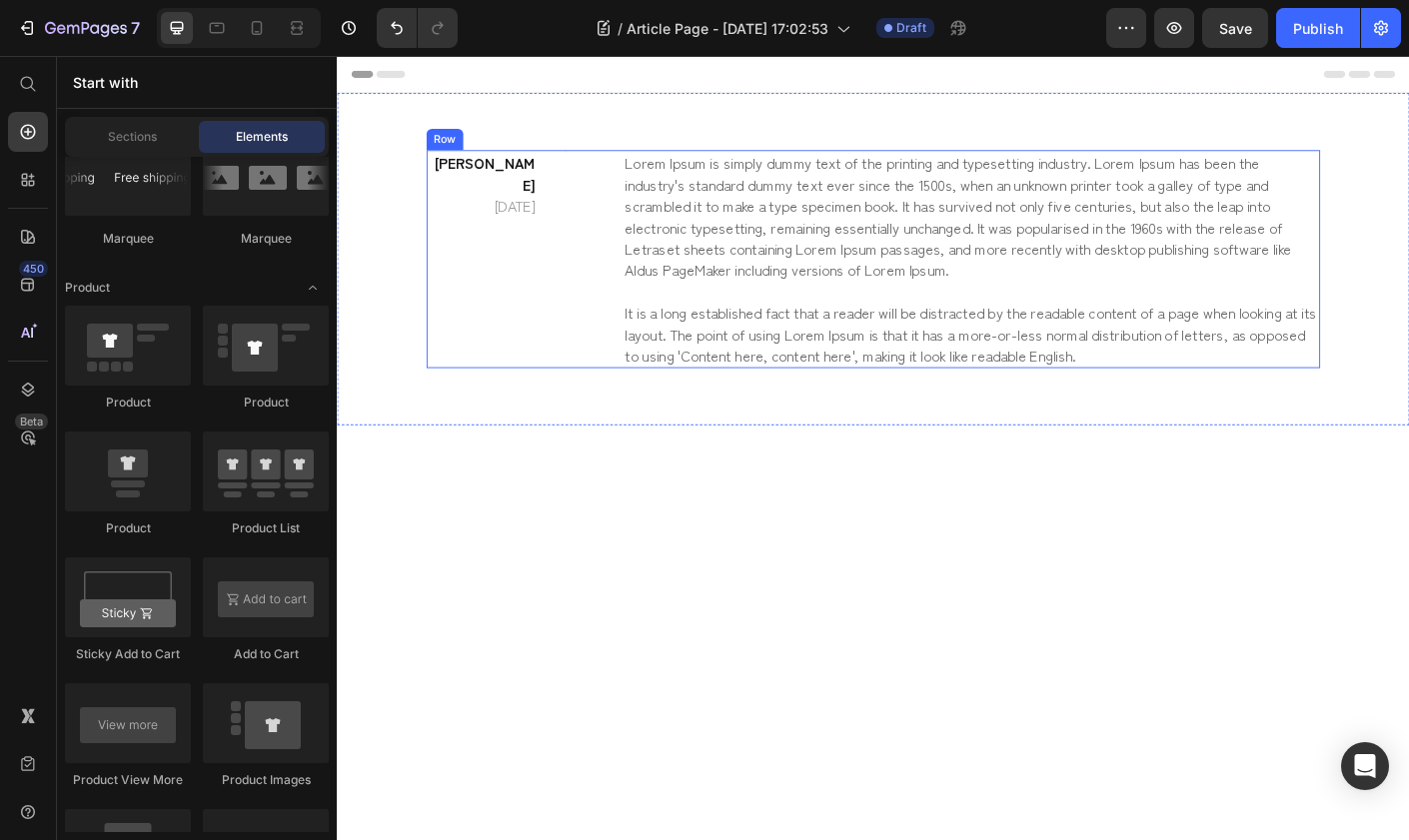 click on "Lorem Ipsum is simply dummy text of the printing and typesetting industry. Lorem Ipsum has been the industry's standard dummy text ever since the 1500s, when an unknown printer took a galley of type and scrambled it to make a type specimen book. It has survived not only five centuries, but also the leap into electronic typesetting, remaining essentially unchanged. It was popularised in the 1960s with the release of Letraset sheets containing Lorem Ipsum passages, and more recently with desktop publishing software like Aldus PageMaker including versions of Lorem Ipsum. It is a long established fact that a reader will be distracted by the readable content of a page when looking at its layout. The point of using Lorem Ipsum is that it has a more-or-less normal distribution of letters, as opposed to using 'Content here, content here', making it look like readable English." at bounding box center (1046, 283) 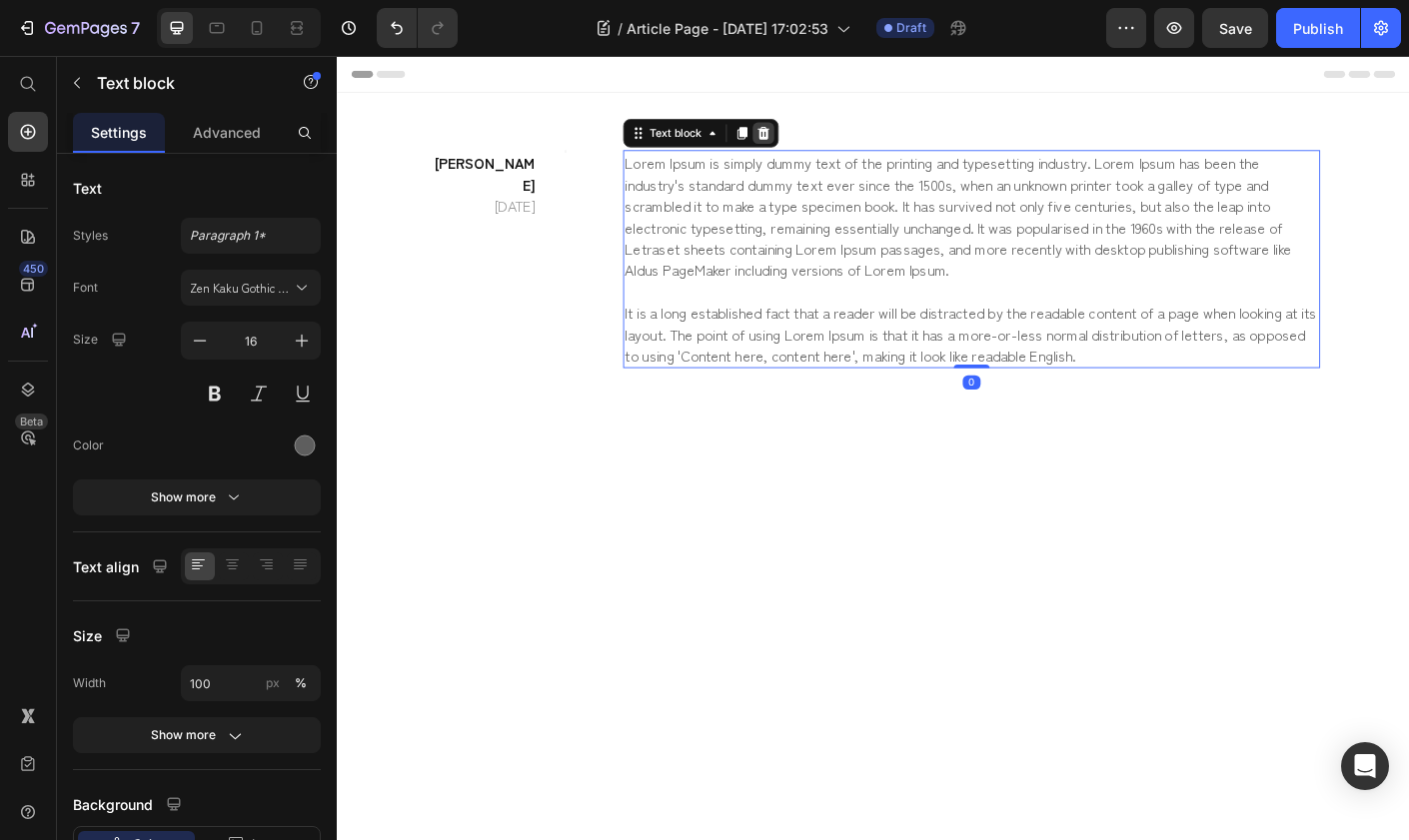 click 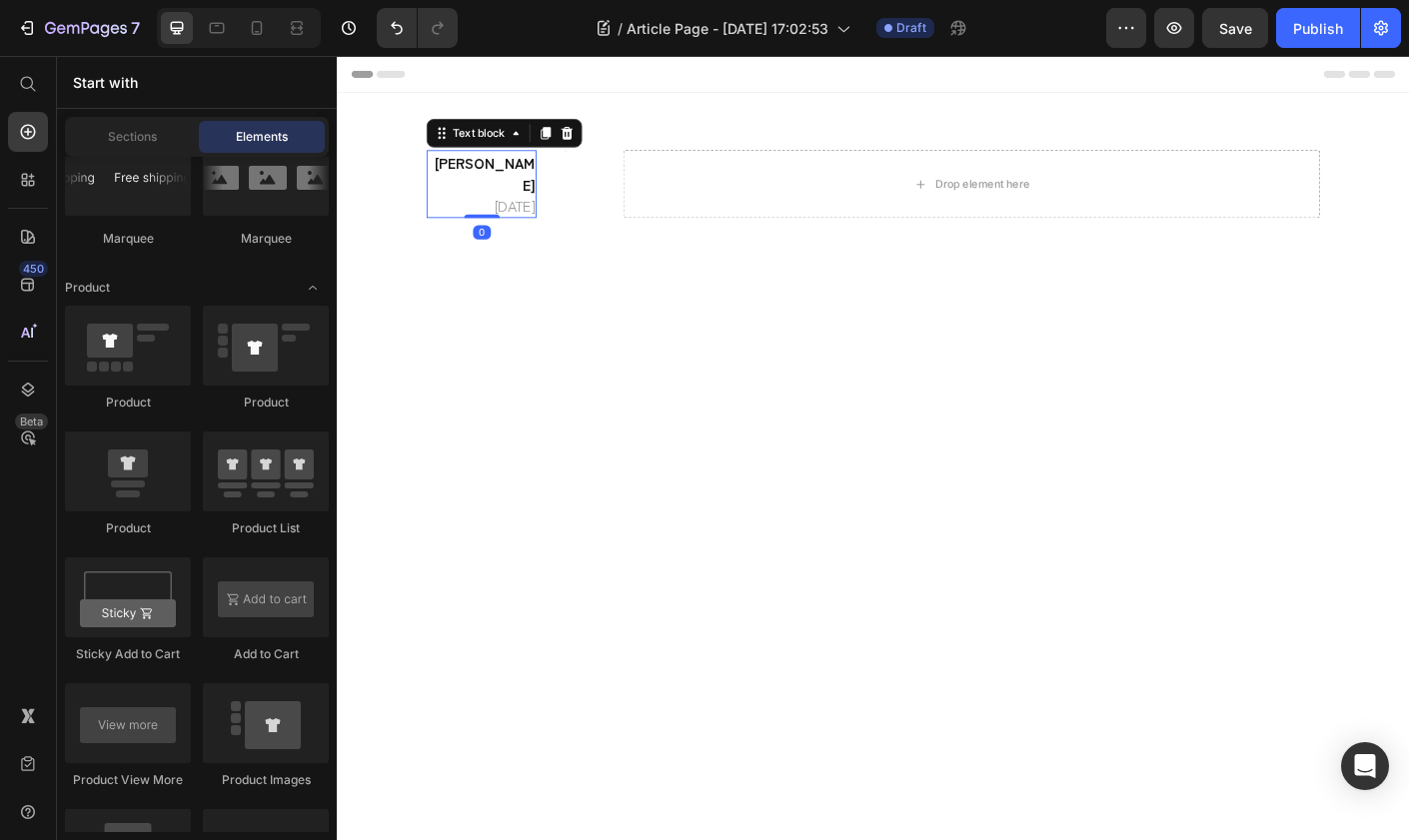 click on "[PERSON_NAME] [DATE]" at bounding box center [498, 199] 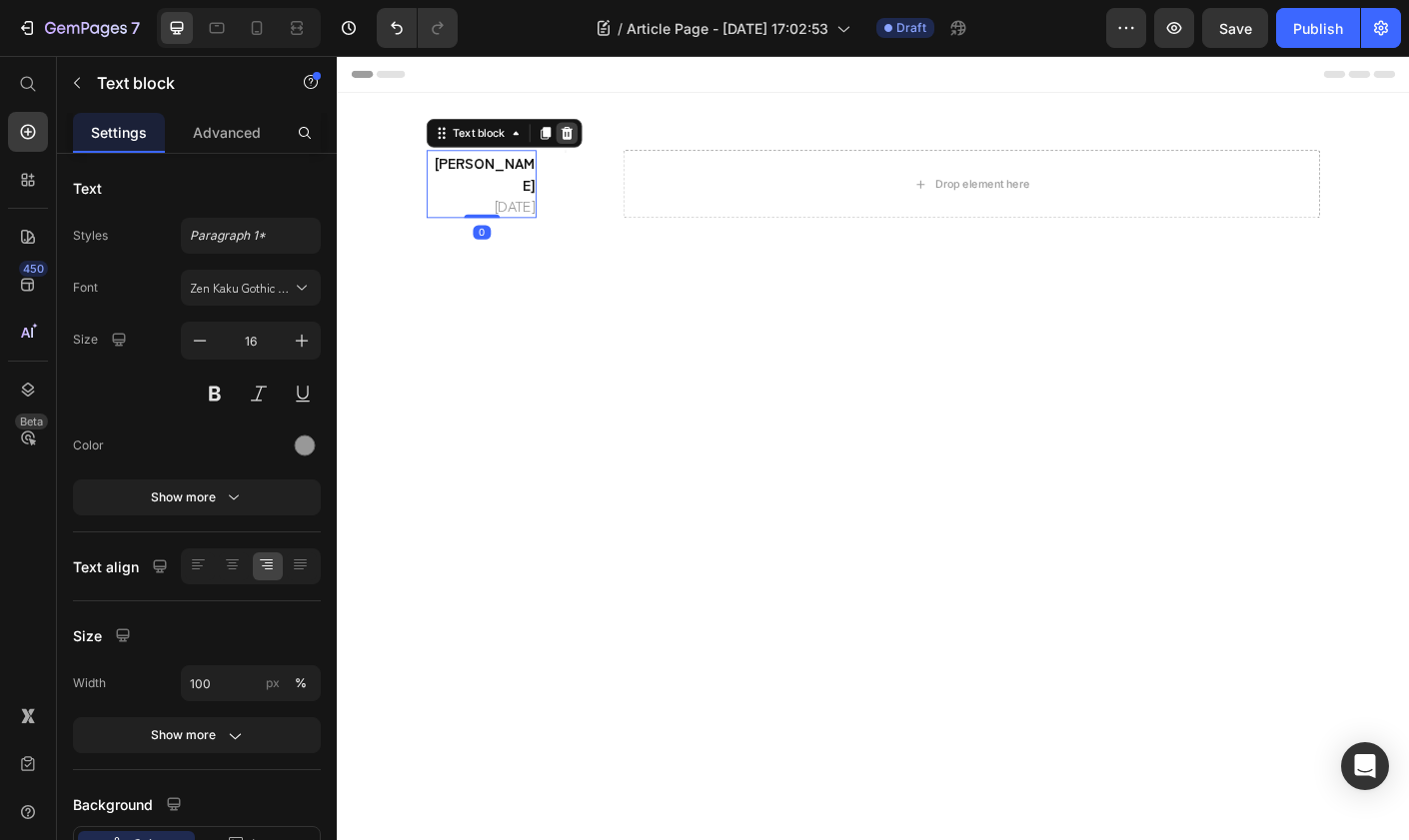 click 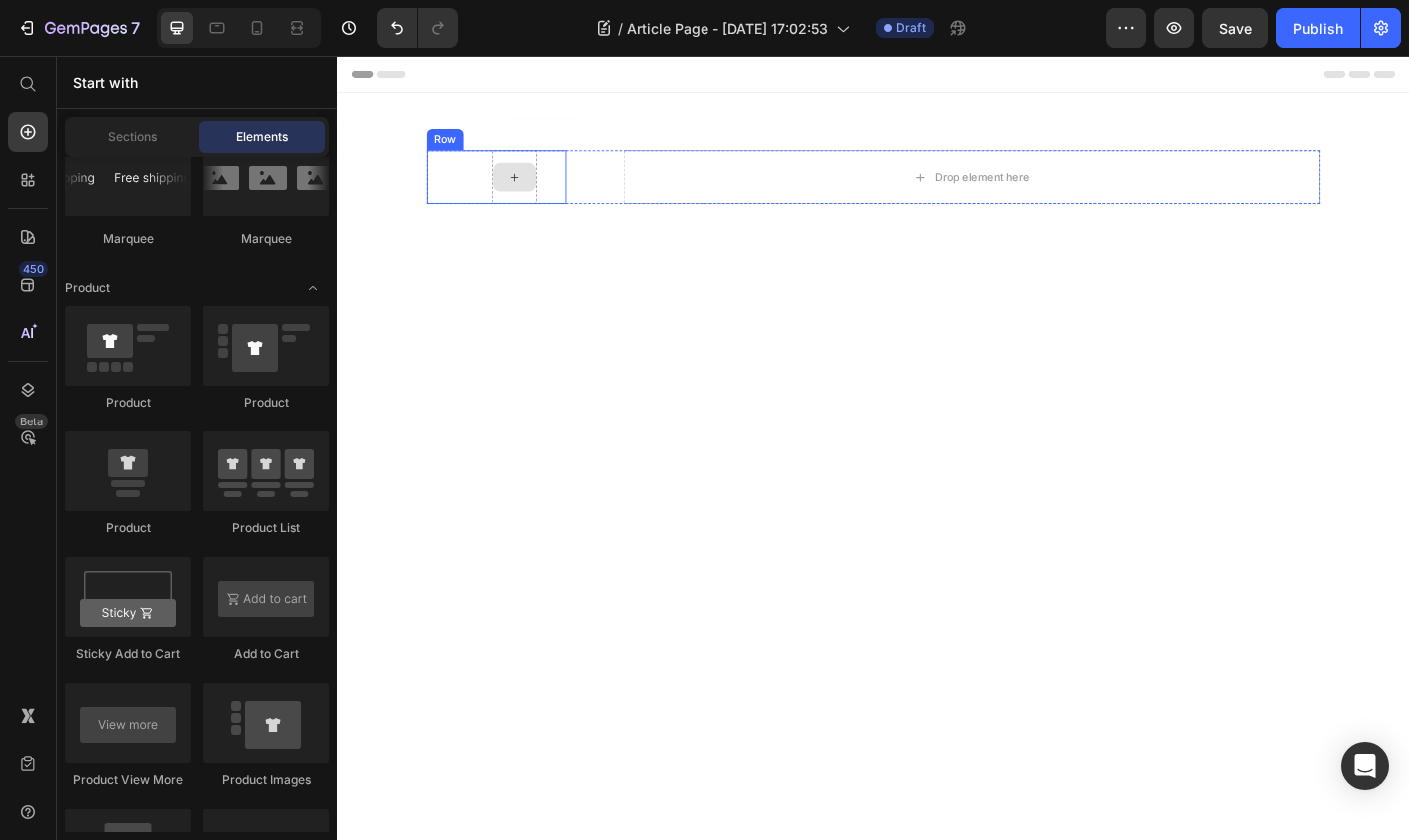 click 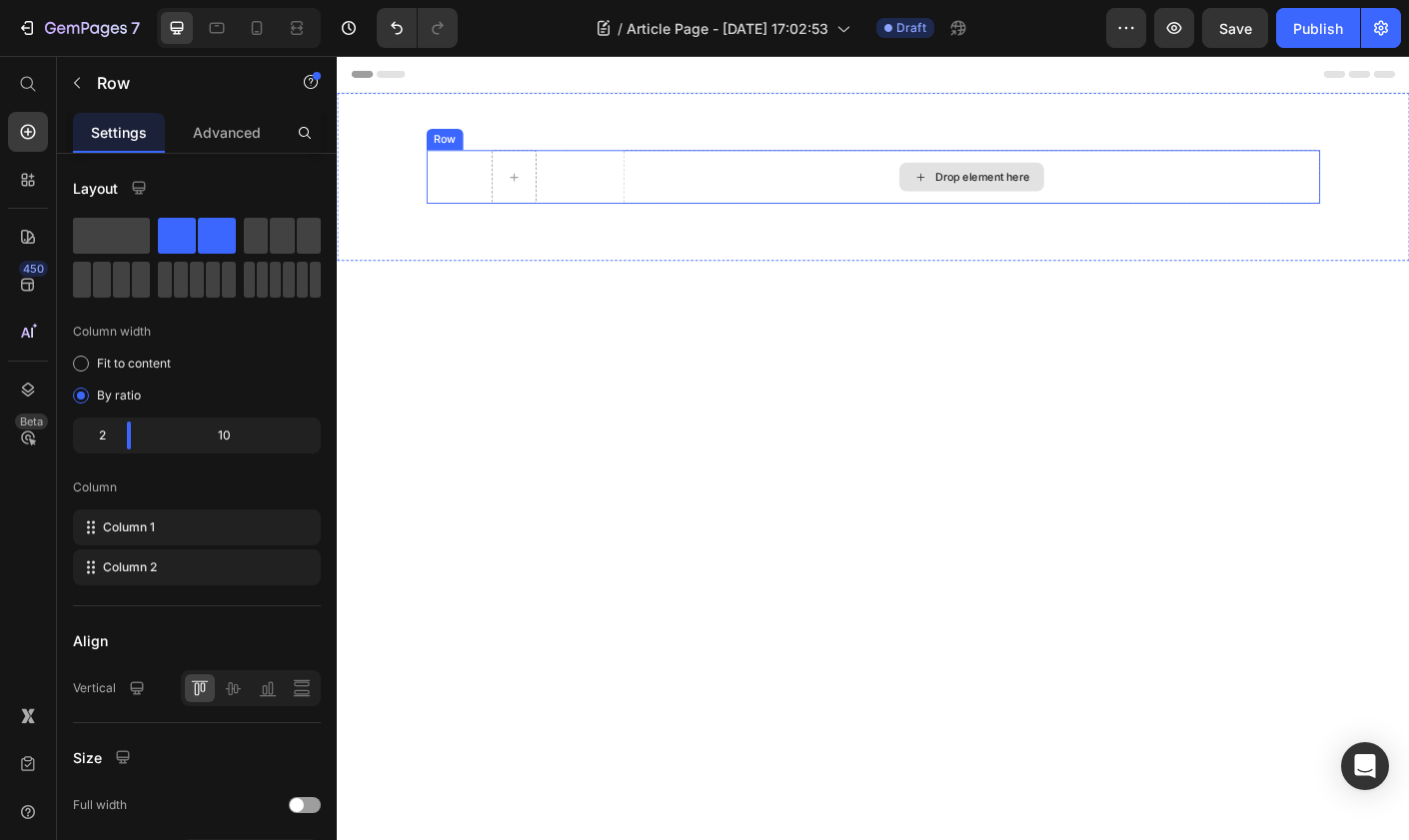 click on "Drop element here" at bounding box center (1046, 191) 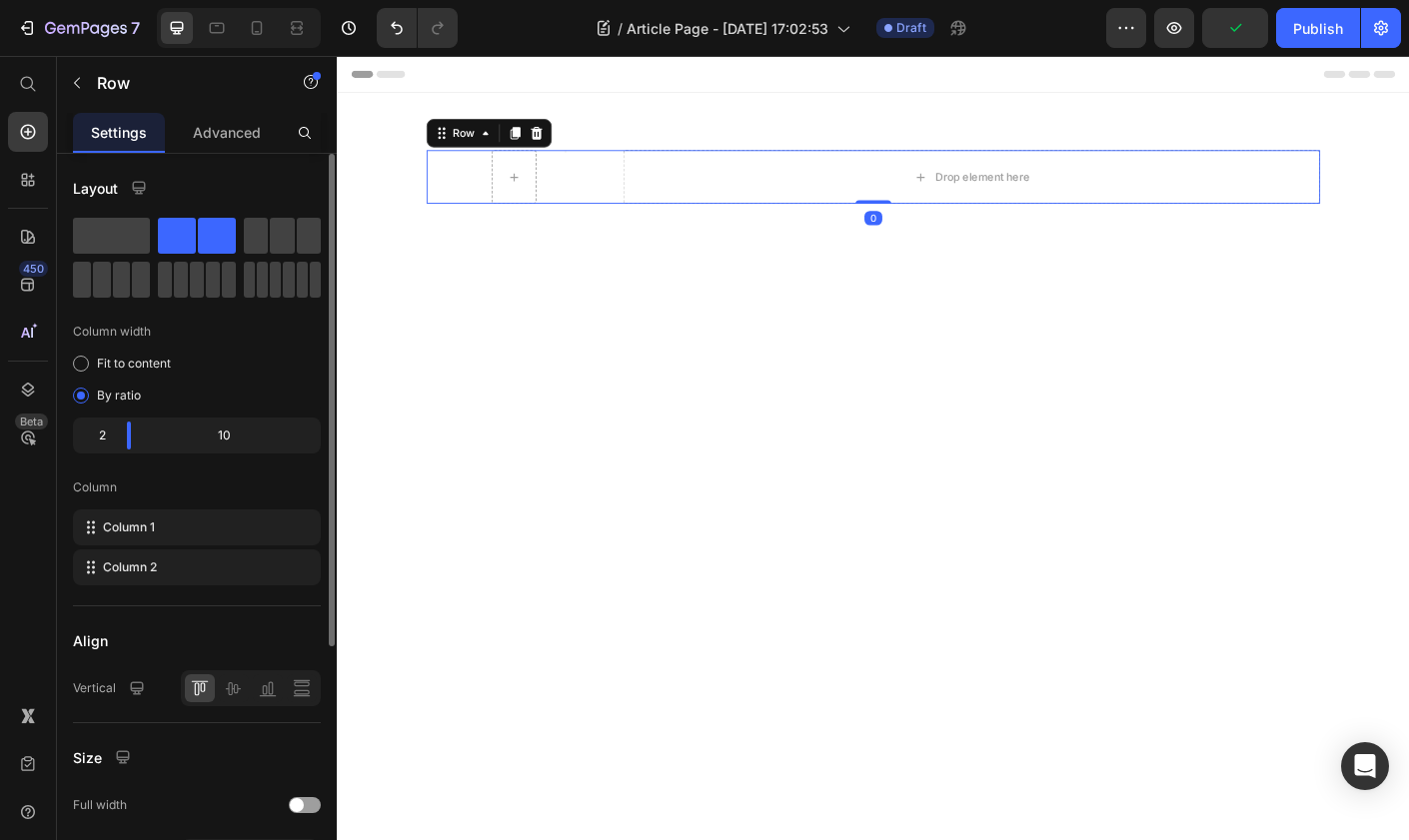 click 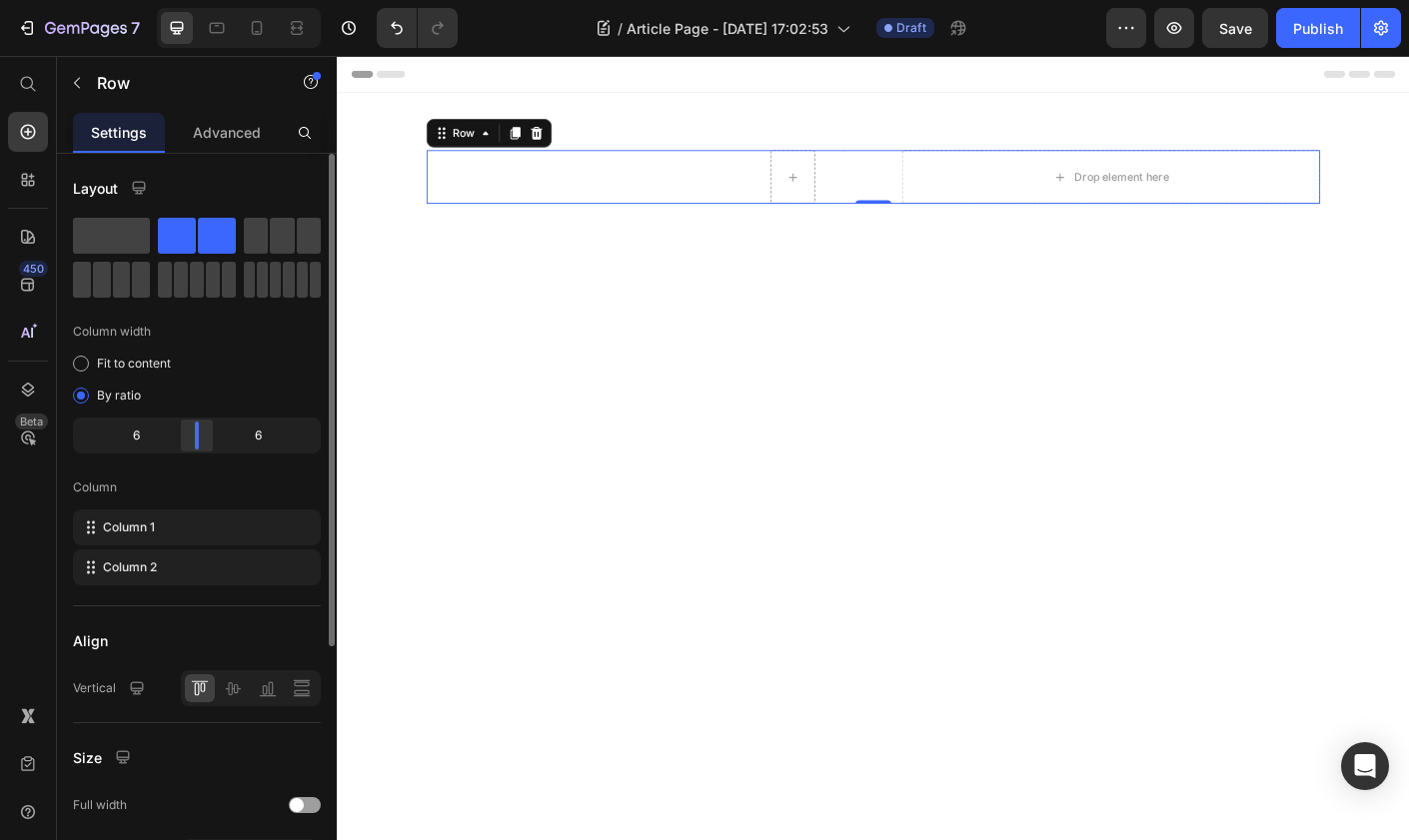 drag, startPoint x: 124, startPoint y: 445, endPoint x: 197, endPoint y: 444, distance: 73.00685 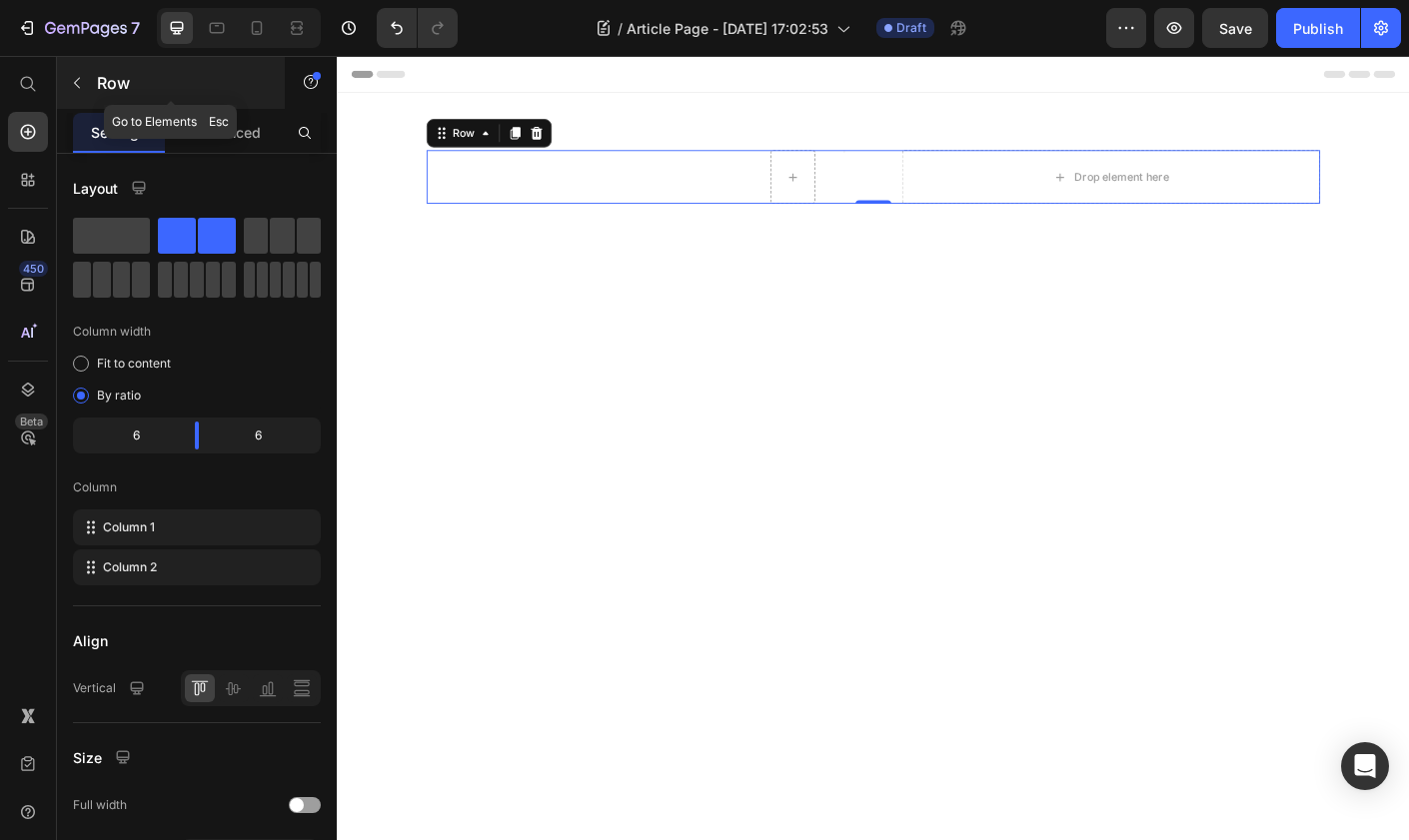 click 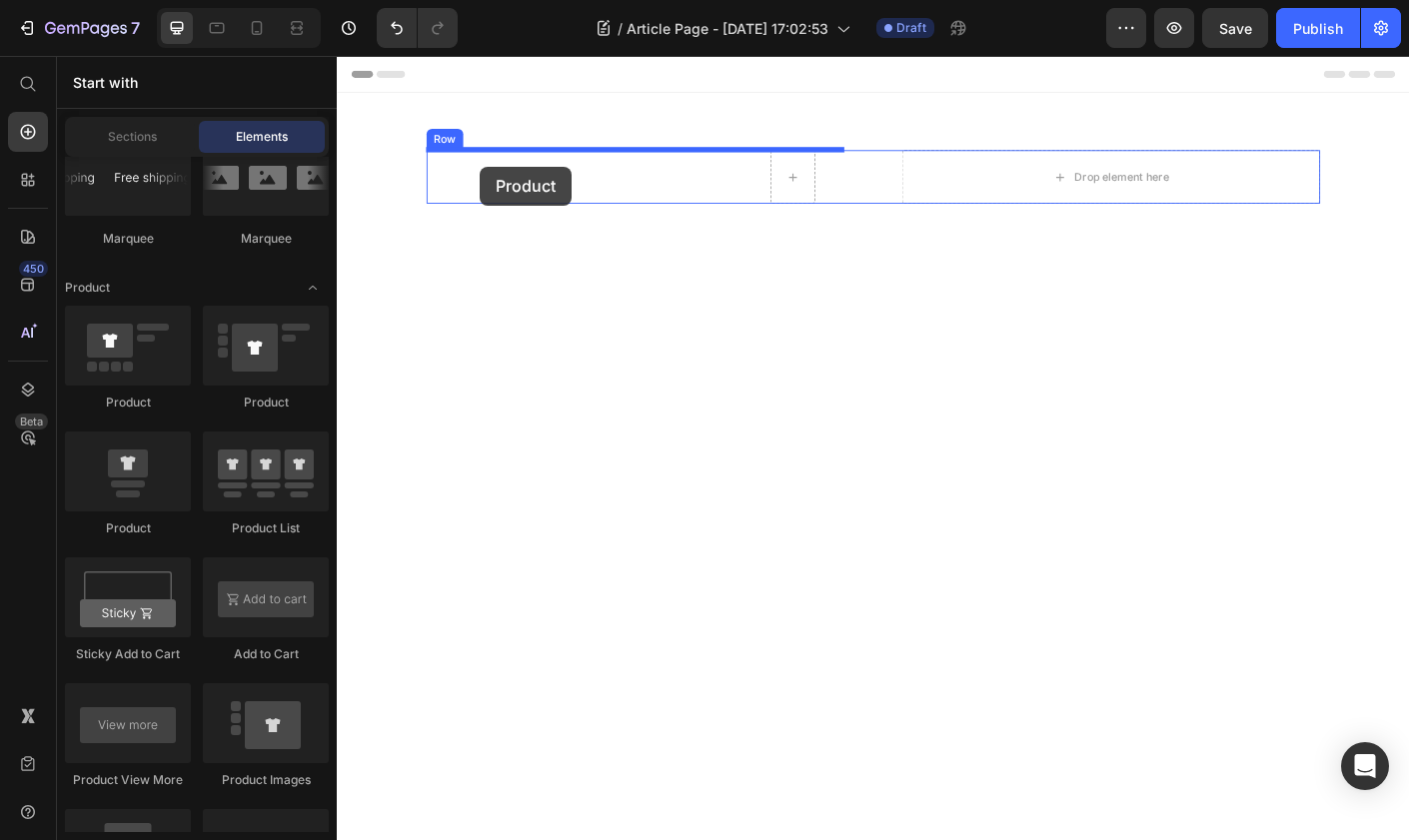 drag, startPoint x: 597, startPoint y: 420, endPoint x: 497, endPoint y: 180, distance: 260 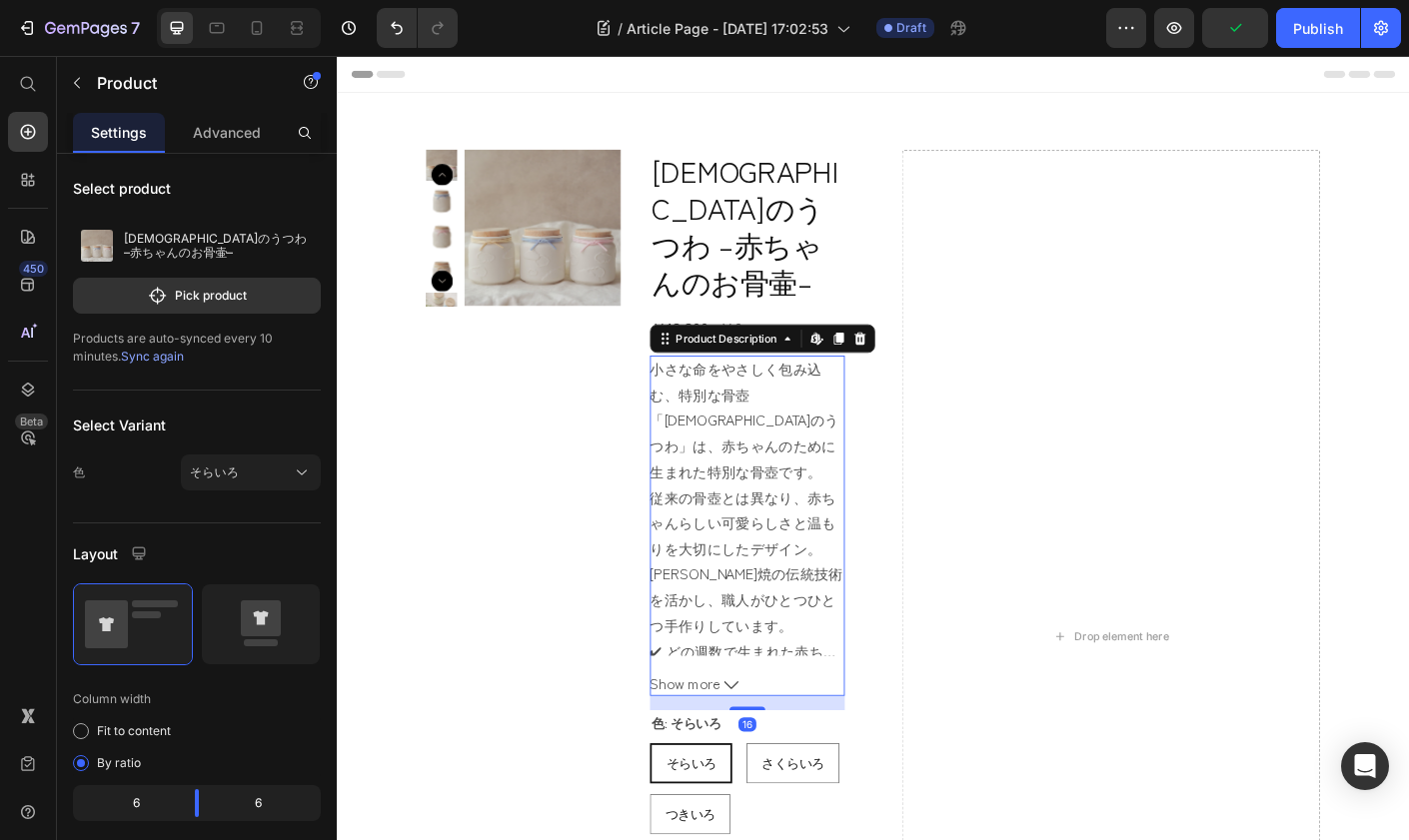 click on "小さな命をやさしく包み込む、特別な骨壺" at bounding box center [782, 419] 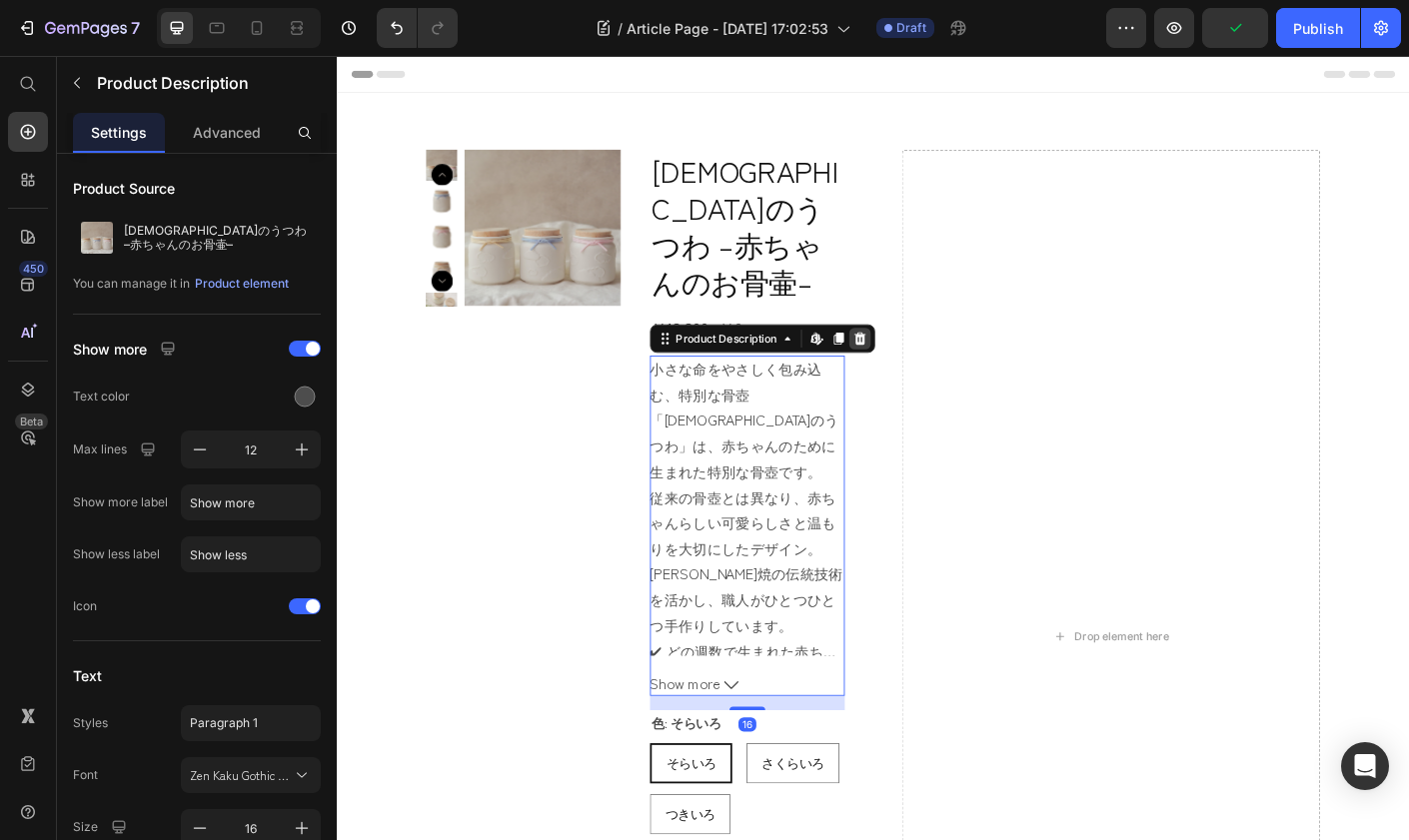 click 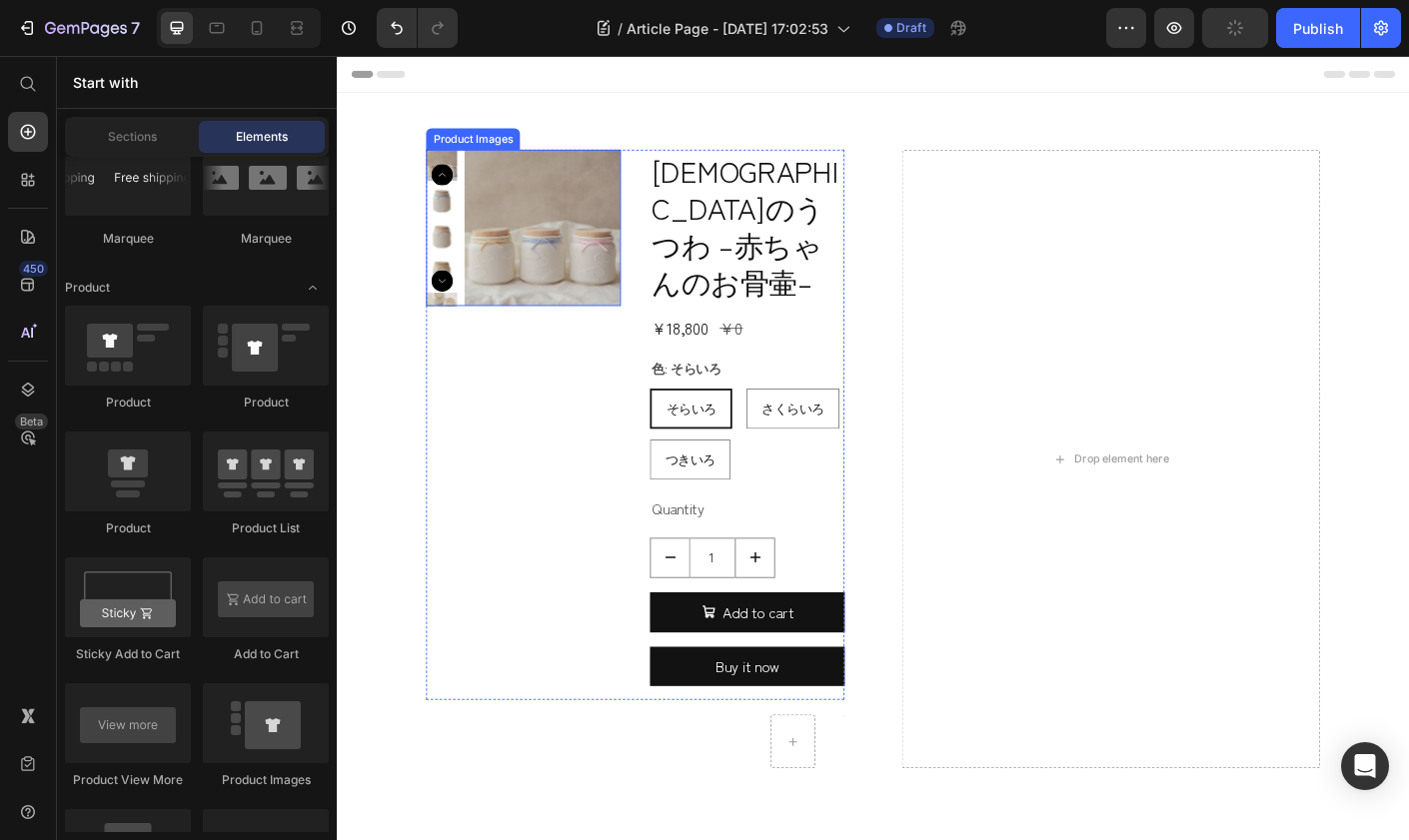 click at bounding box center (567, 248) 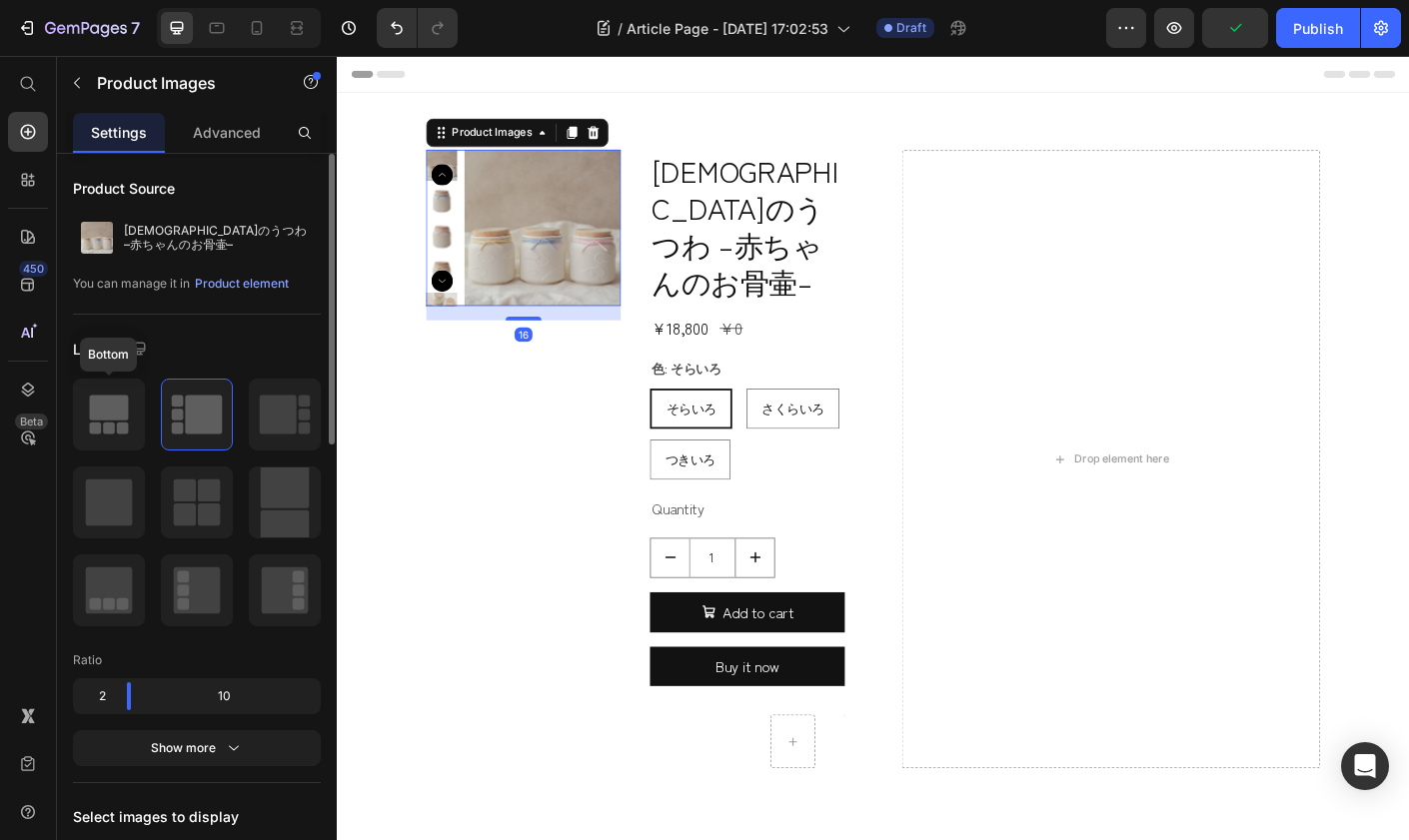 click 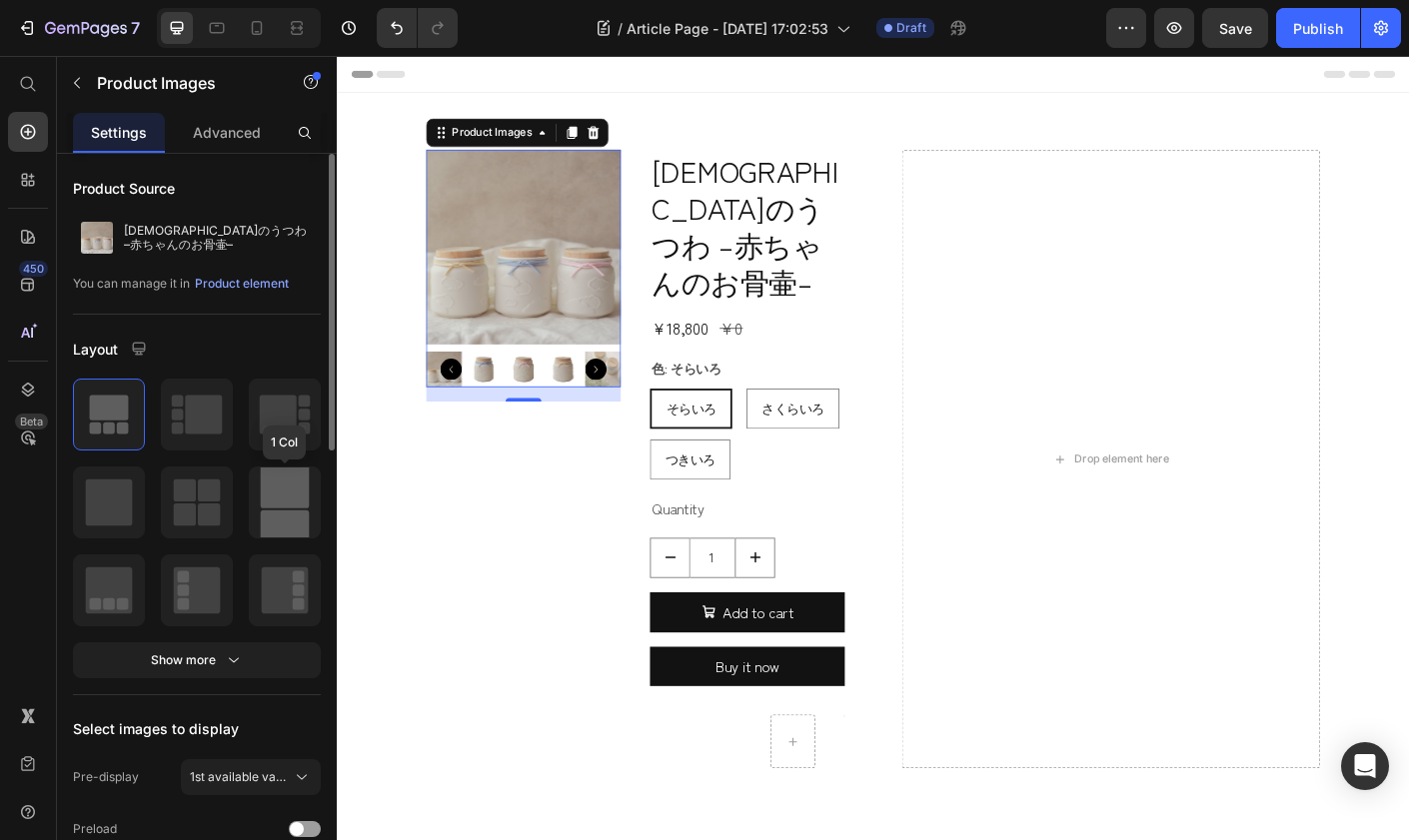 click 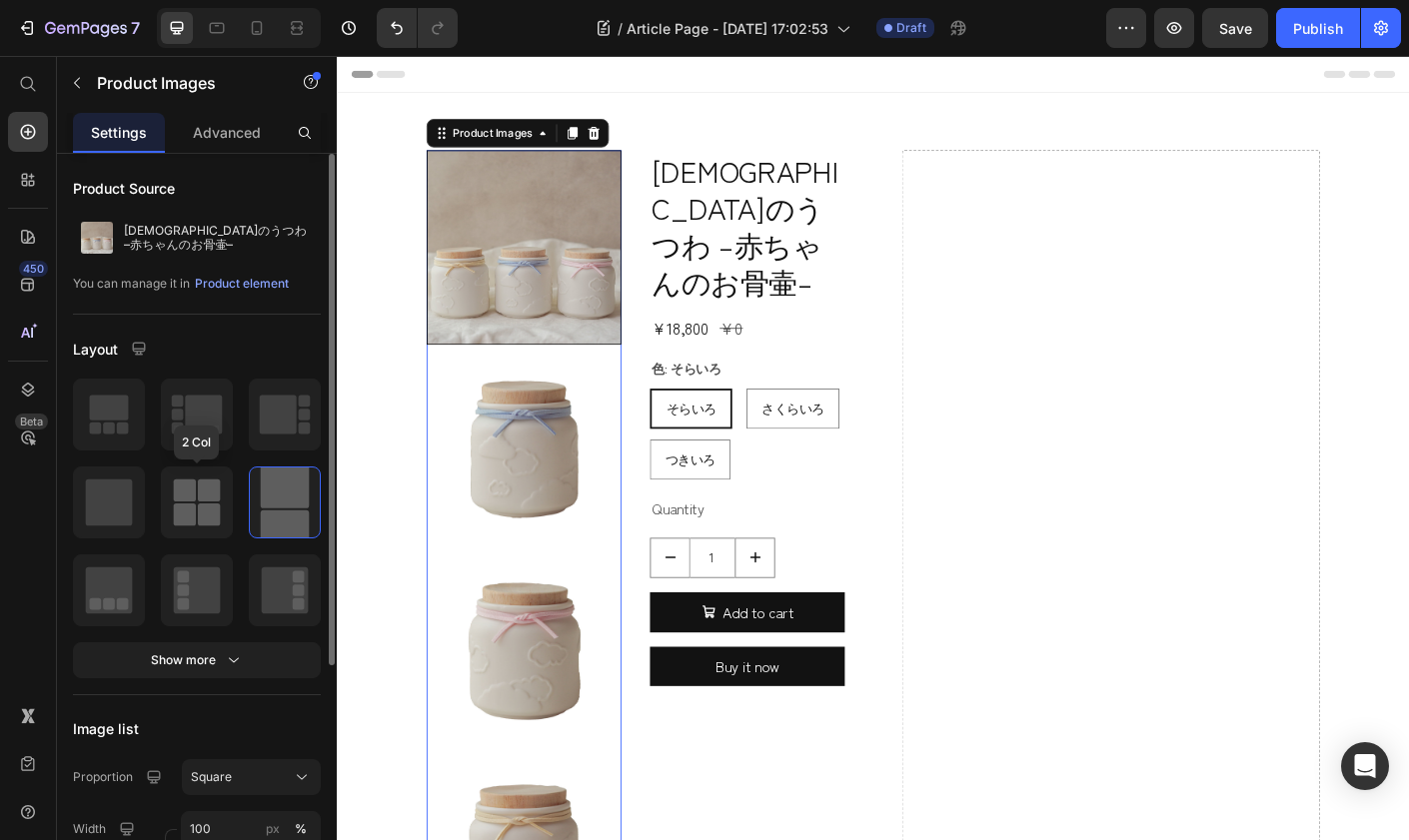 click 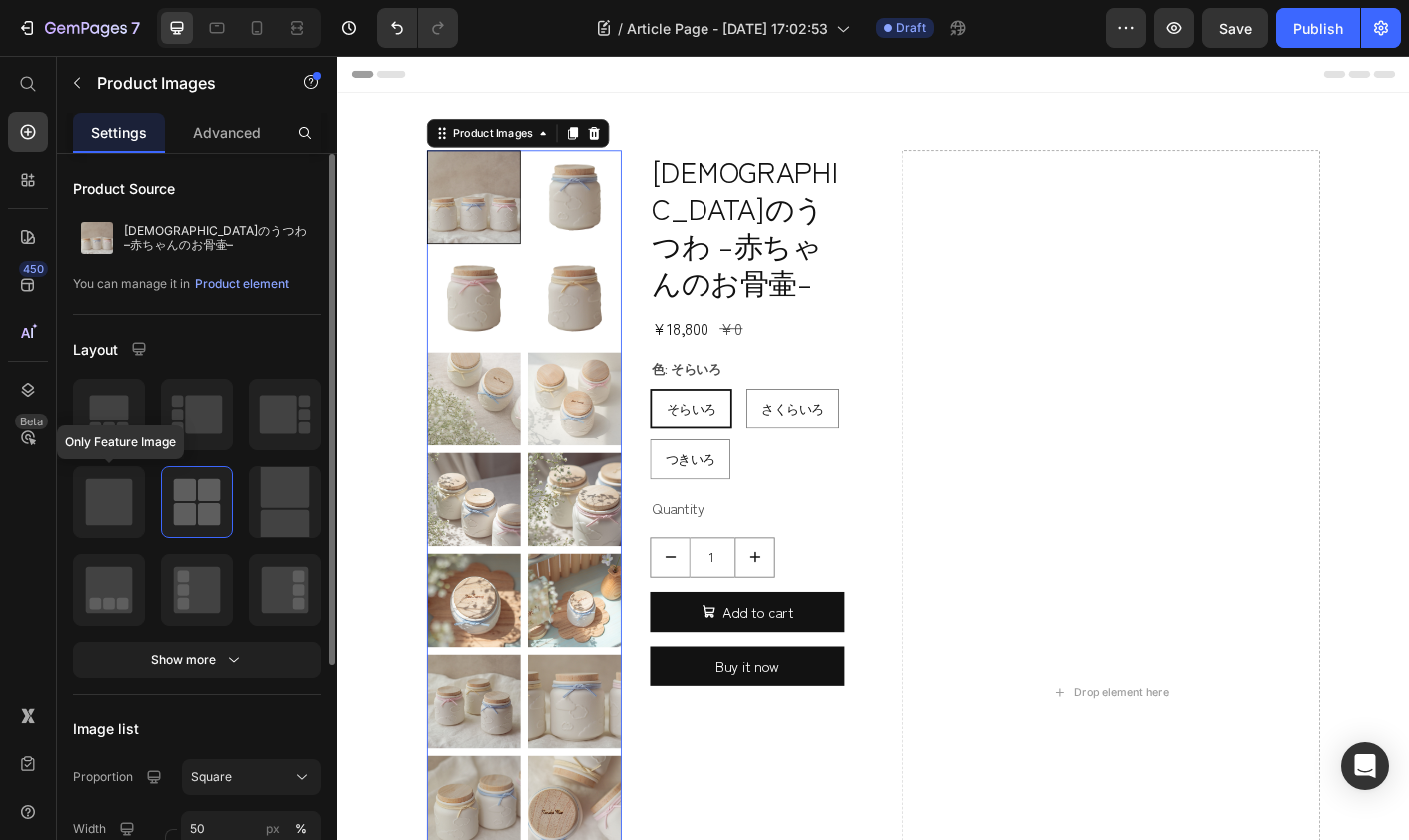 click 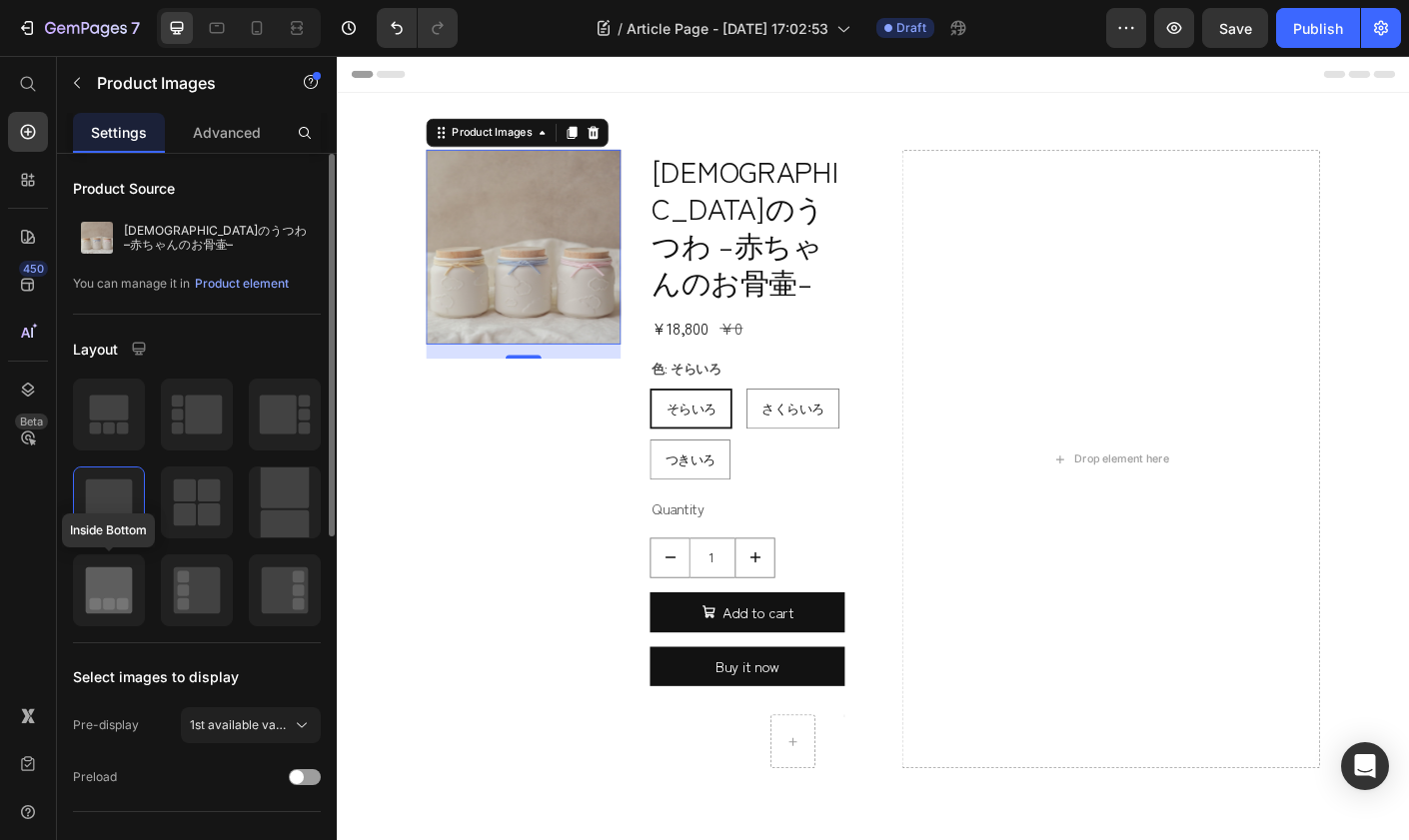 click 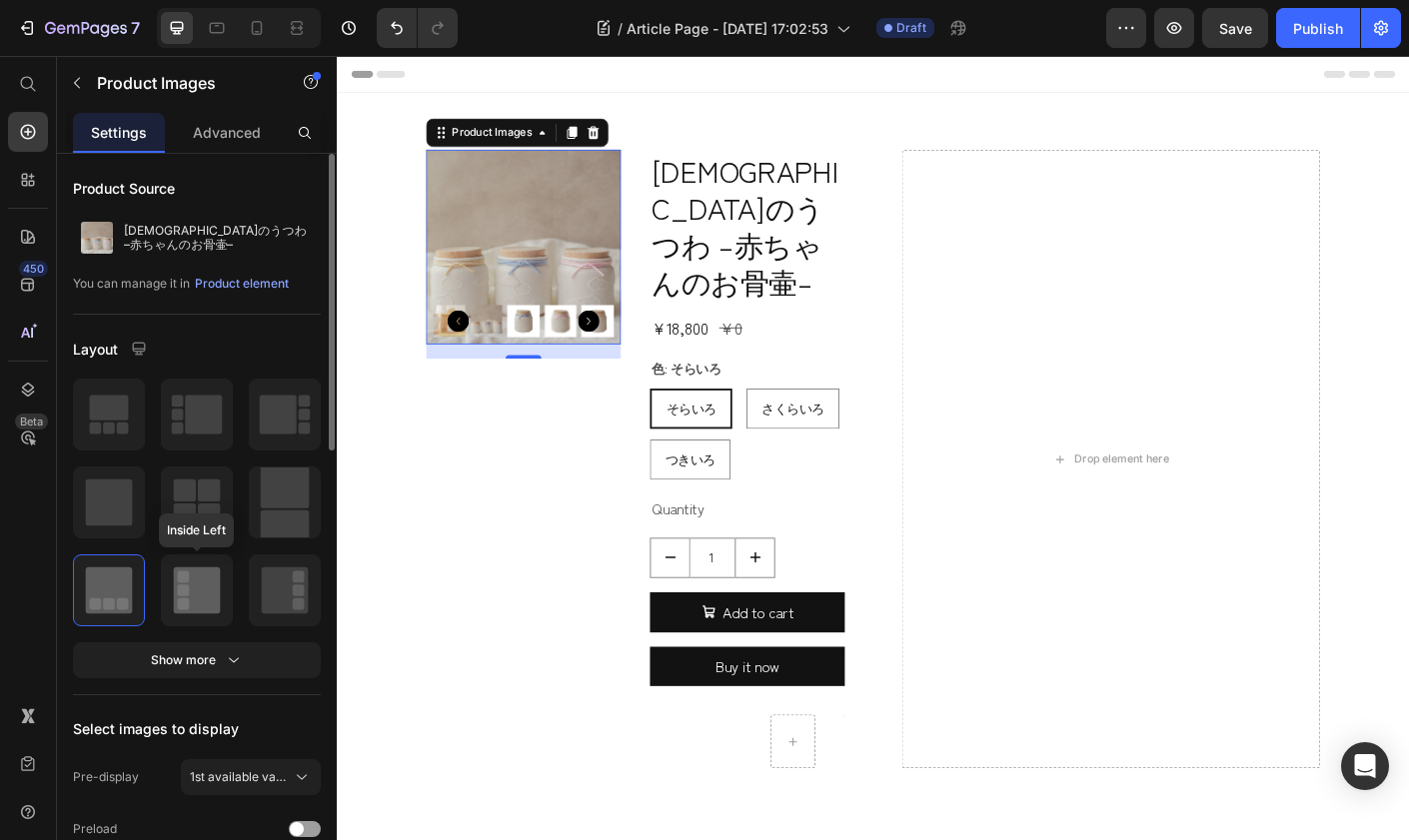 click 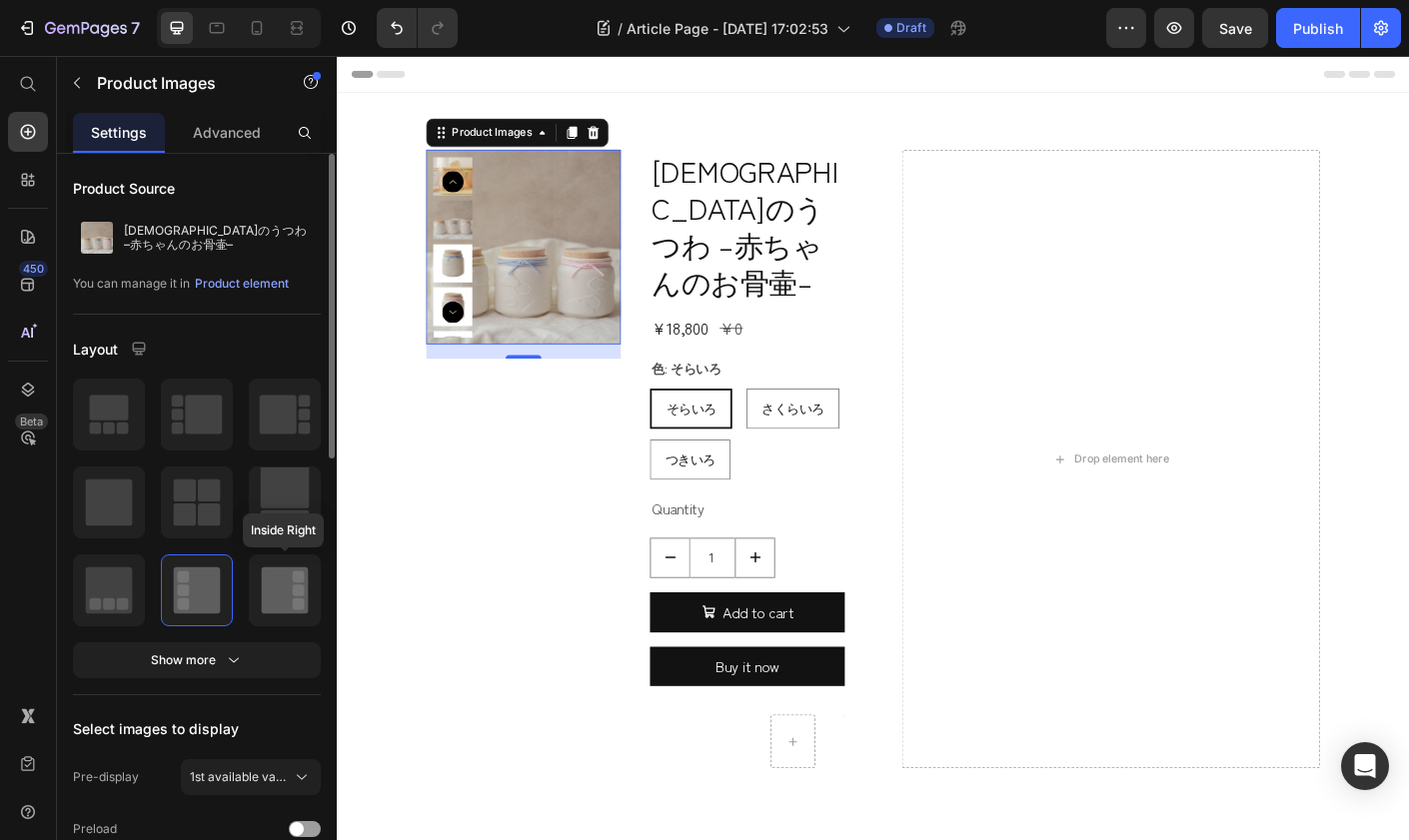 click 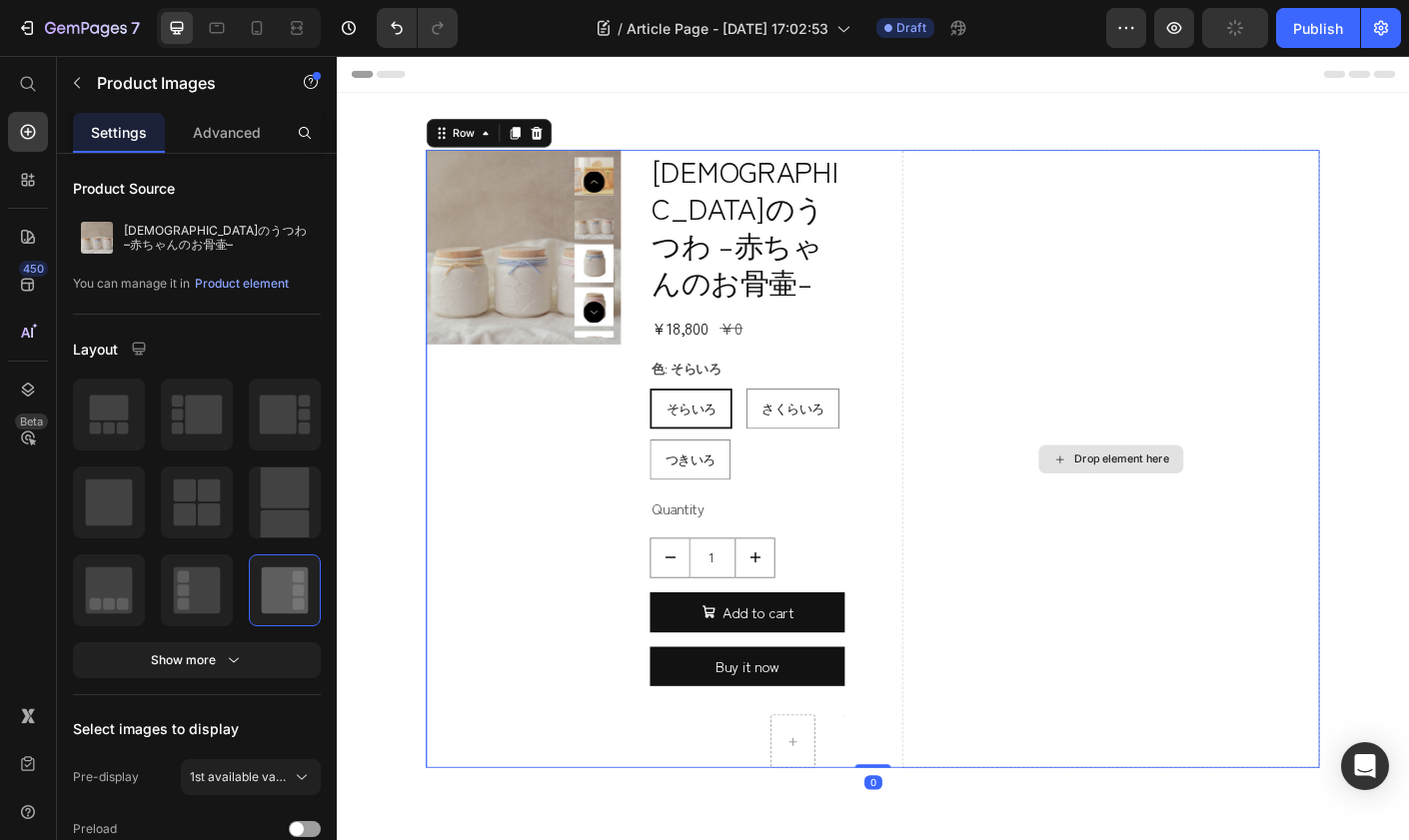 click on "Drop element here" at bounding box center [1202, 506] 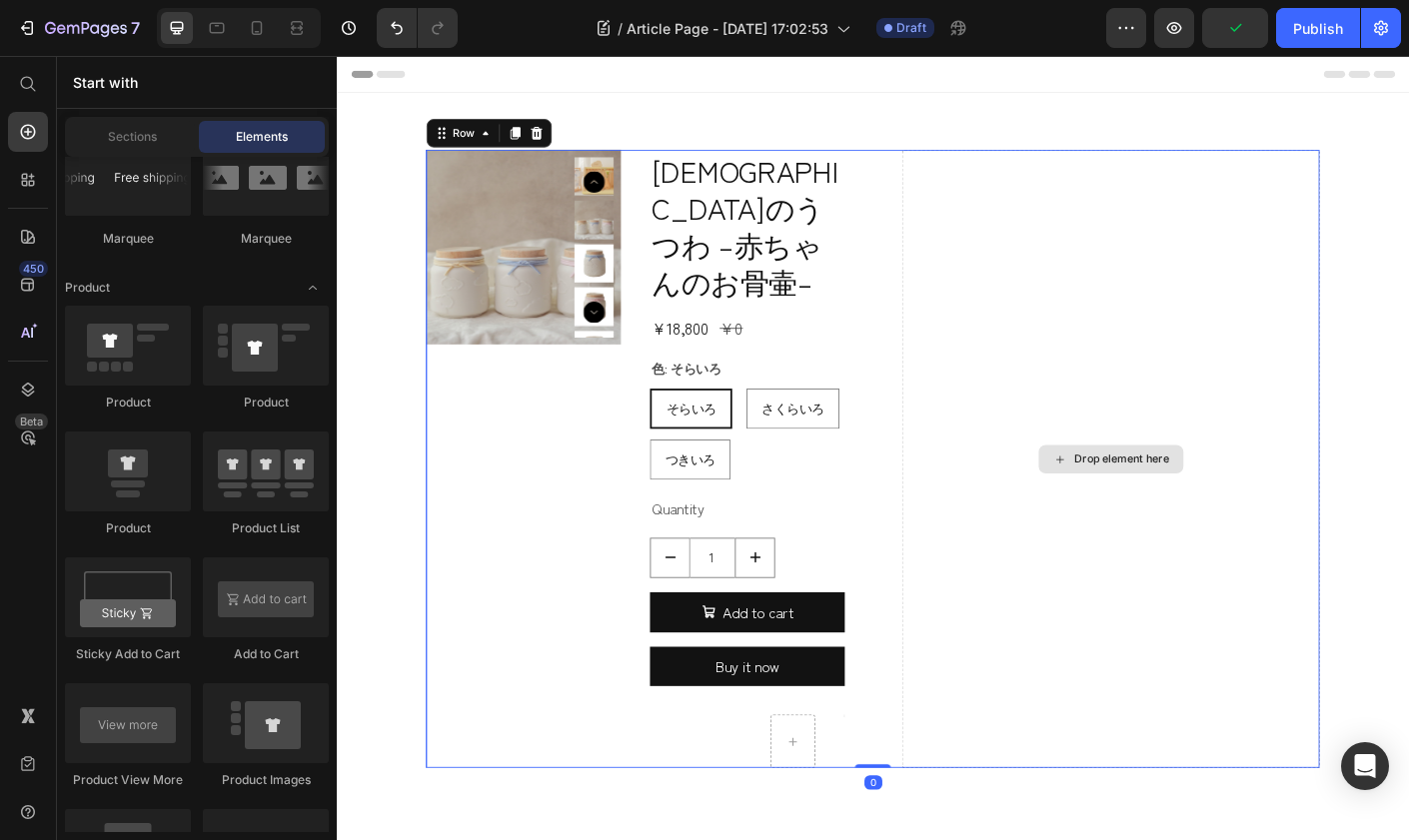 click on "Drop element here" at bounding box center (1202, 506) 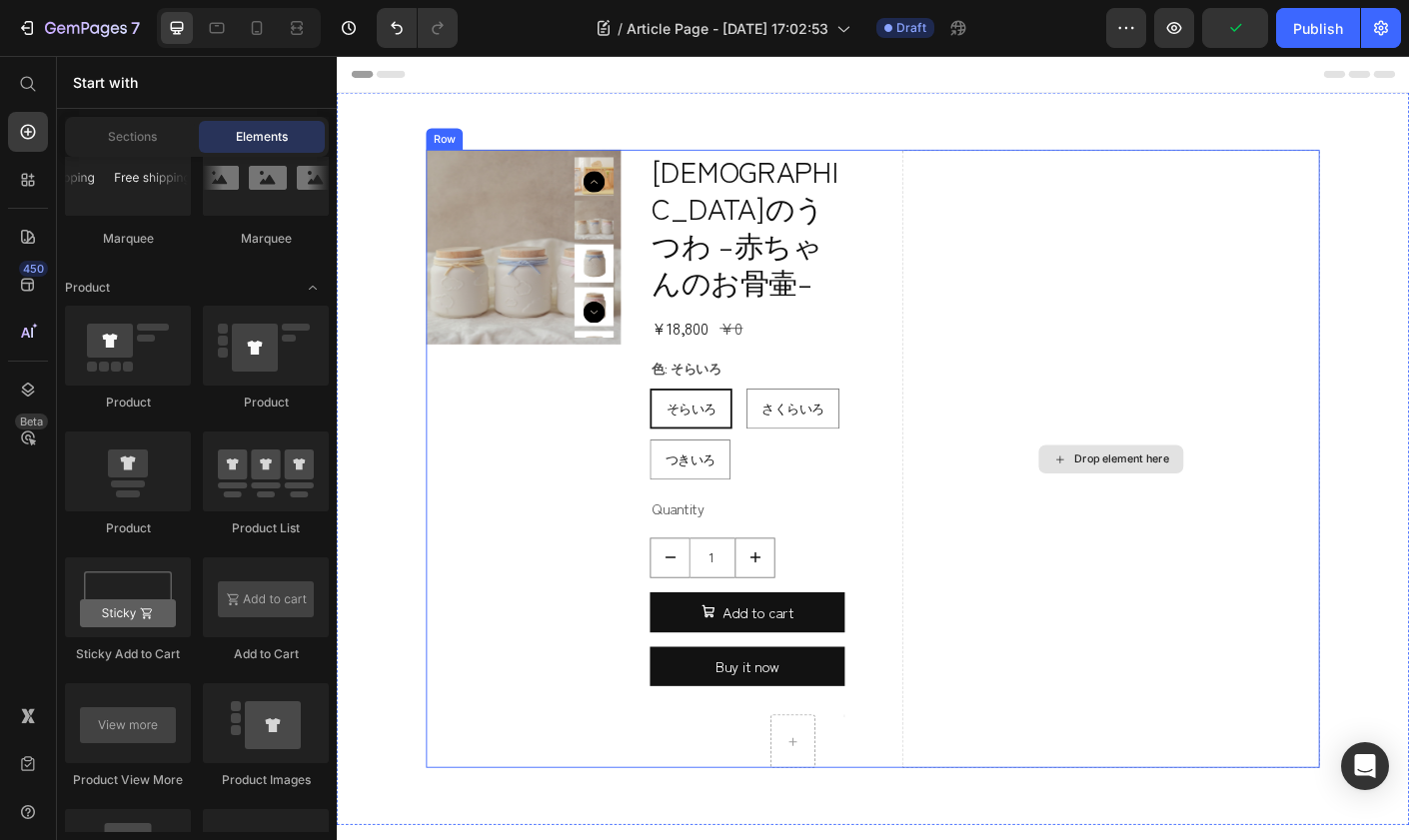 click on "Drop element here" at bounding box center (1214, 506) 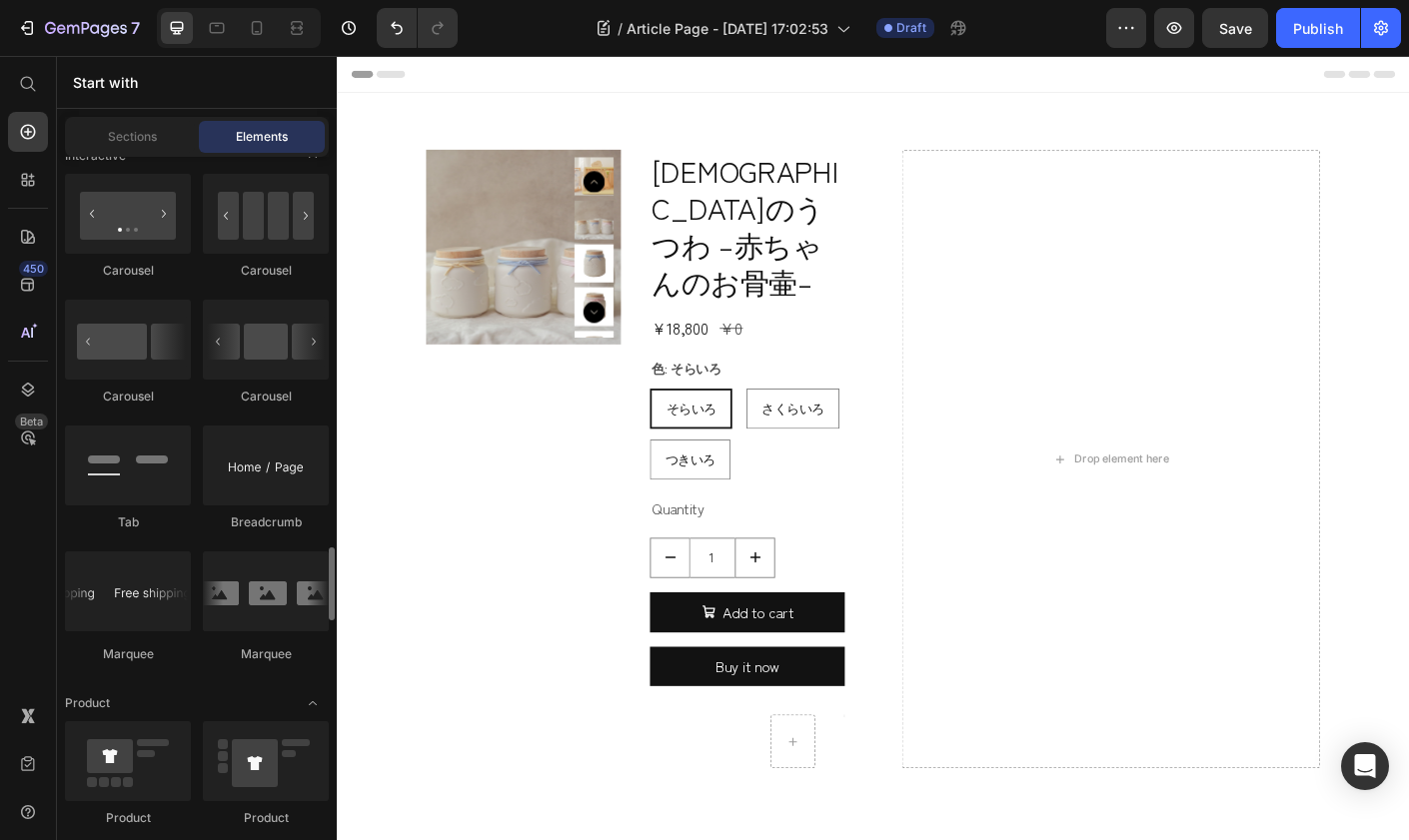 scroll, scrollTop: 2058, scrollLeft: 0, axis: vertical 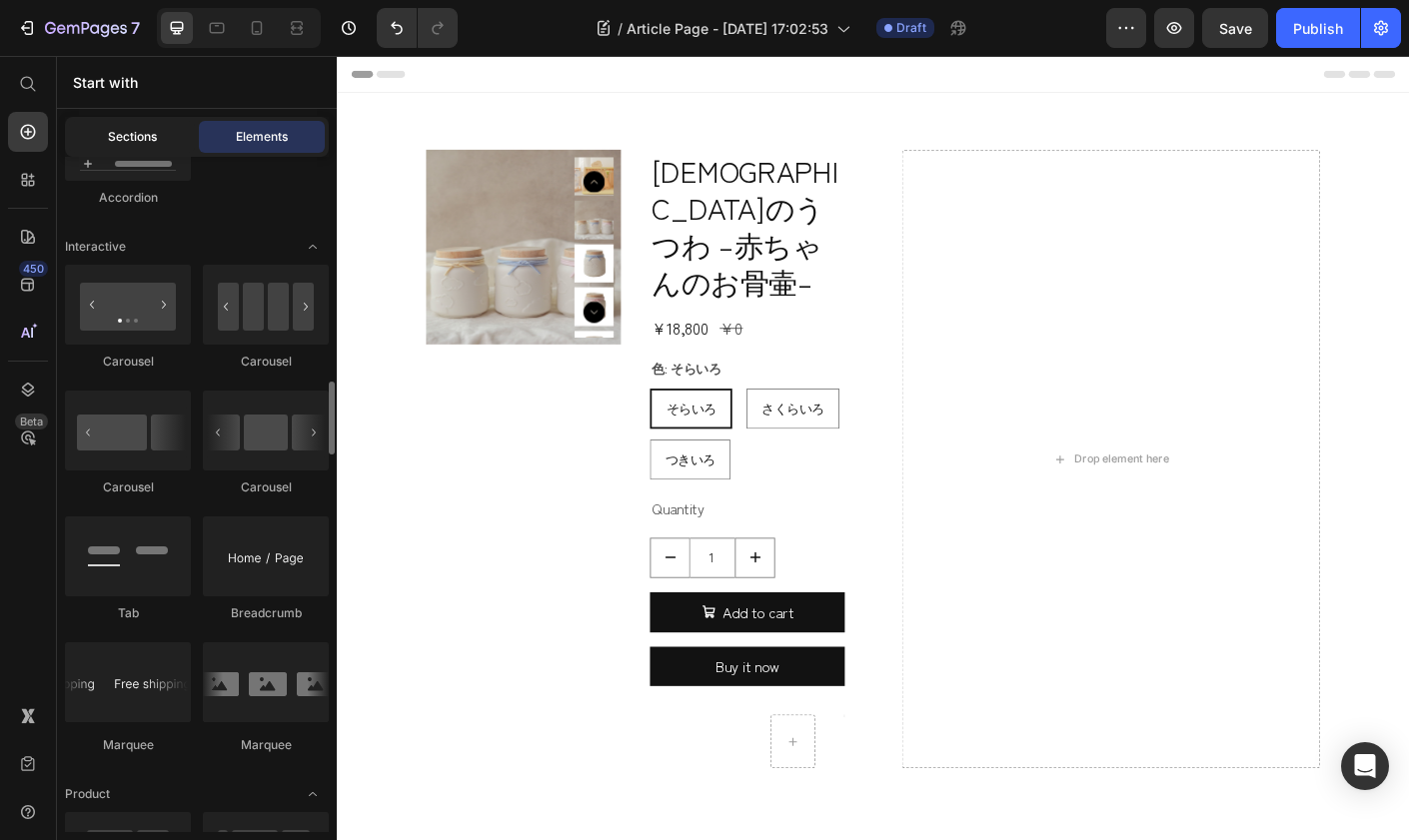 click on "Sections" 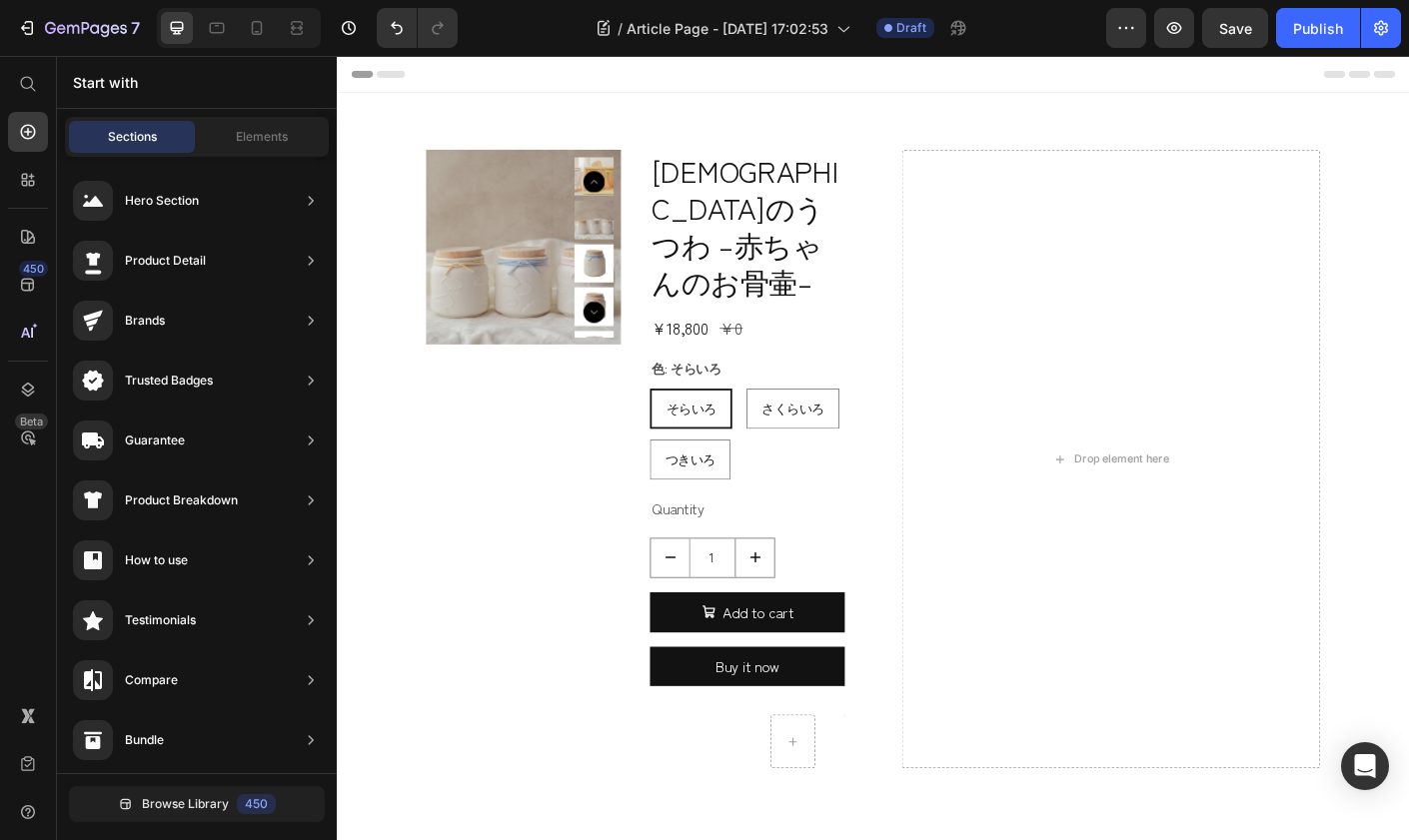 click on "Start with Sections Elements Hero Section Product Detail Brands Trusted Badges Guarantee Product Breakdown How to use Testimonials Compare Bundle FAQs Social Proof Brand Story Product List Collection Blog List Contact Sticky Add to Cart Custom Footer Browse Library 450 Layout
Row
Row
Row
Row Text
Heading
Text Block Button
Button
Button
Sticky Back to top Media
Image
Image" at bounding box center [197, 447] 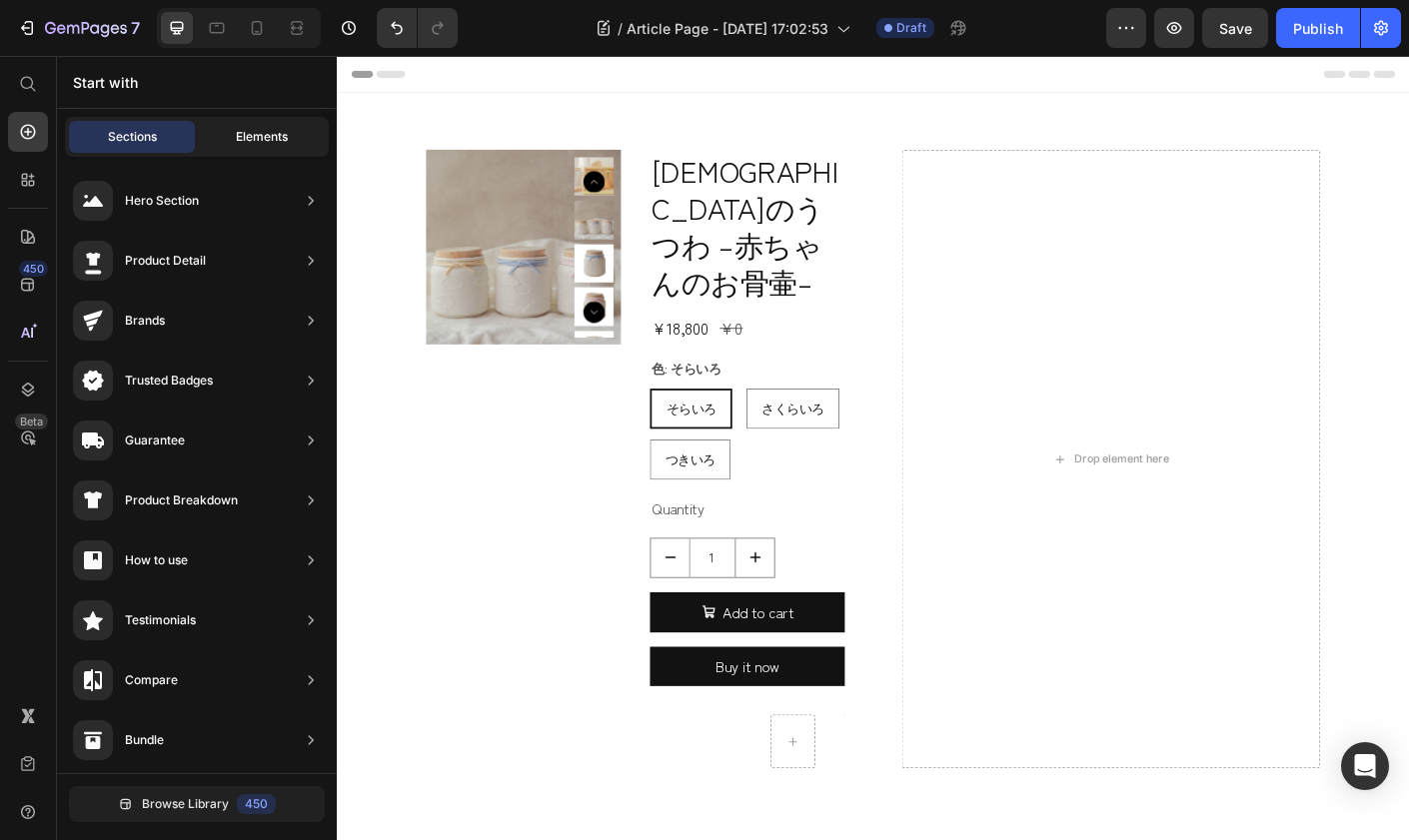 click on "Elements" at bounding box center [262, 137] 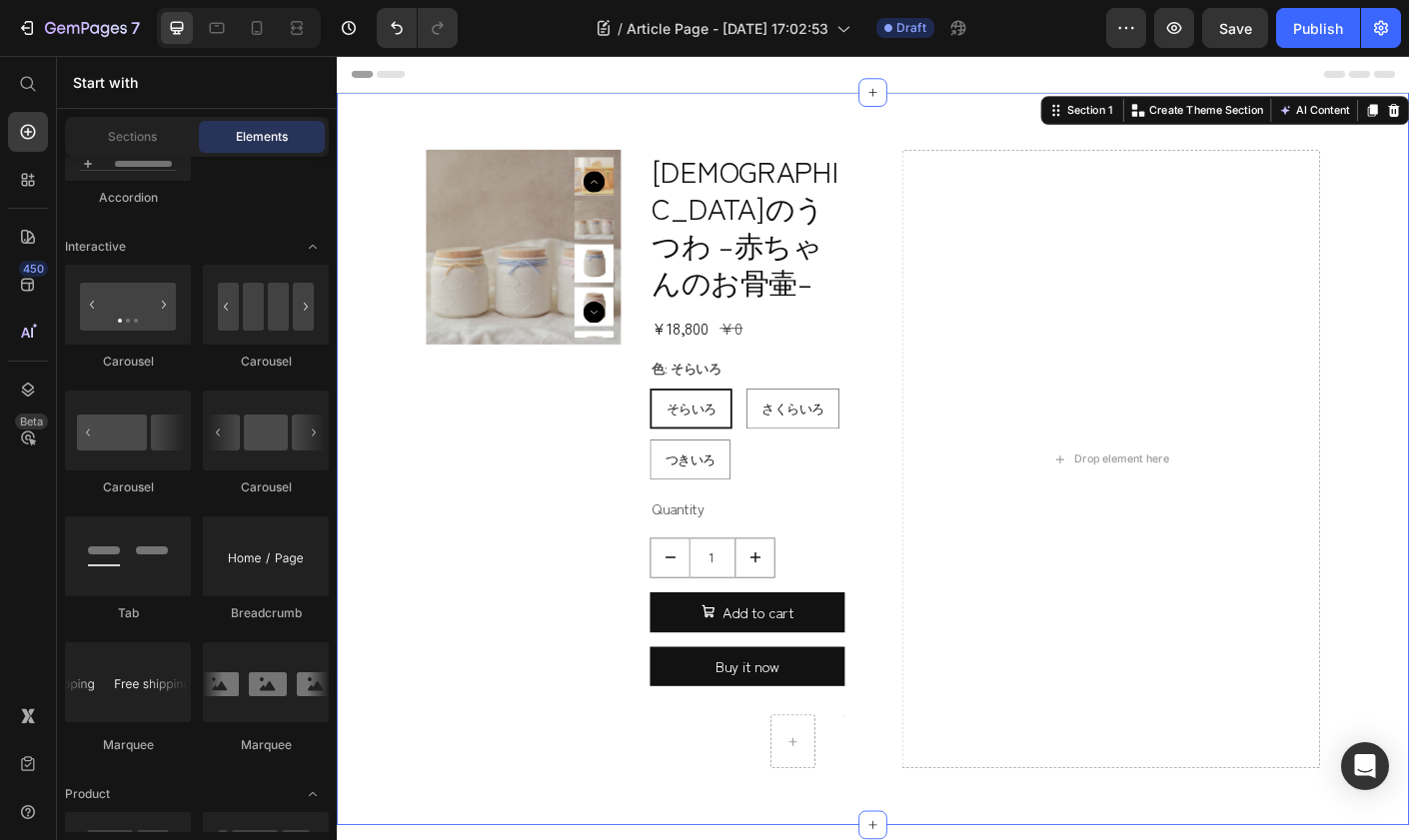click on "Product Images 天使のうつわ –赤ちゃんのお骨壷– Product Title ¥18,800 Product Price ¥0 Product Price Row 色: そらいろ そらいろ そらいろ そらいろ さくらいろ さくらいろ さくらいろ つきいろ つきいろ つきいろ Product Variants & Swatches Quantity Text Block 1 Product Quantity
Add to cart Add to Cart Buy it now Dynamic Checkout Product
Title Line Row
Drop element here Row Section 1   You can create reusable sections Create Theme Section AI Content Write with GemAI What would you like to describe here? Tone and Voice Persuasive Product 天使のうつわ –赤ちゃんのお骨壷– Show more Generate" at bounding box center [936, 506] 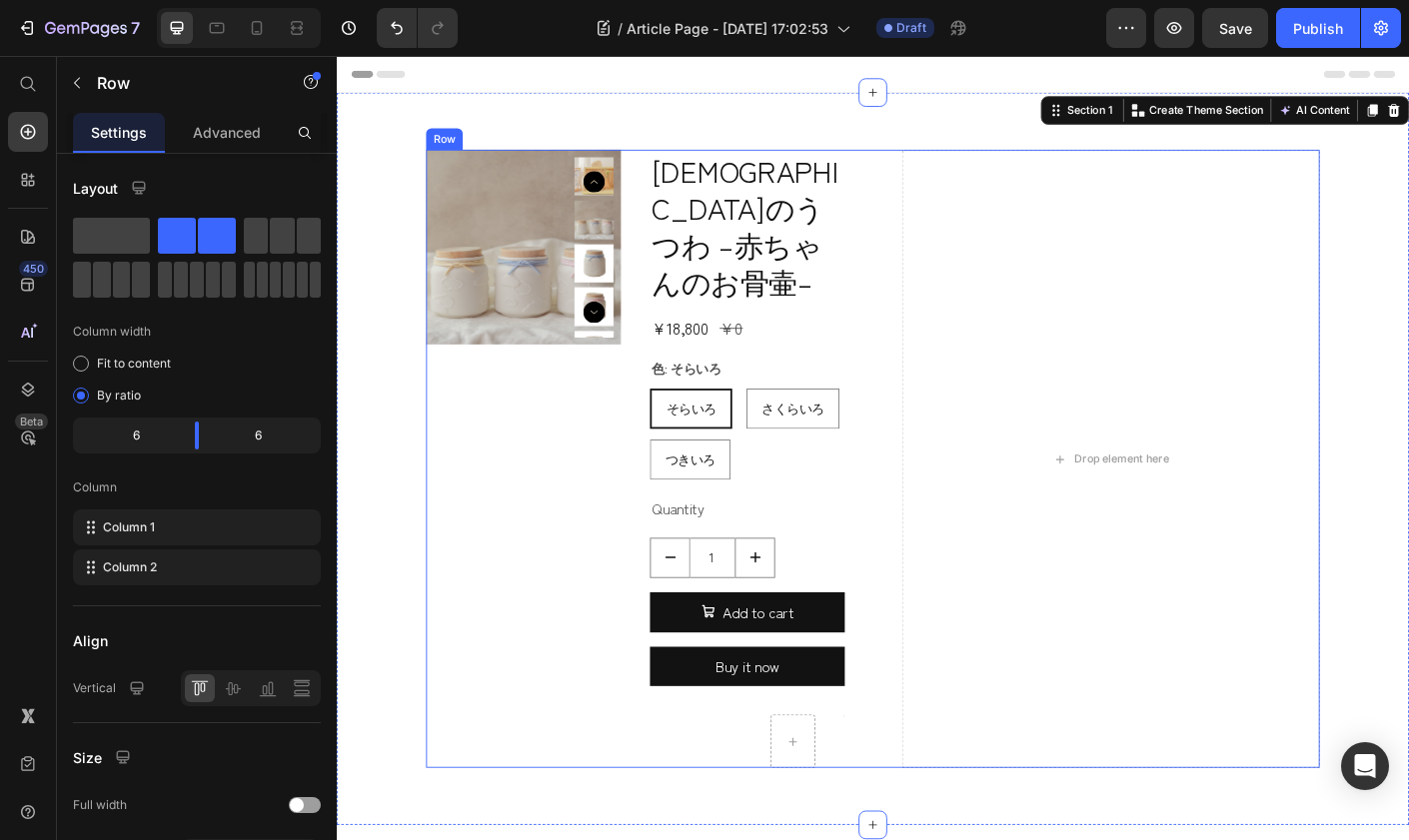 click on "Product Images 天使のうつわ –赤ちゃんのお骨壷– Product Title ¥18,800 Product Price ¥0 Product Price Row 色: そらいろ そらいろ そらいろ そらいろ さくらいろ さくらいろ さくらいろ つきいろ つきいろ つきいろ Product Variants & Swatches Quantity Text Block 1 Product Quantity
Add to cart Add to Cart Buy it now Dynamic Checkout Product
Title Line Row
Drop element here Row" at bounding box center [936, 506] 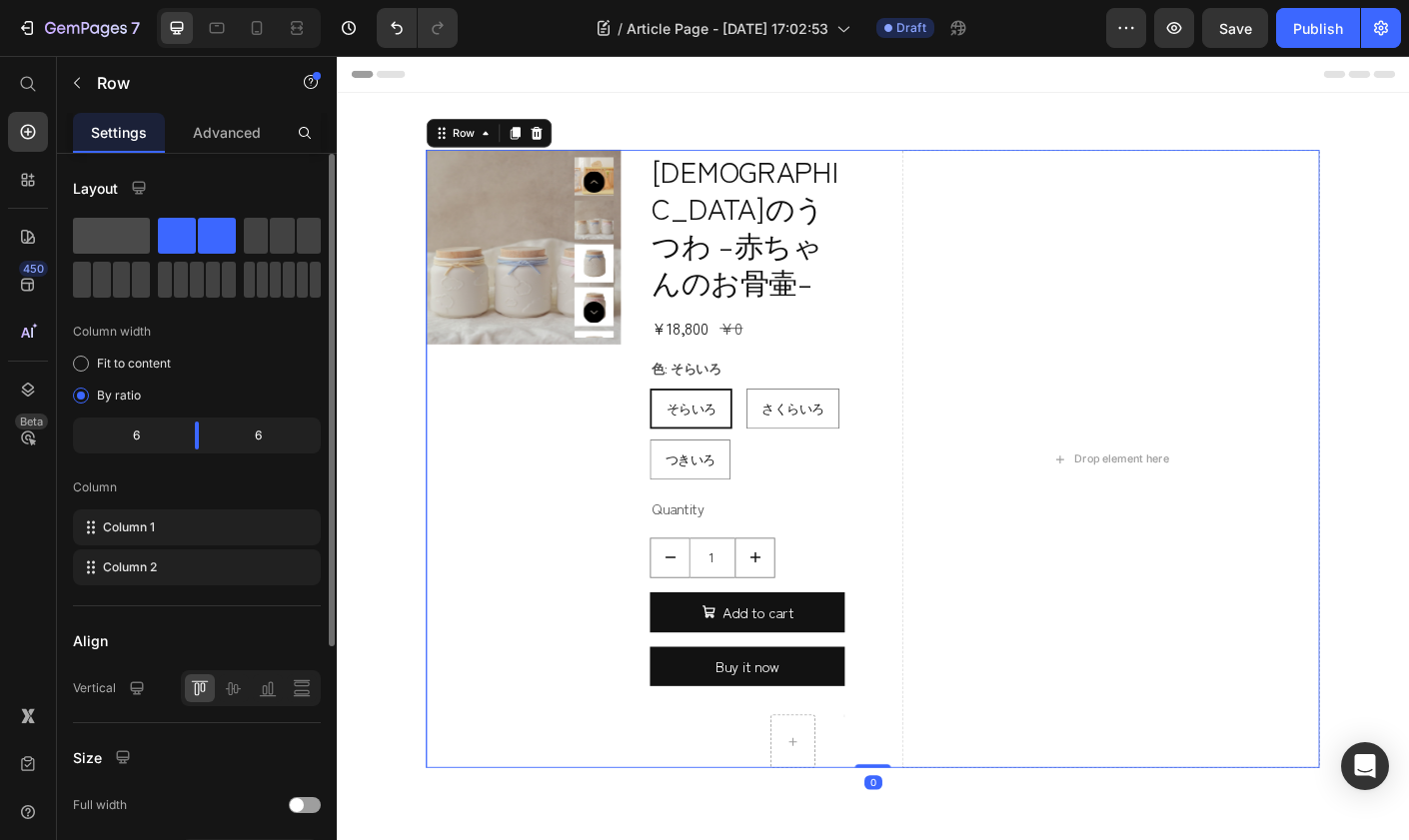 click 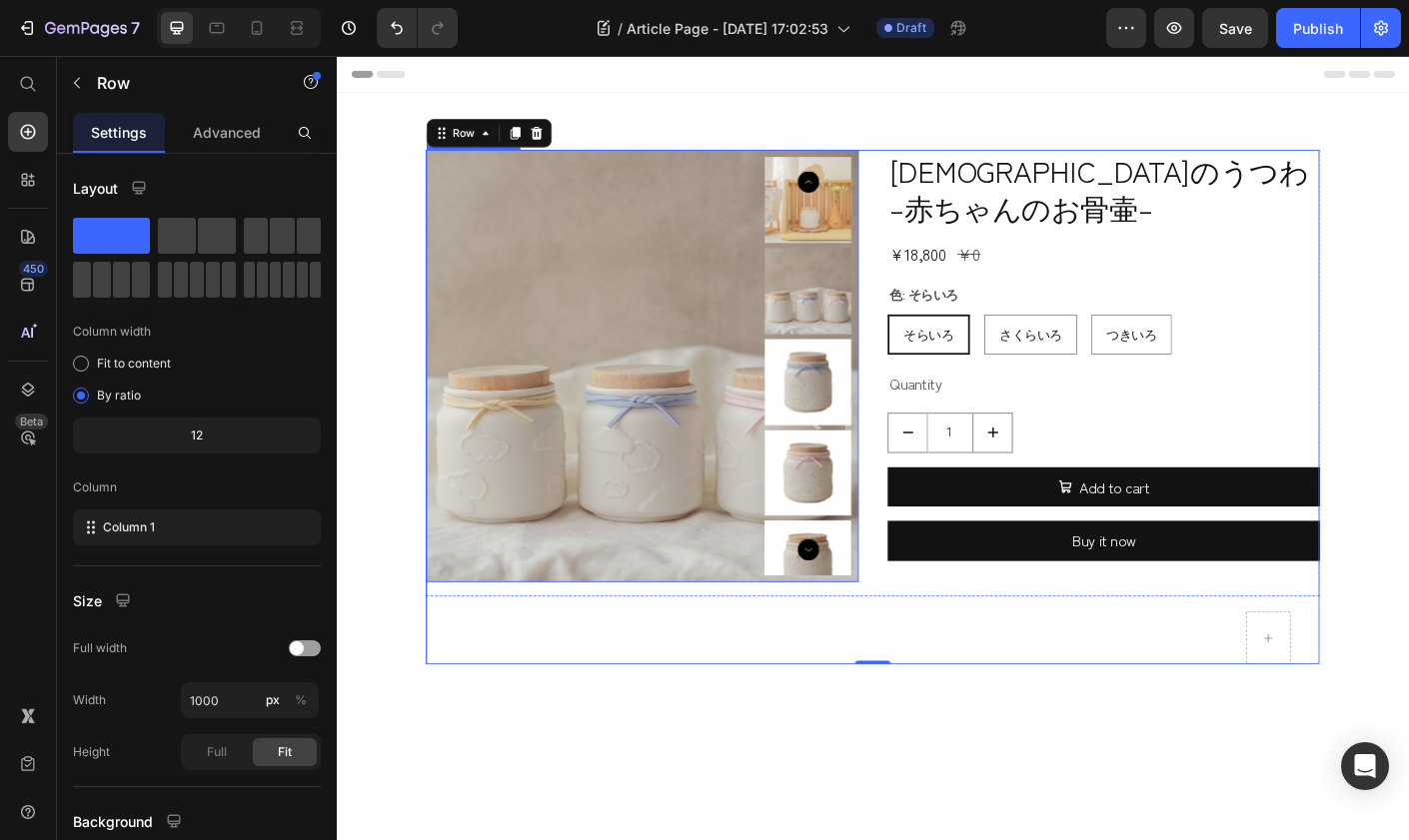 click at bounding box center (679, 403) 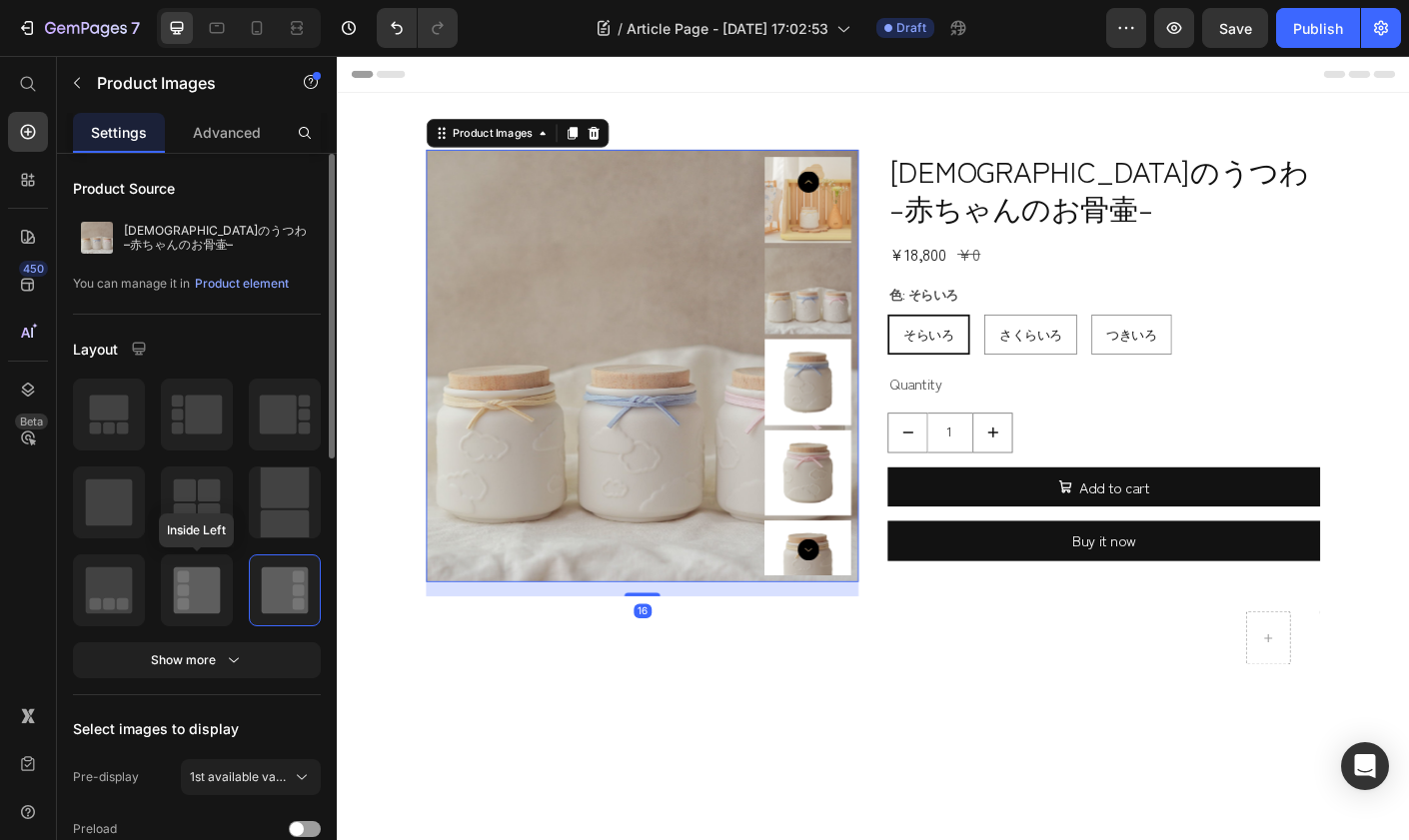 click 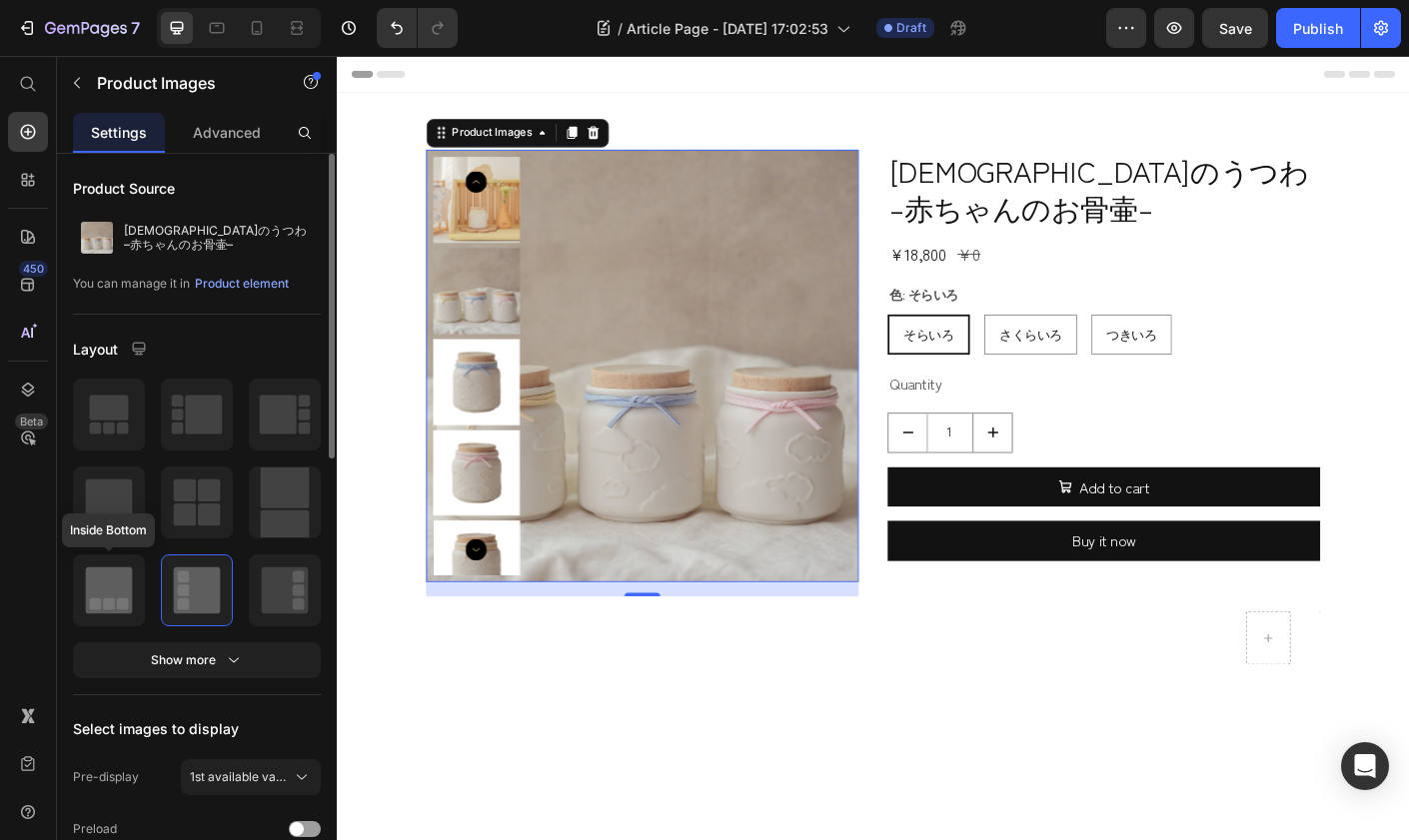 click 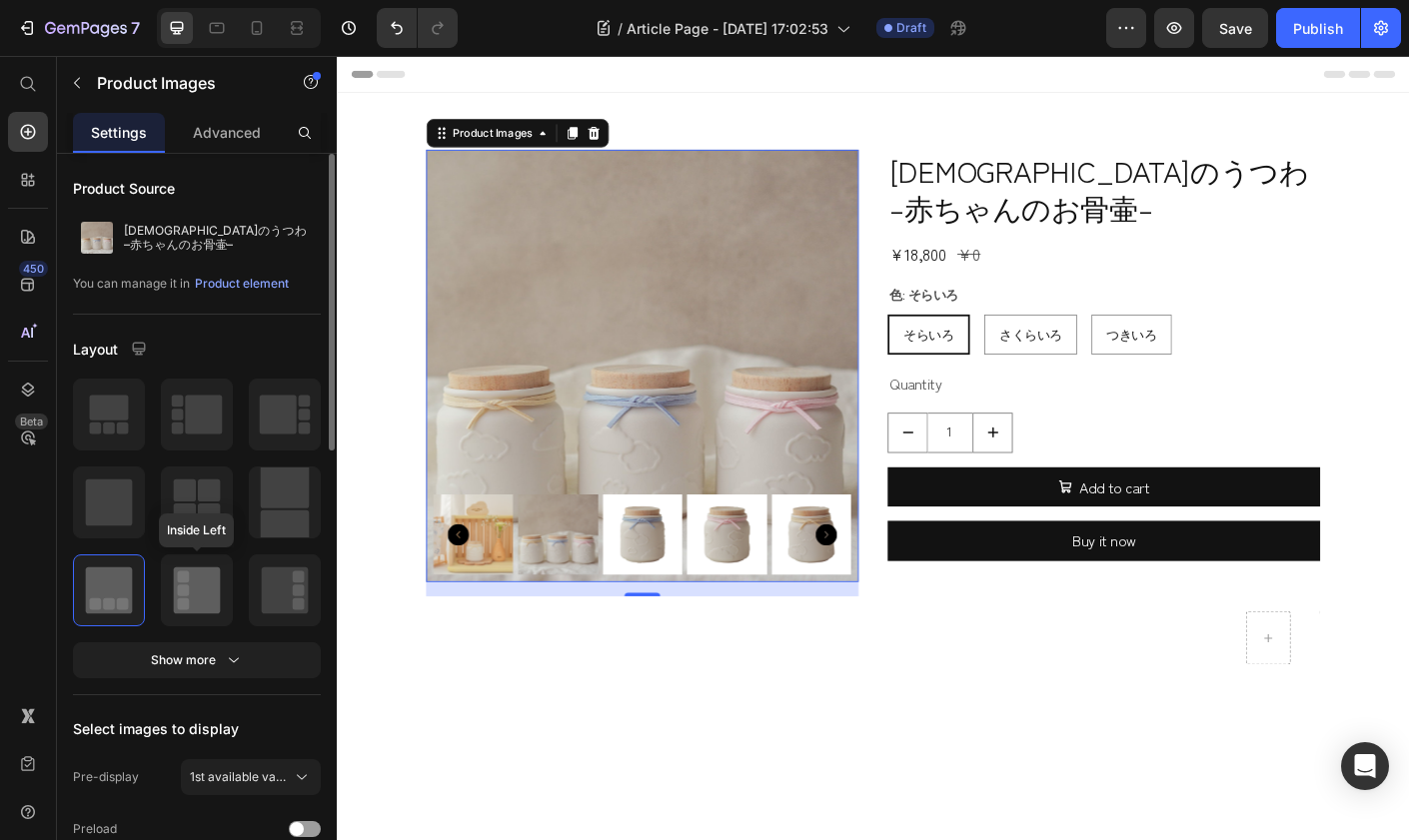 click 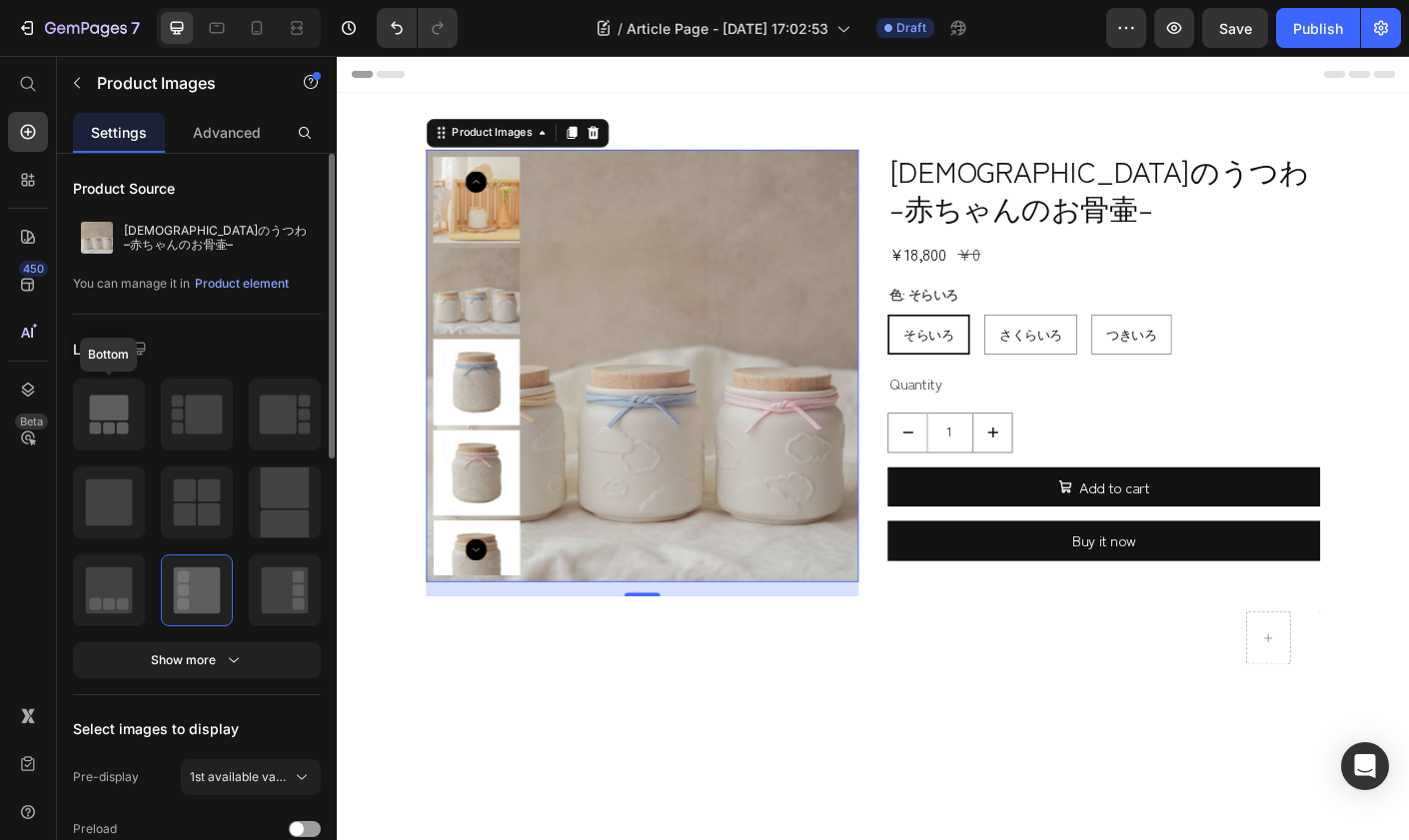 click 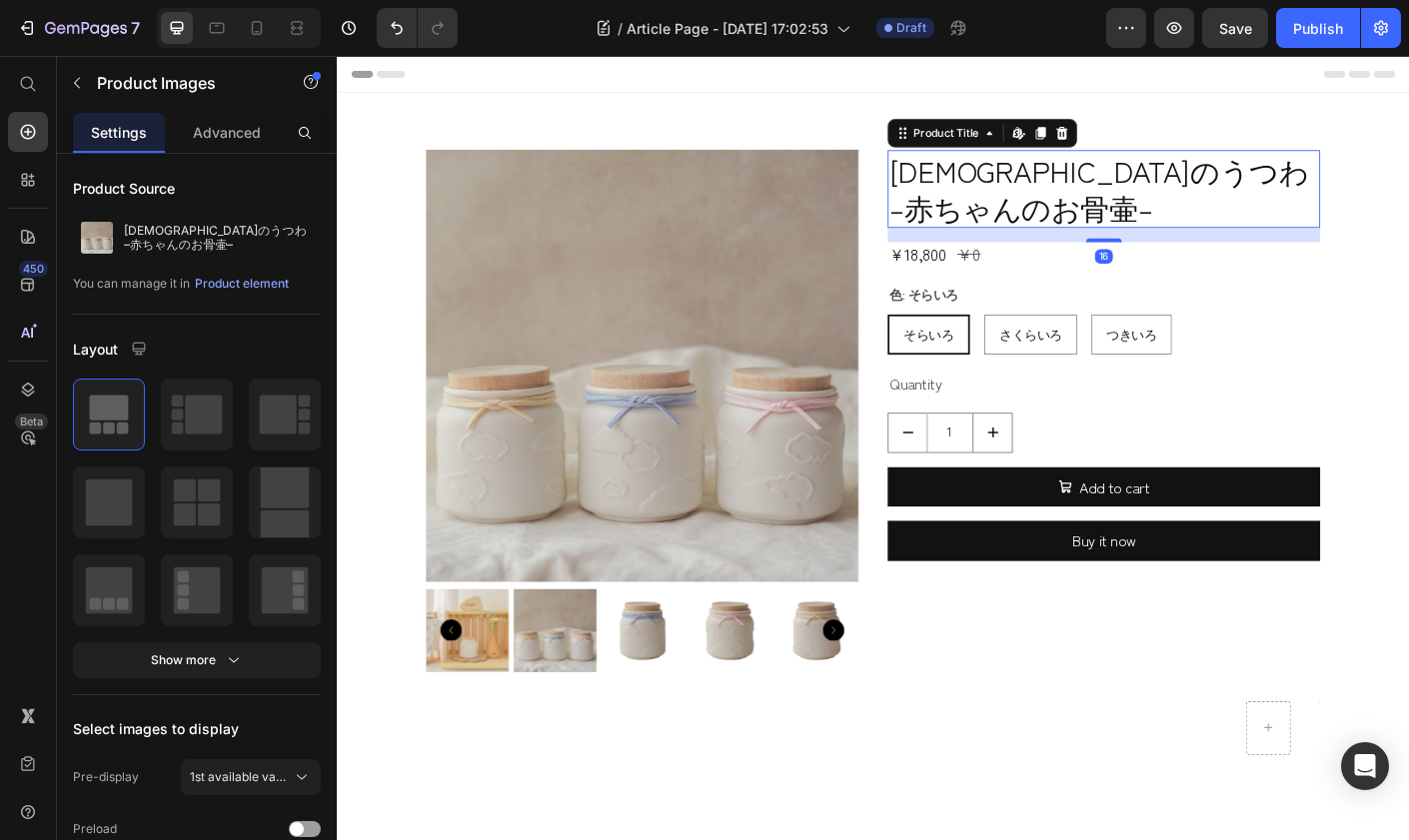 click on "[DEMOGRAPHIC_DATA]のうつわ –赤ちゃんのお骨壷–" at bounding box center (1194, 204) 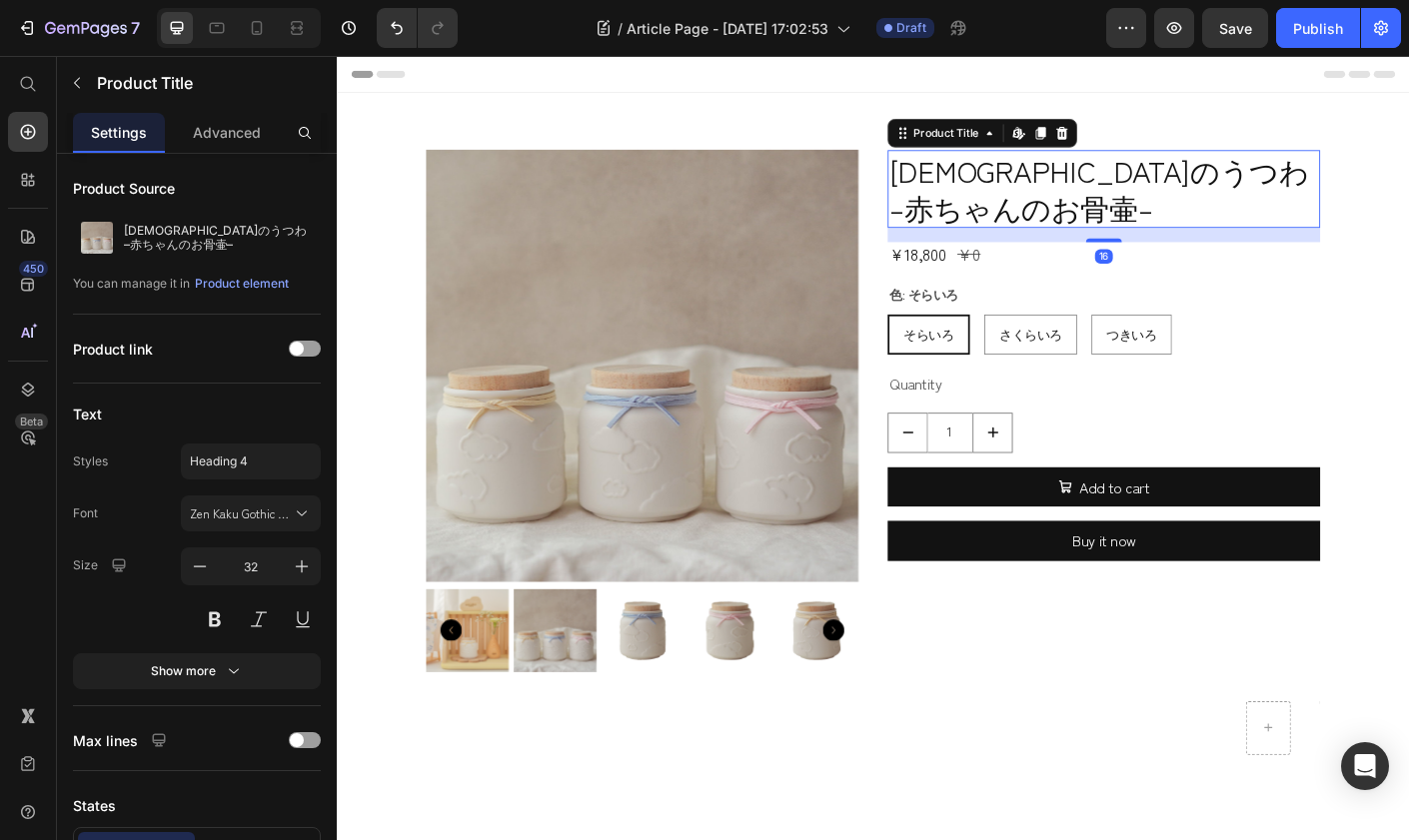 click on "16" at bounding box center [1194, 256] 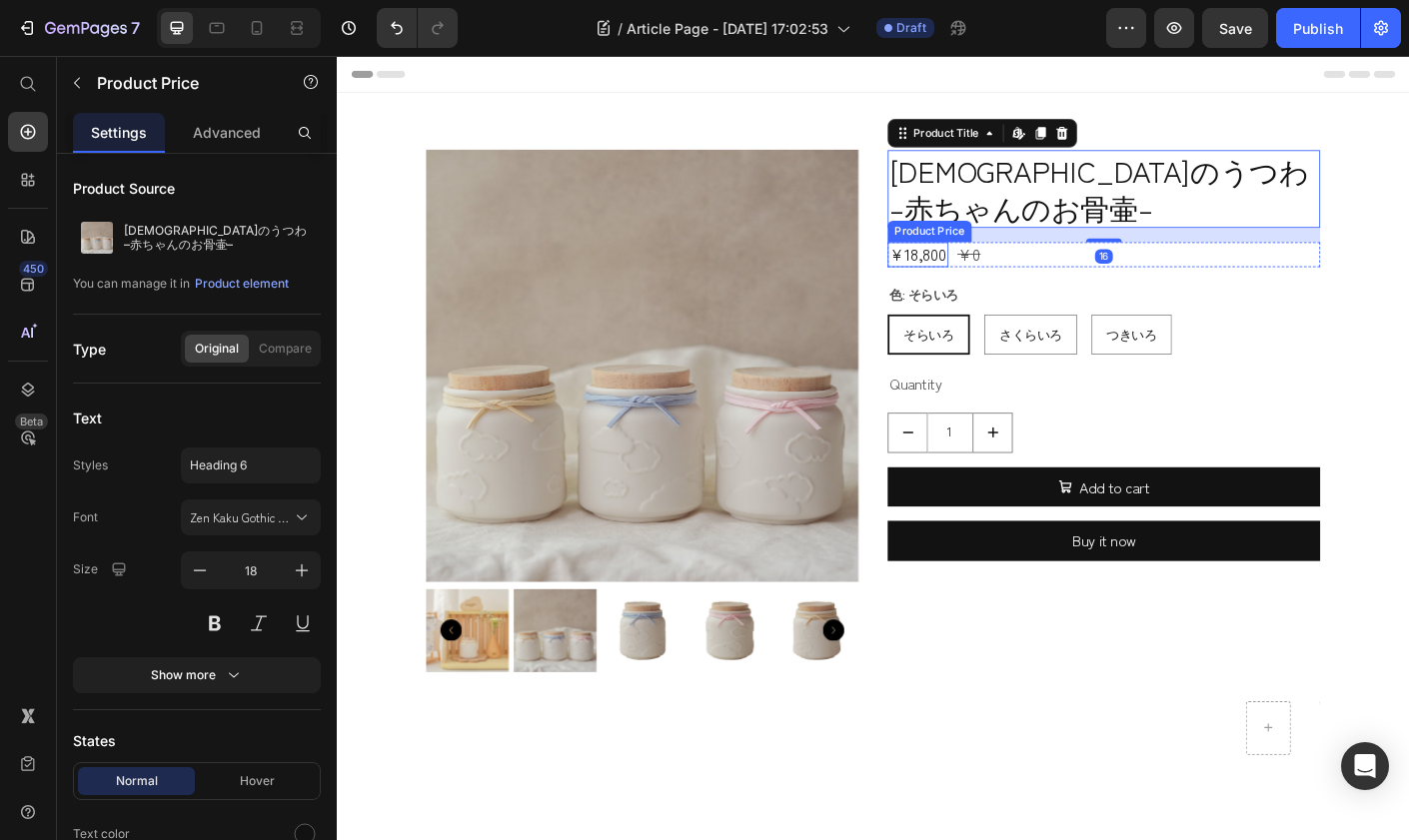 click on "¥18,800" at bounding box center (986, 277) 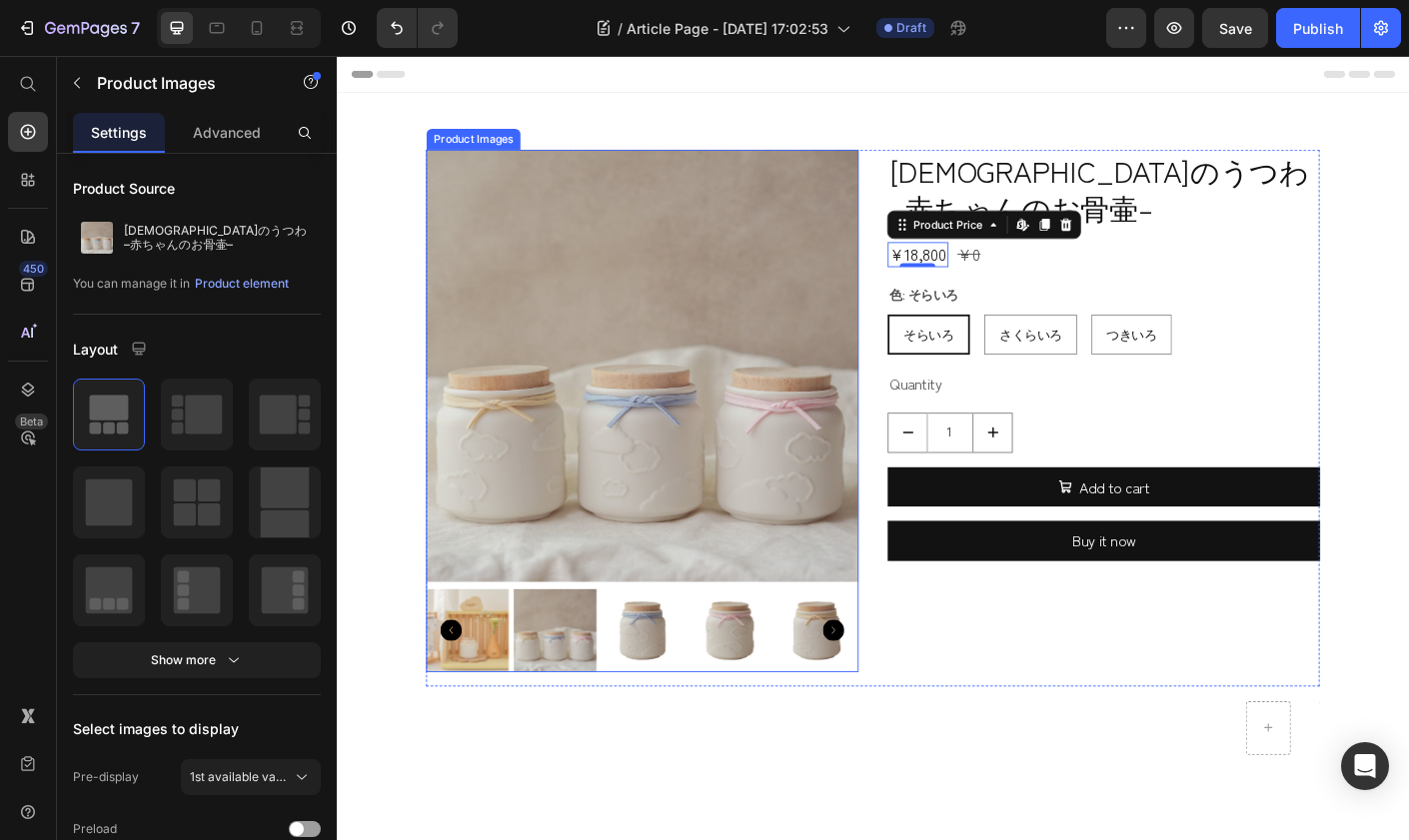 click at bounding box center (679, 403) 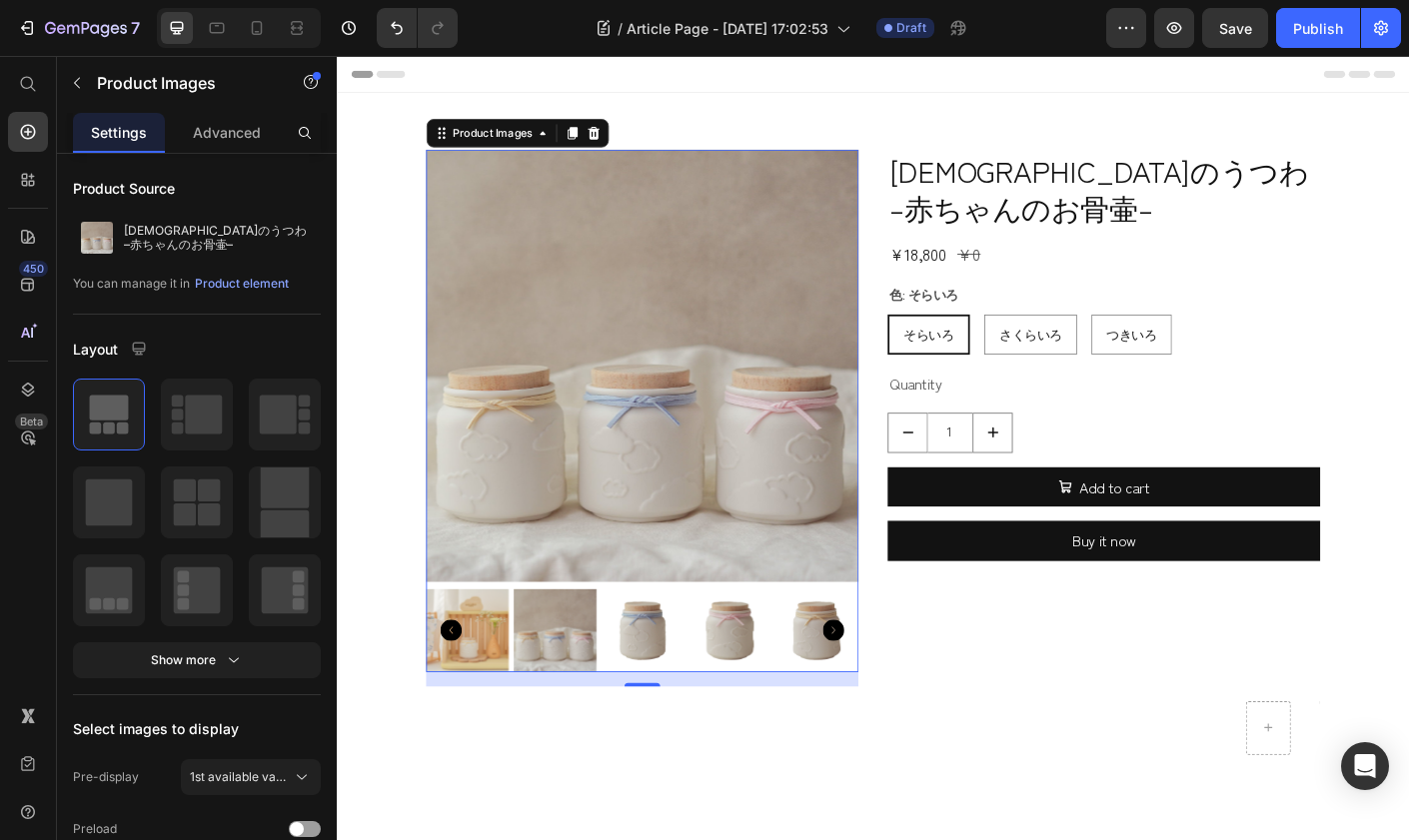 click on "Product Images" at bounding box center [539, 142] 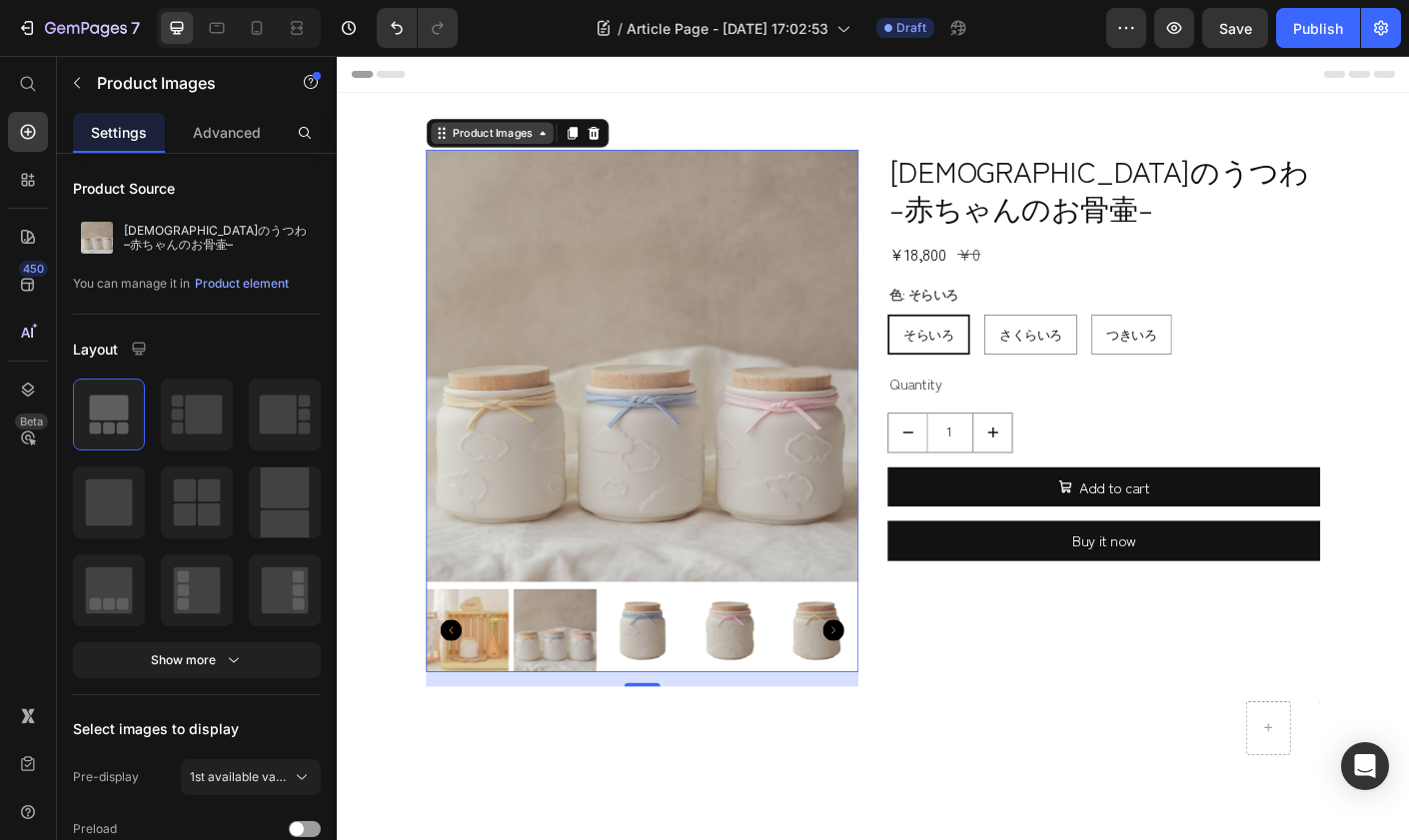 click on "Product Images" at bounding box center (510, 142) 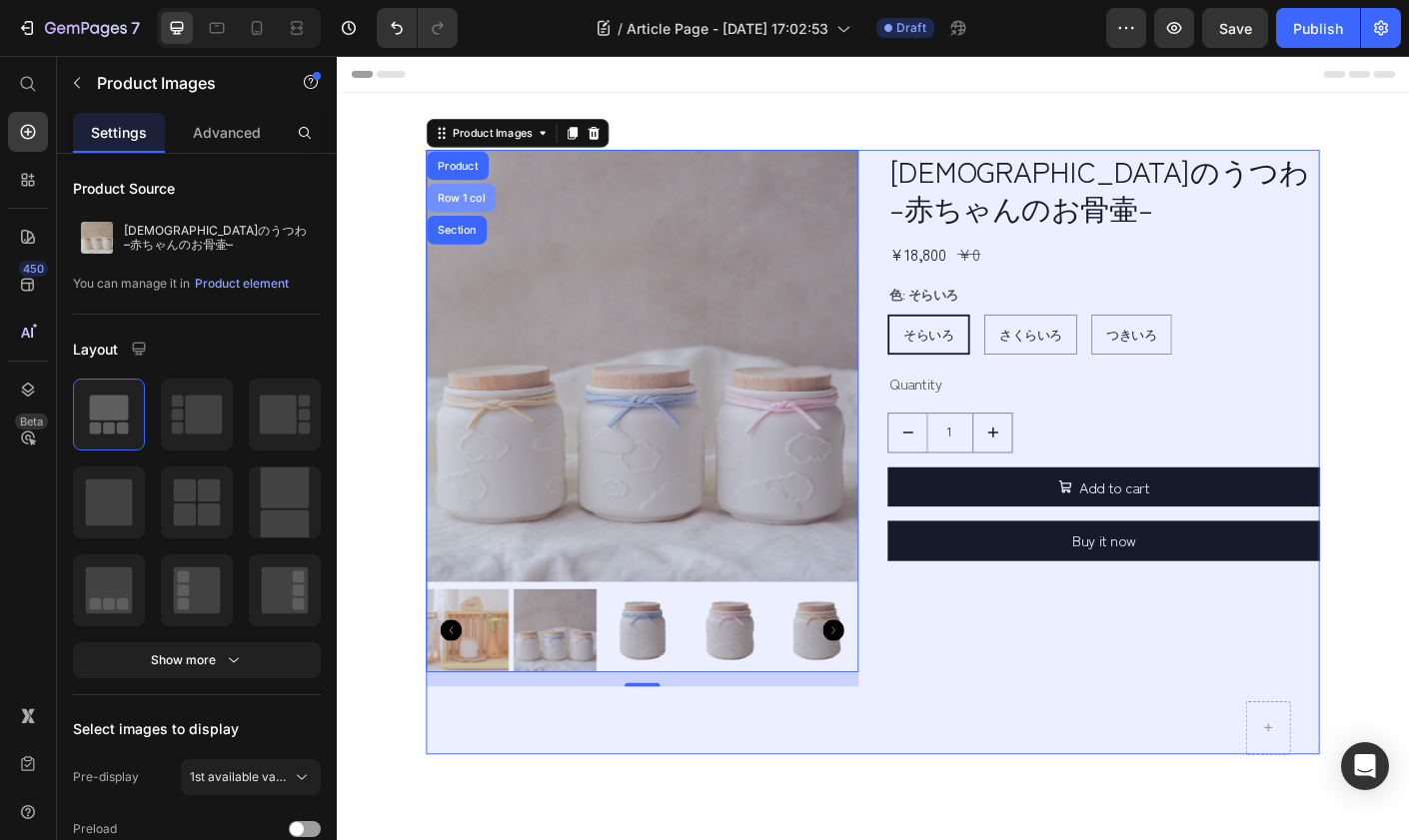click on "Row 1 col" at bounding box center [476, 215] 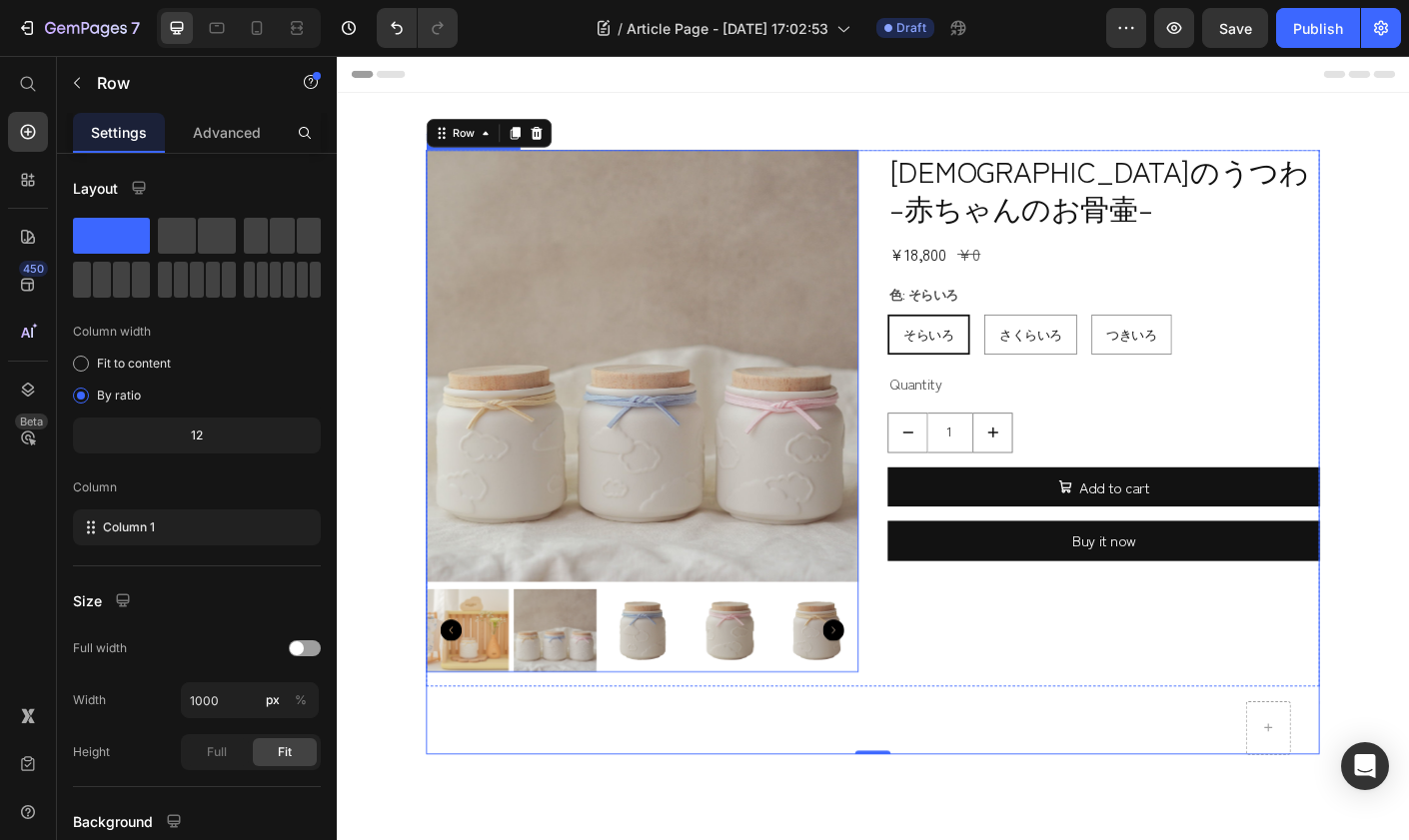click at bounding box center (679, 403) 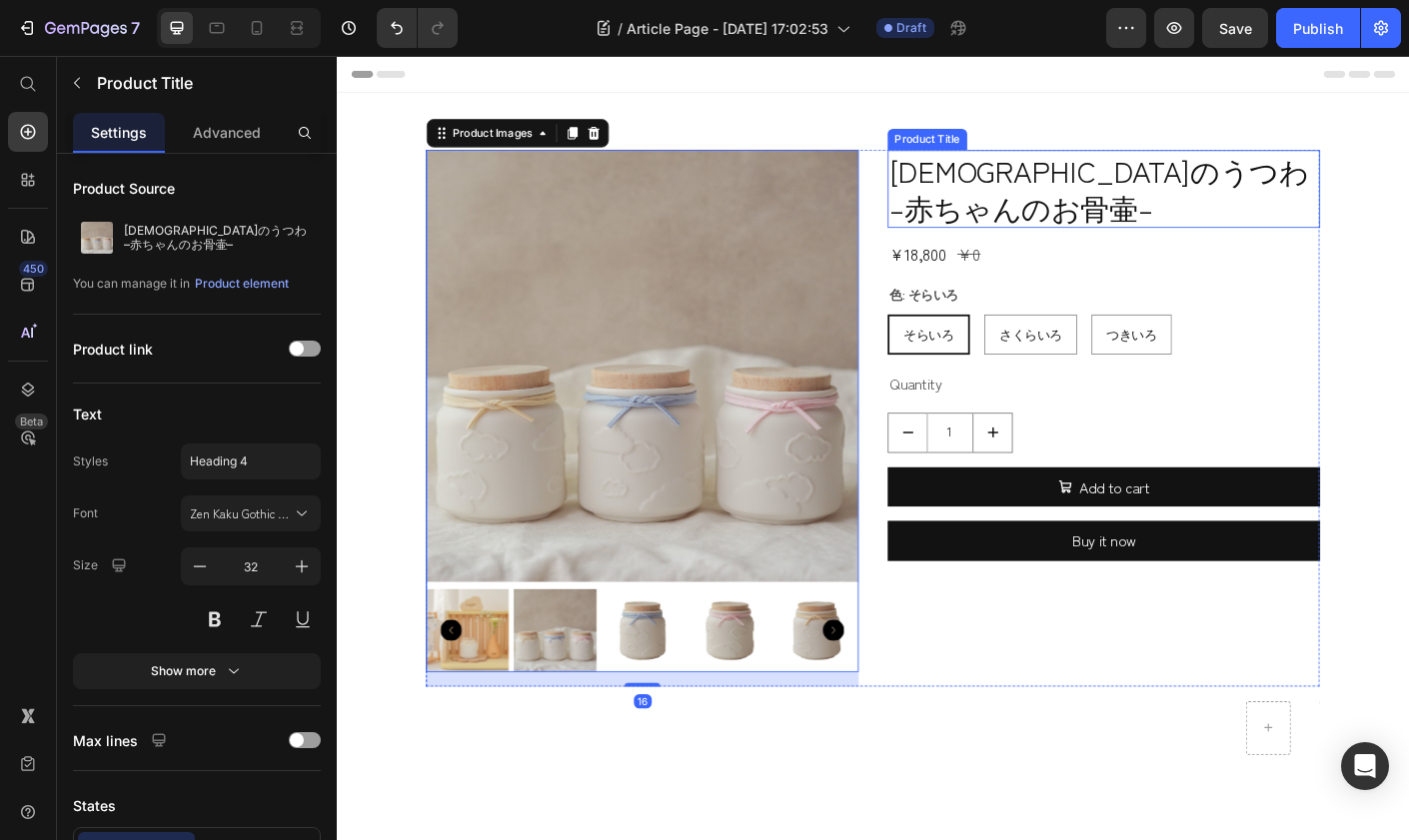 click on "[DEMOGRAPHIC_DATA]のうつわ –赤ちゃんのお骨壷–" at bounding box center (1194, 204) 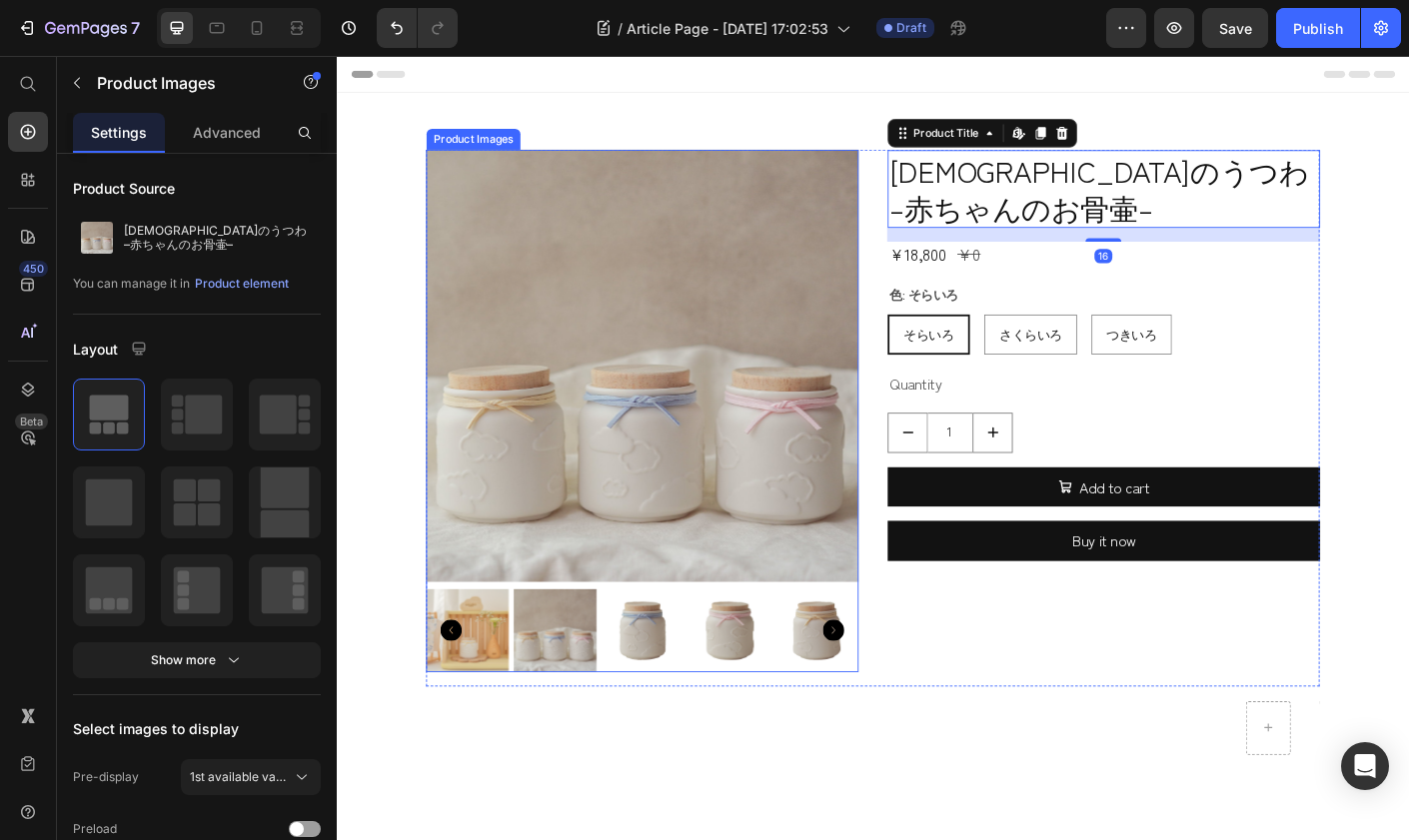 click at bounding box center (679, 403) 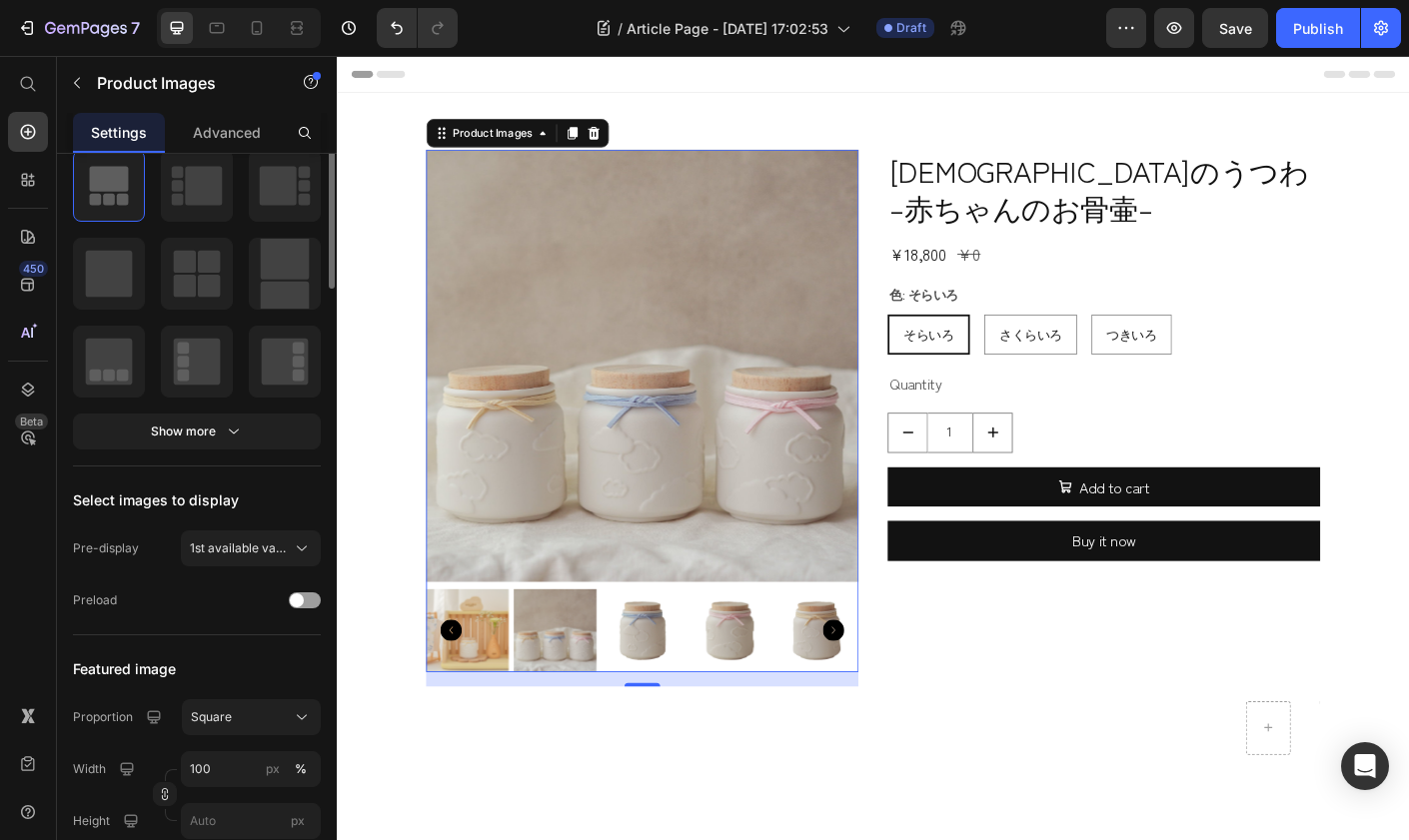 scroll, scrollTop: 0, scrollLeft: 0, axis: both 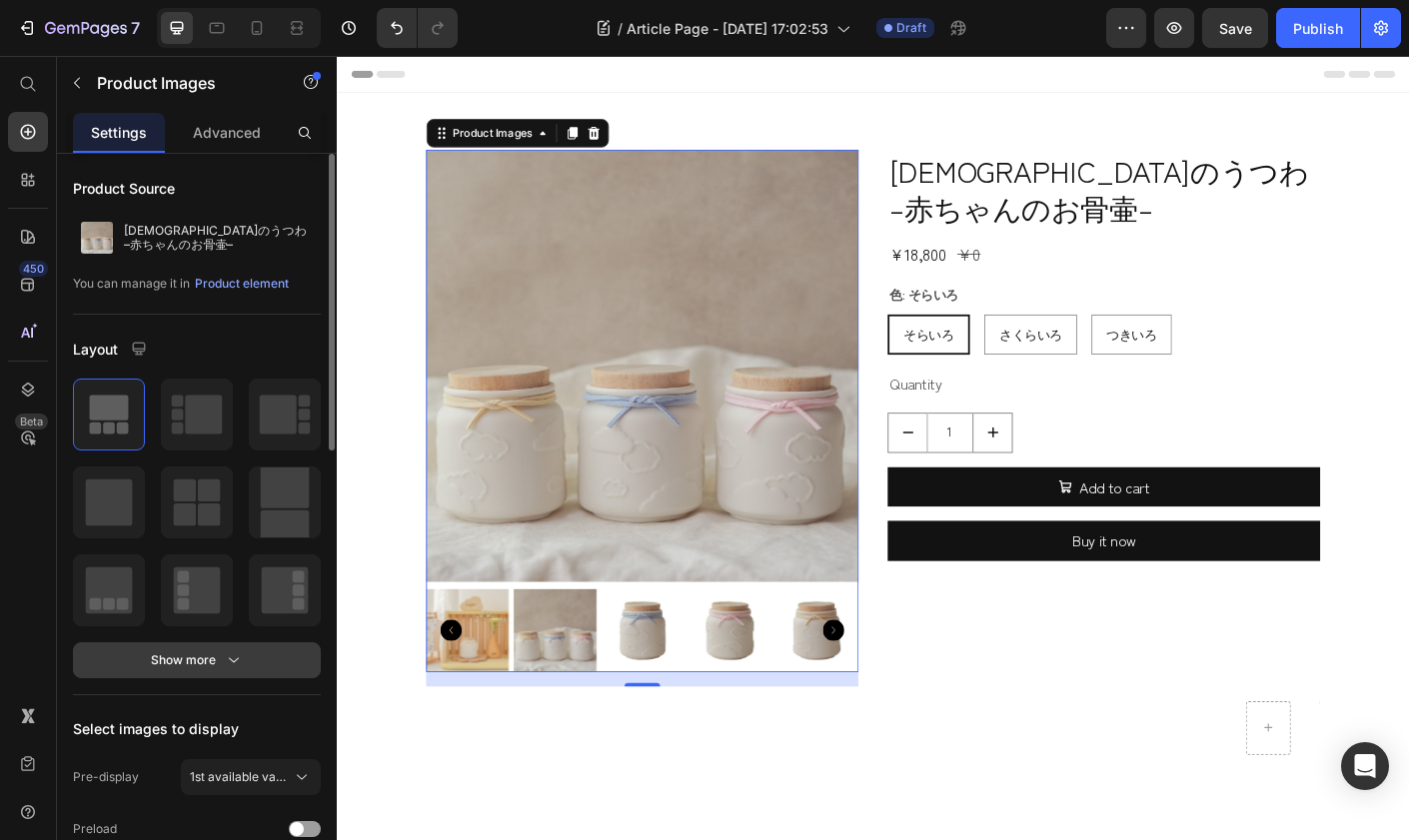 click on "Show more" at bounding box center (197, 660) 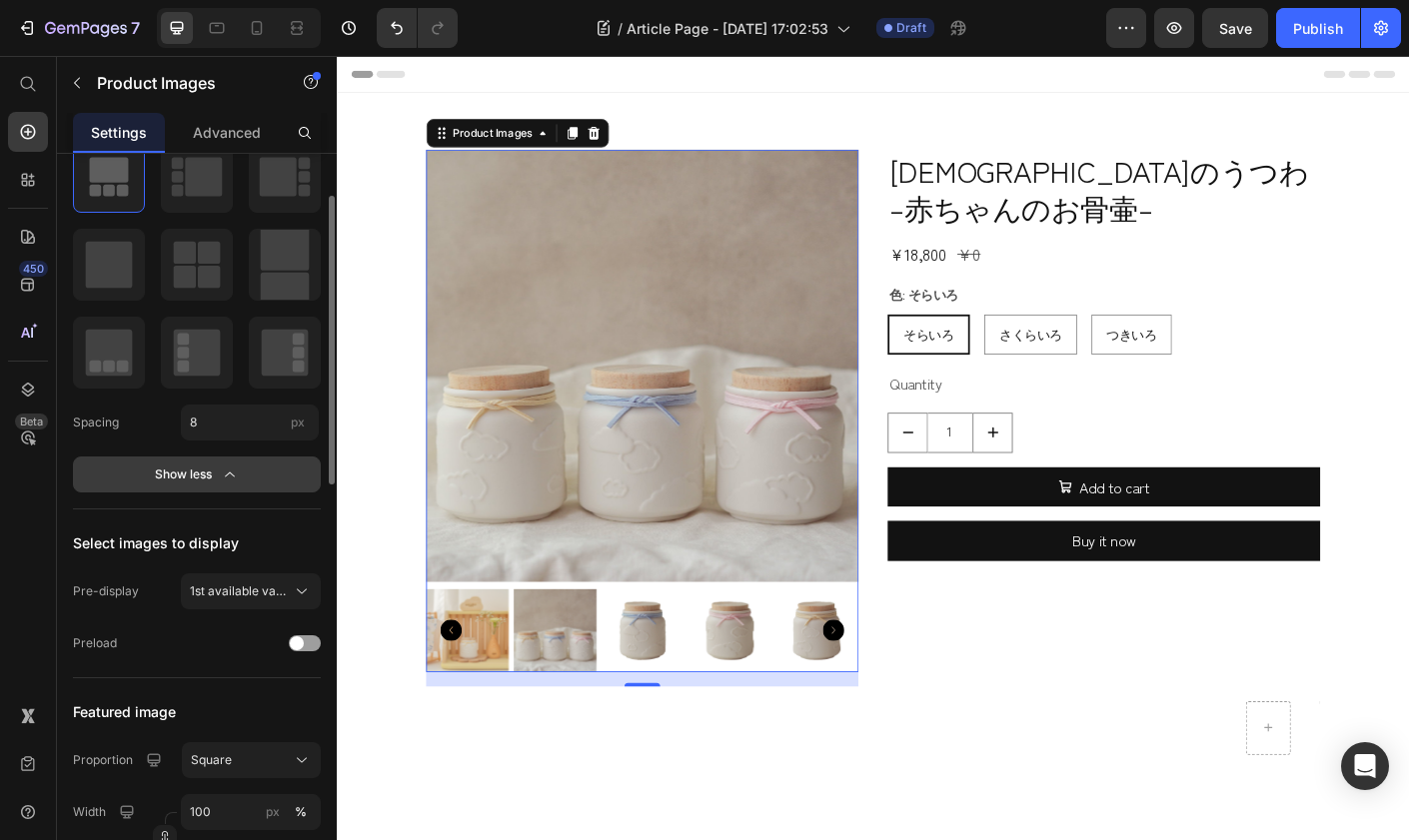 scroll, scrollTop: 252, scrollLeft: 0, axis: vertical 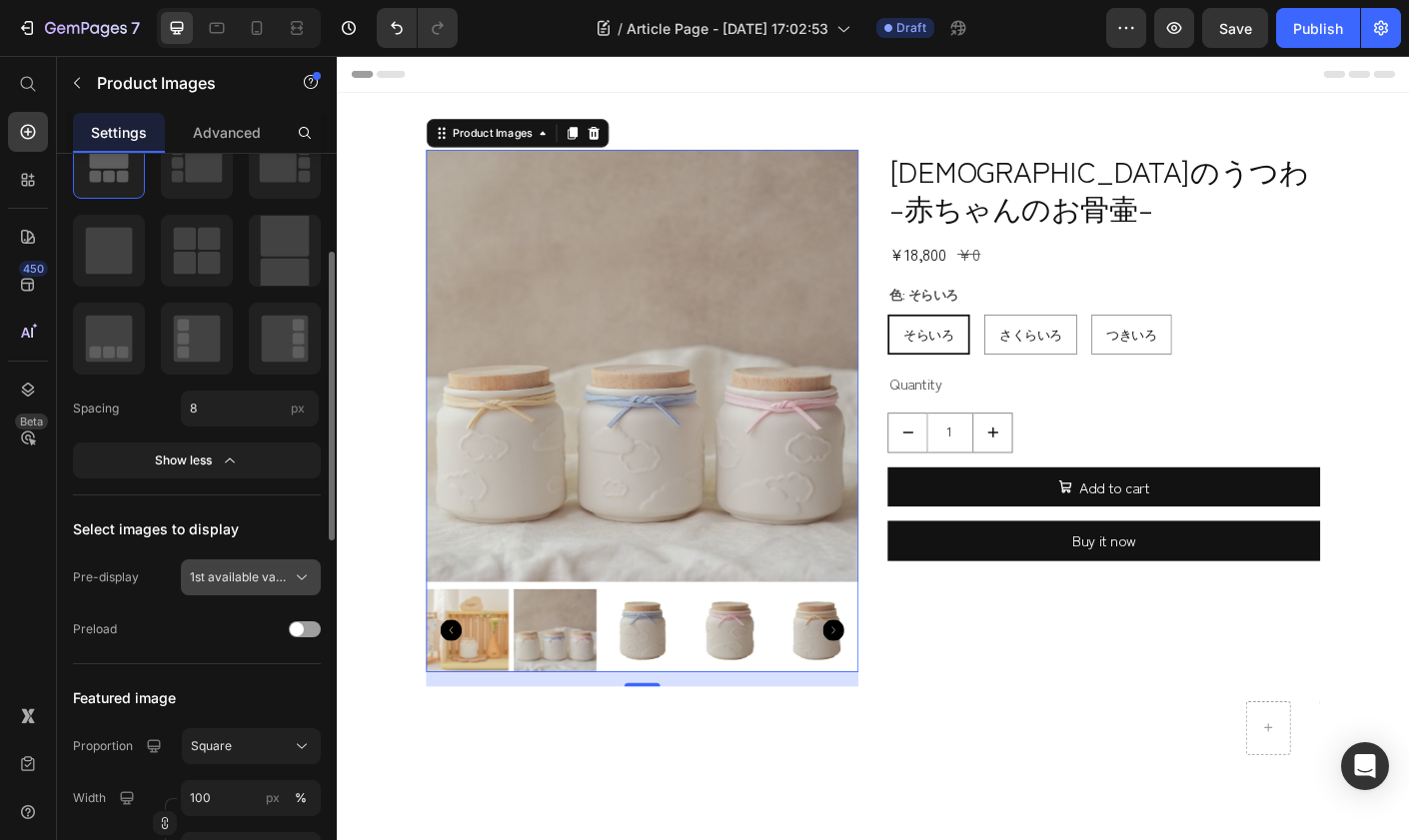 click on "1st available variant" at bounding box center (239, 577) 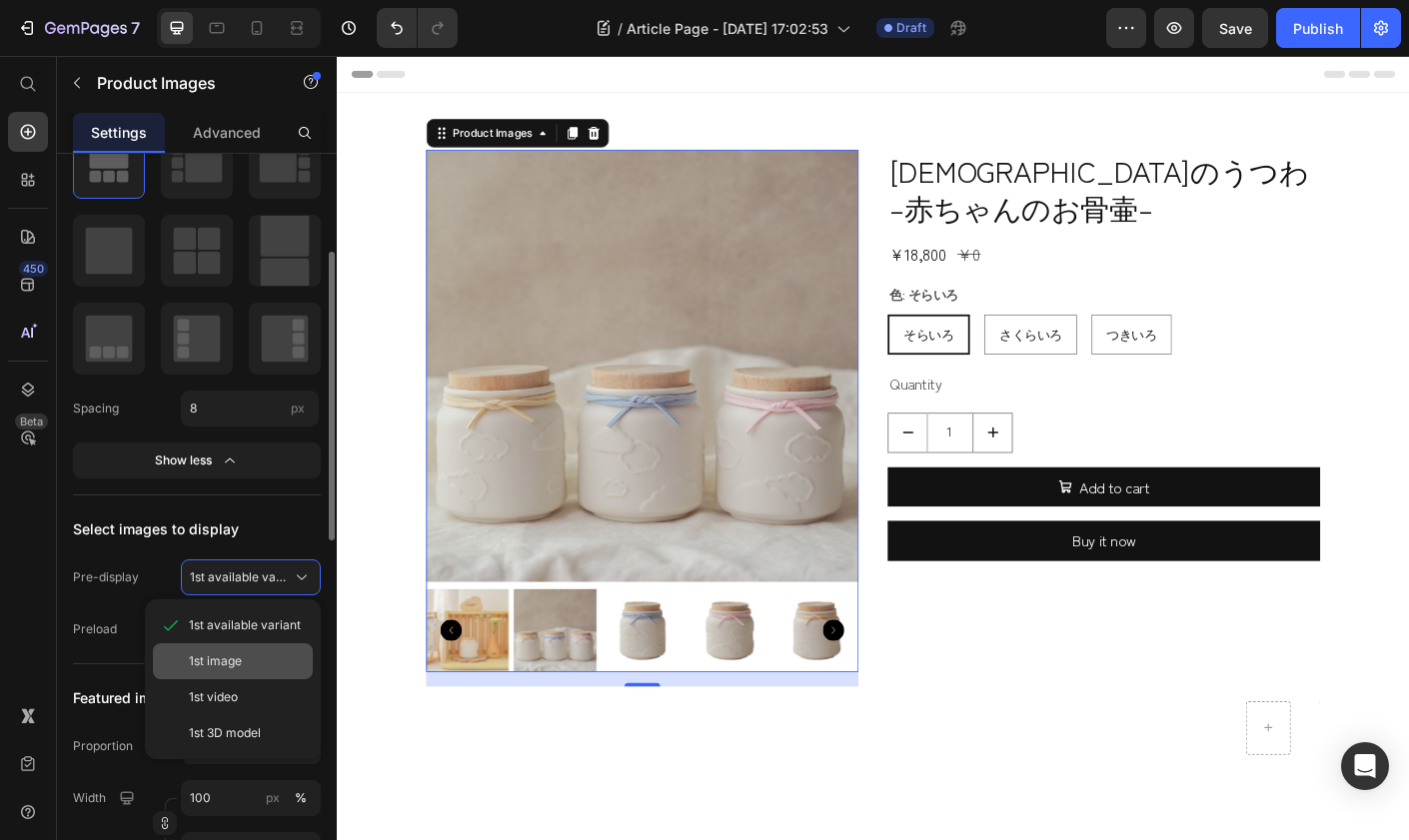 click on "1st image" at bounding box center (247, 661) 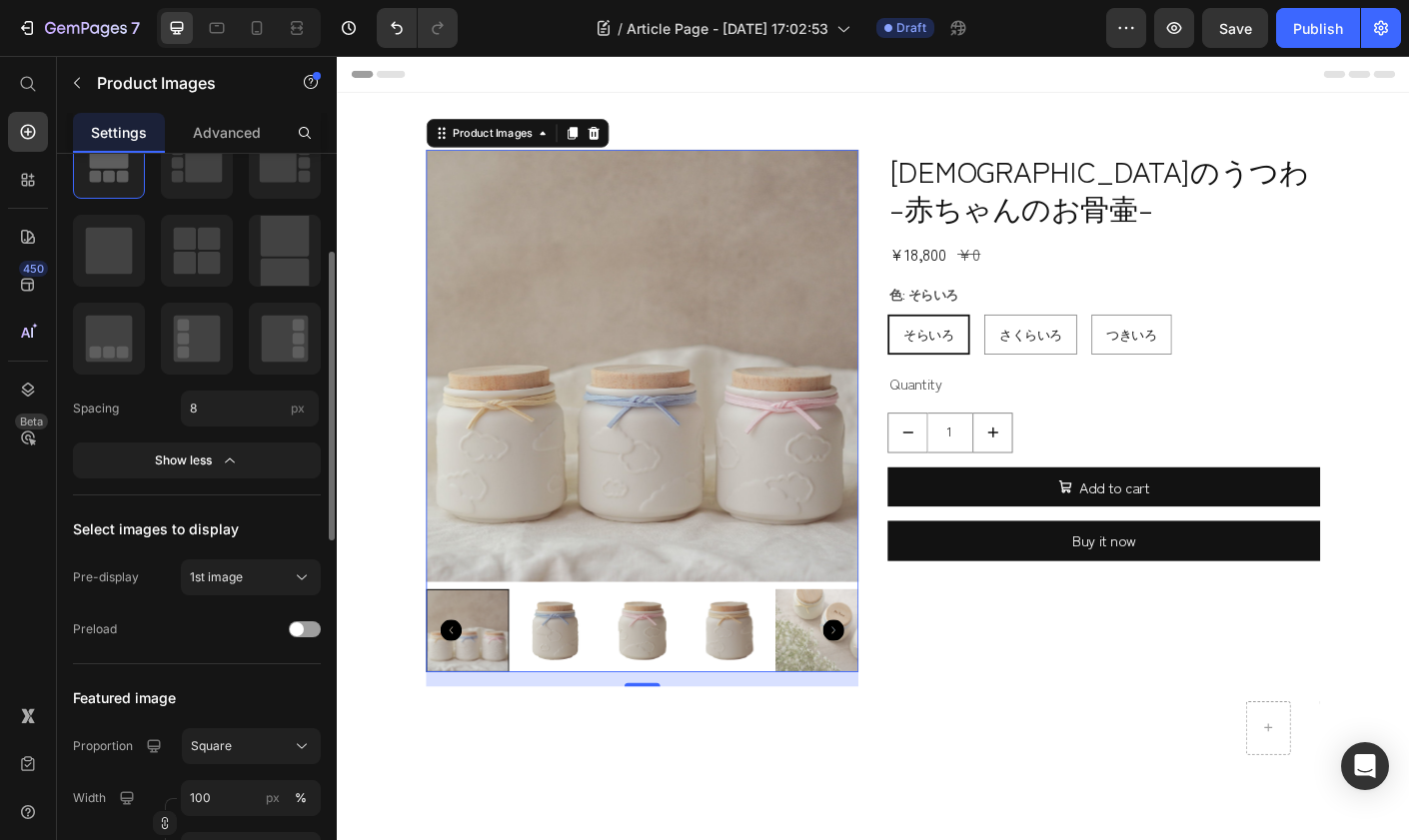 click on "Select images to display Pre-display 1st image Preload" 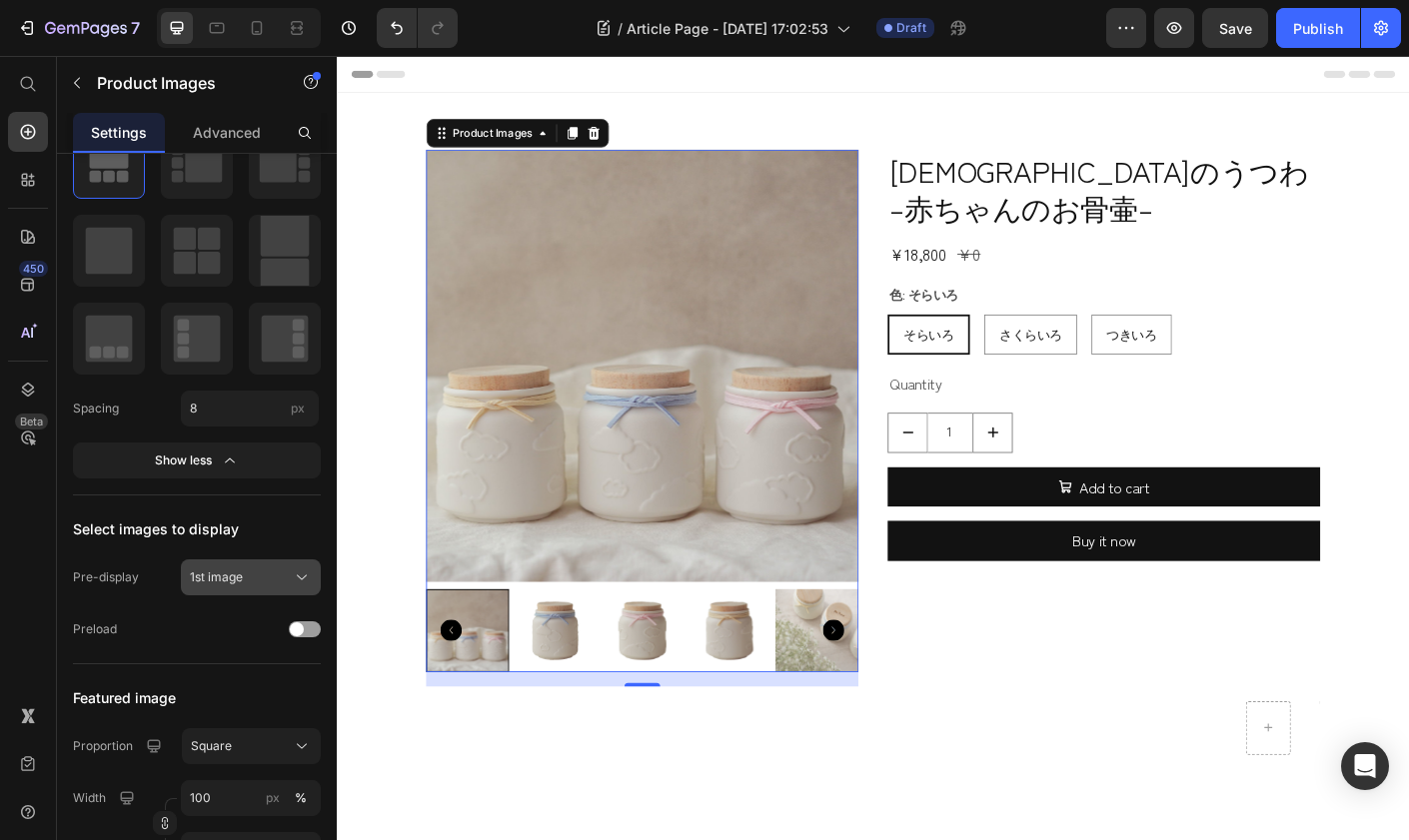 click 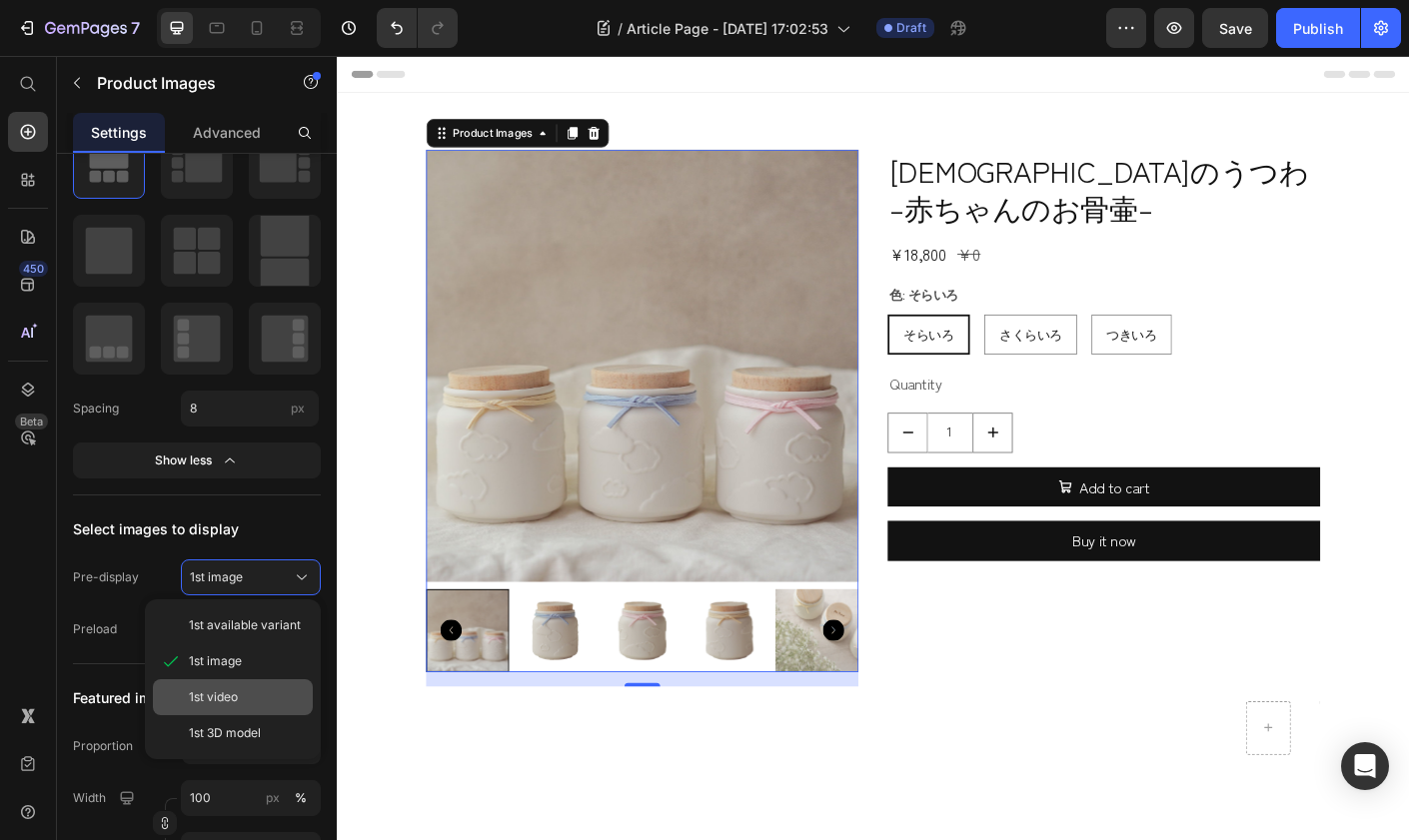 click on "1st video" 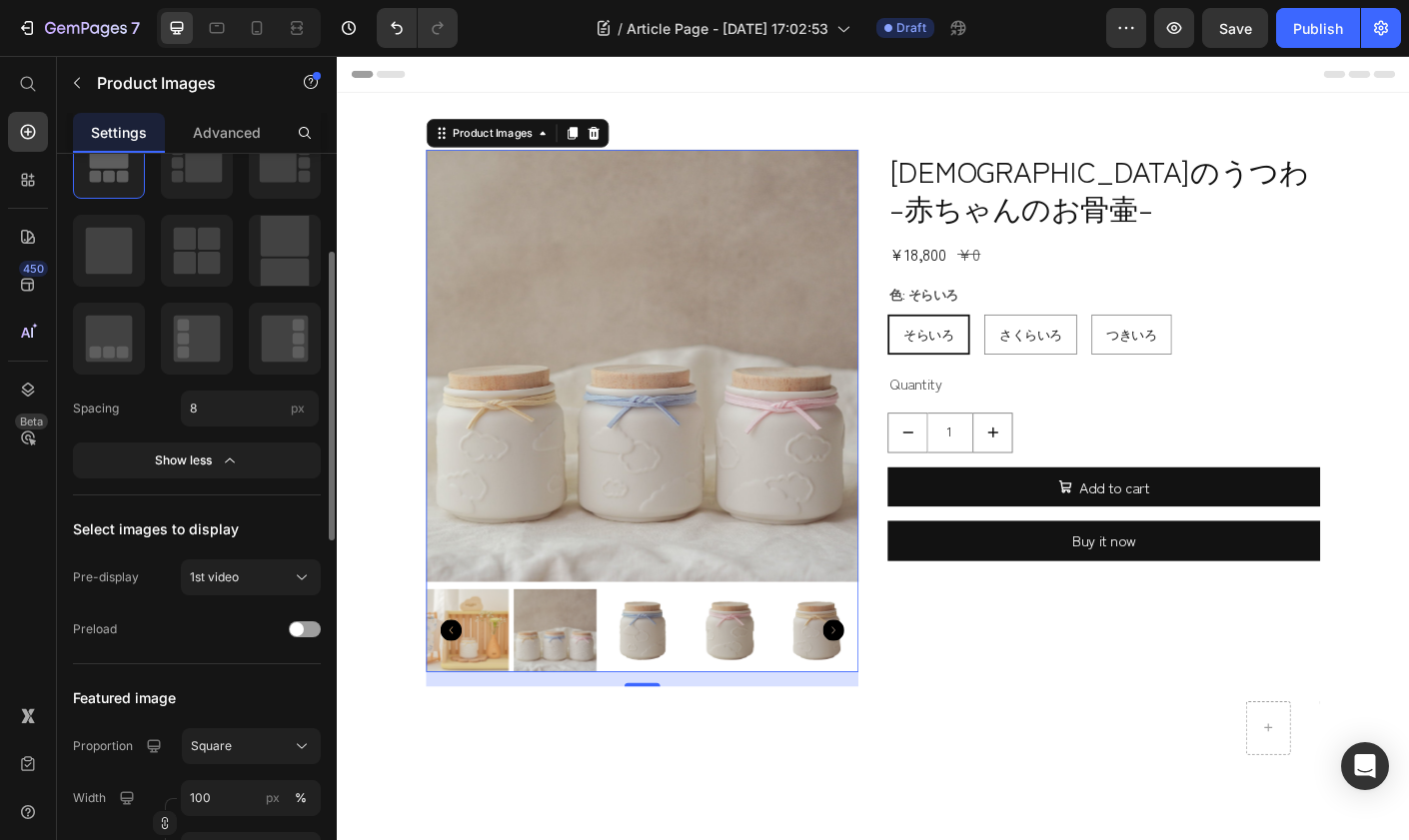 click on "Select images to display Pre-display 1st video Preload" 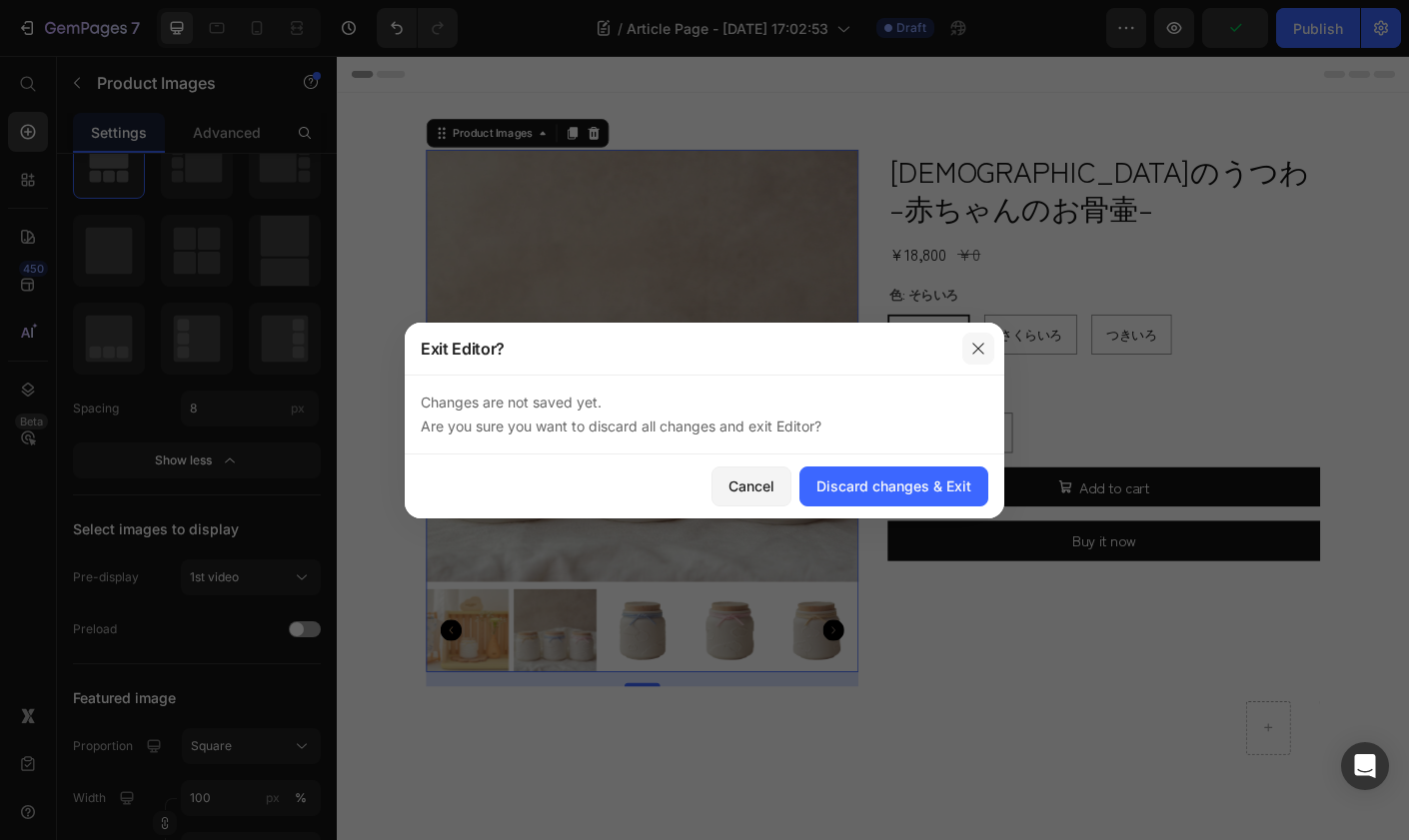 click 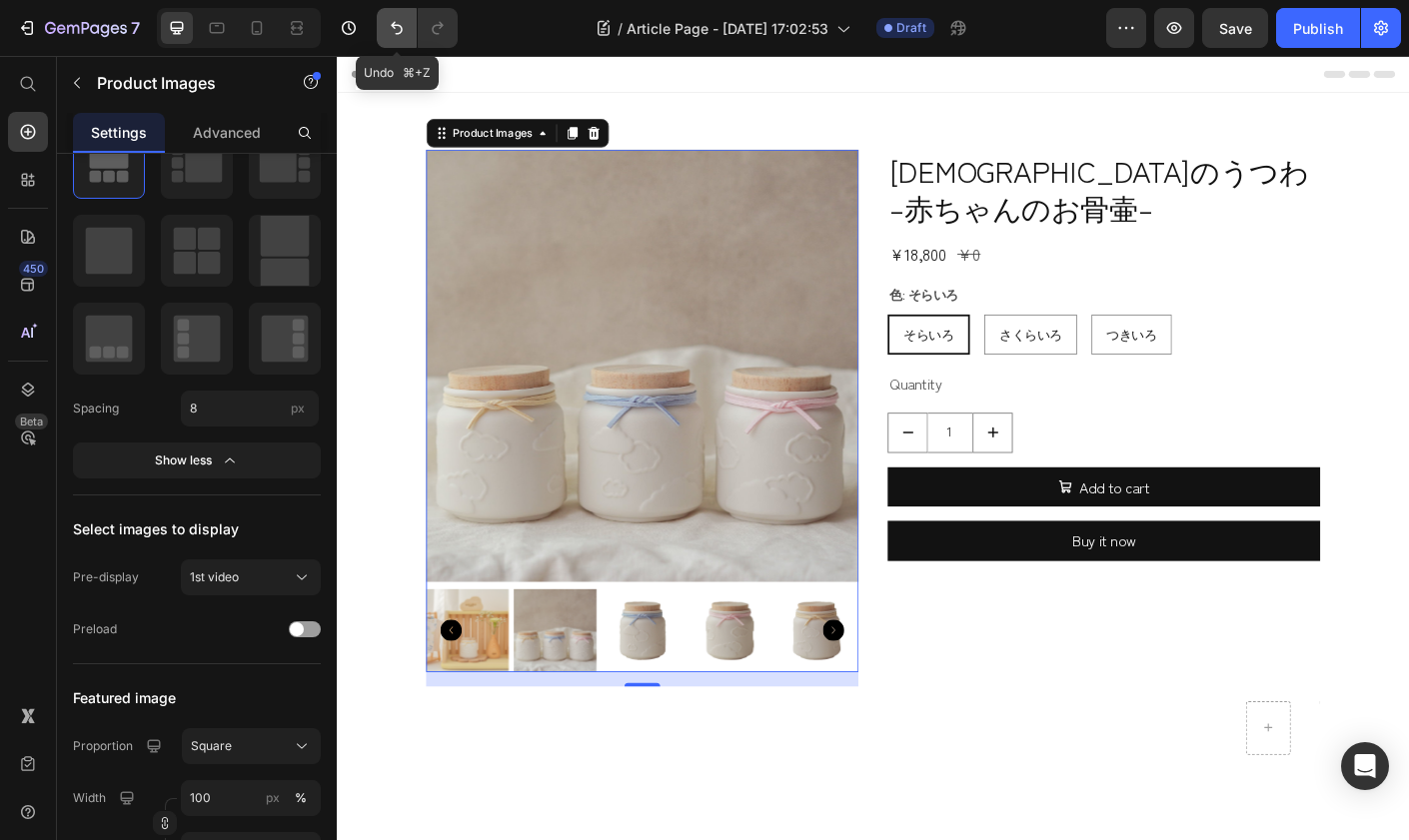 click 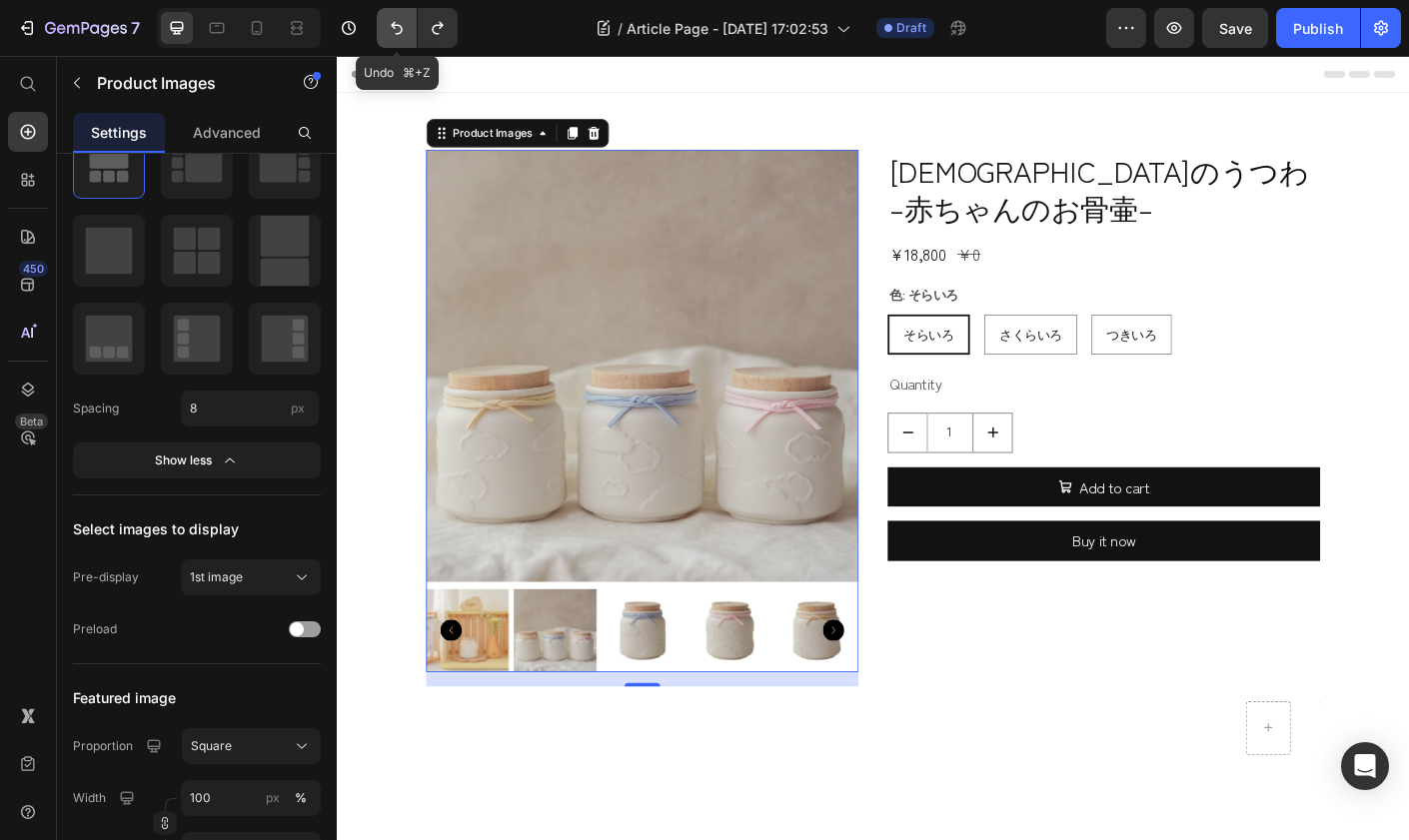click 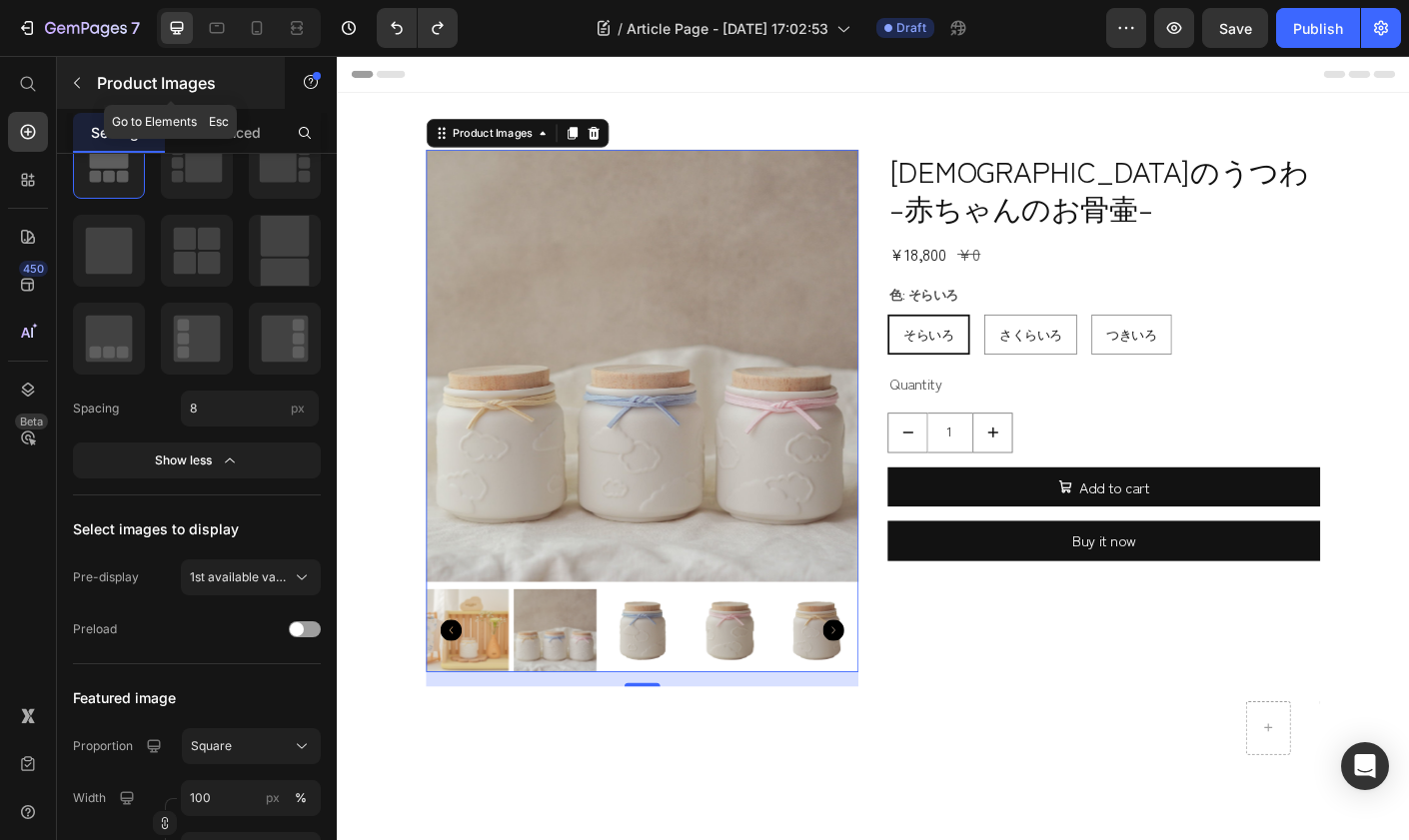 click 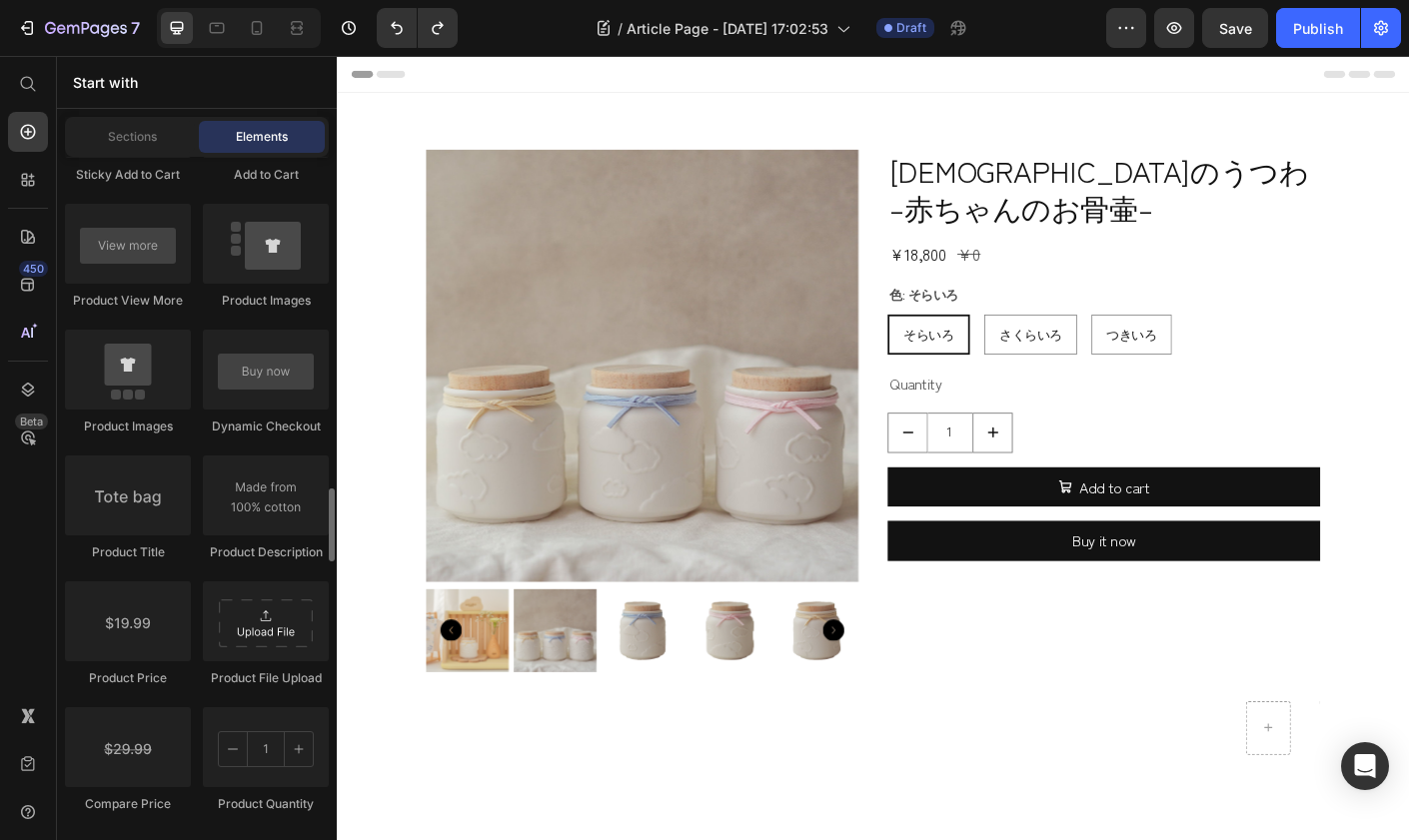 scroll, scrollTop: 3044, scrollLeft: 0, axis: vertical 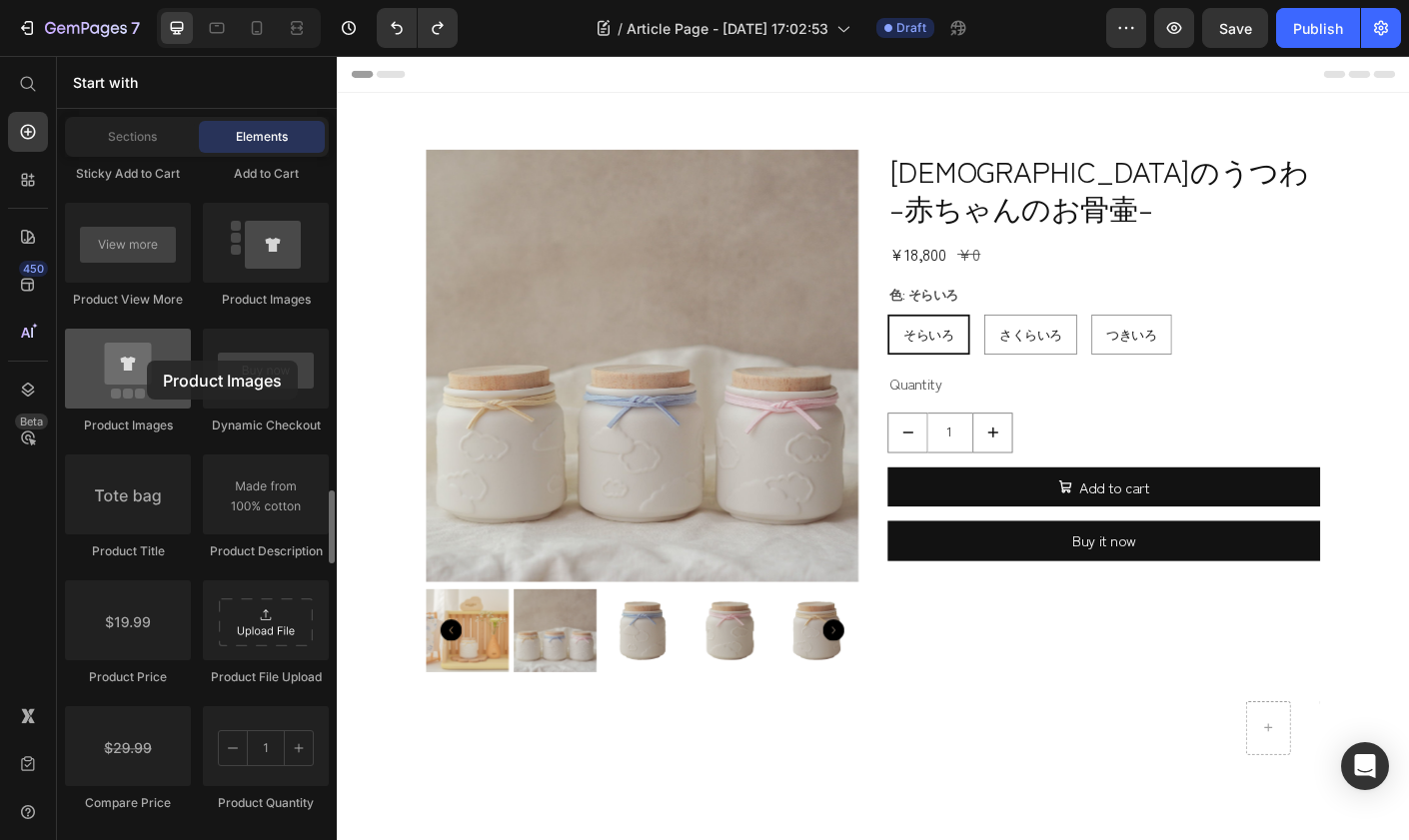 click at bounding box center (128, 369) 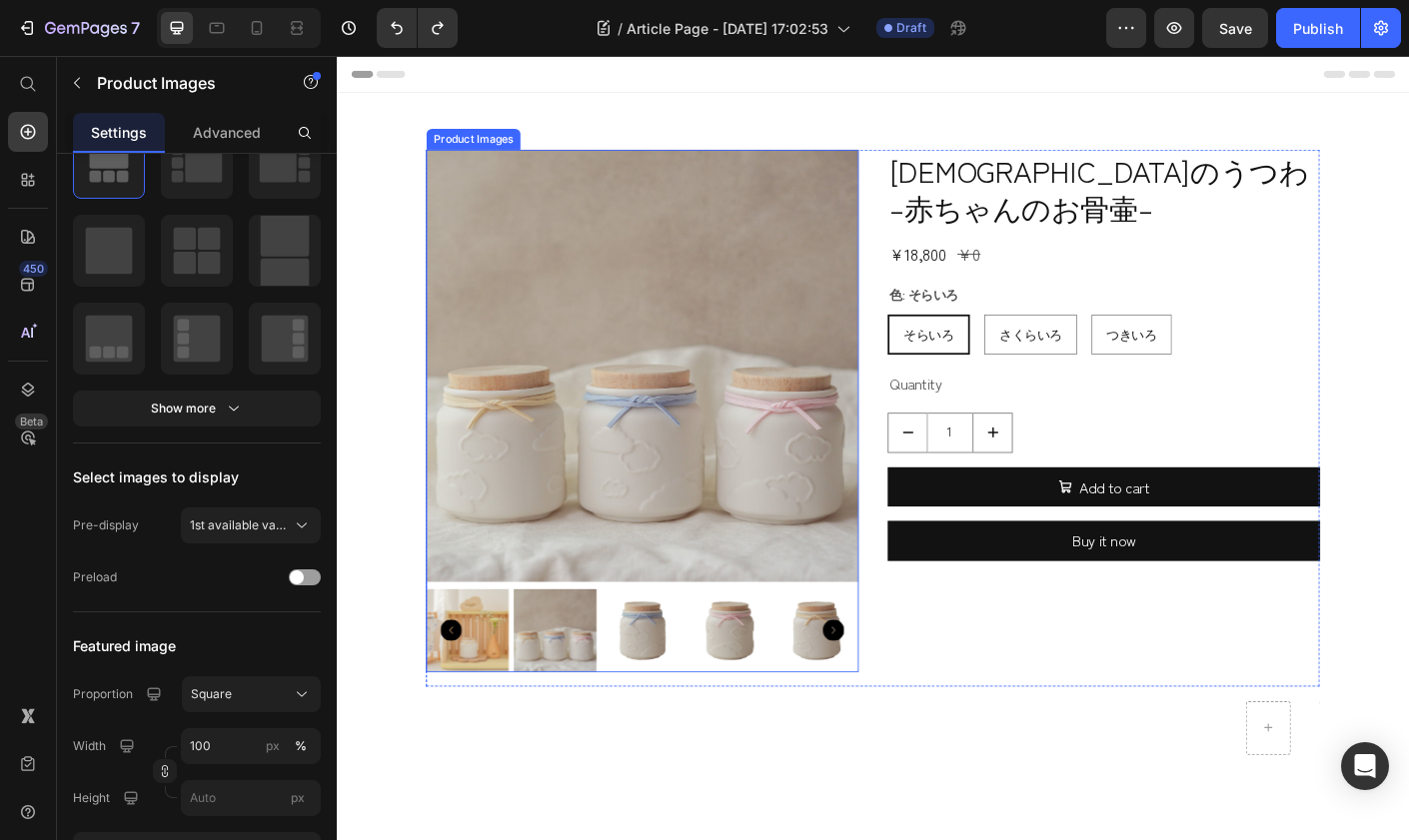 click at bounding box center (581, 698) 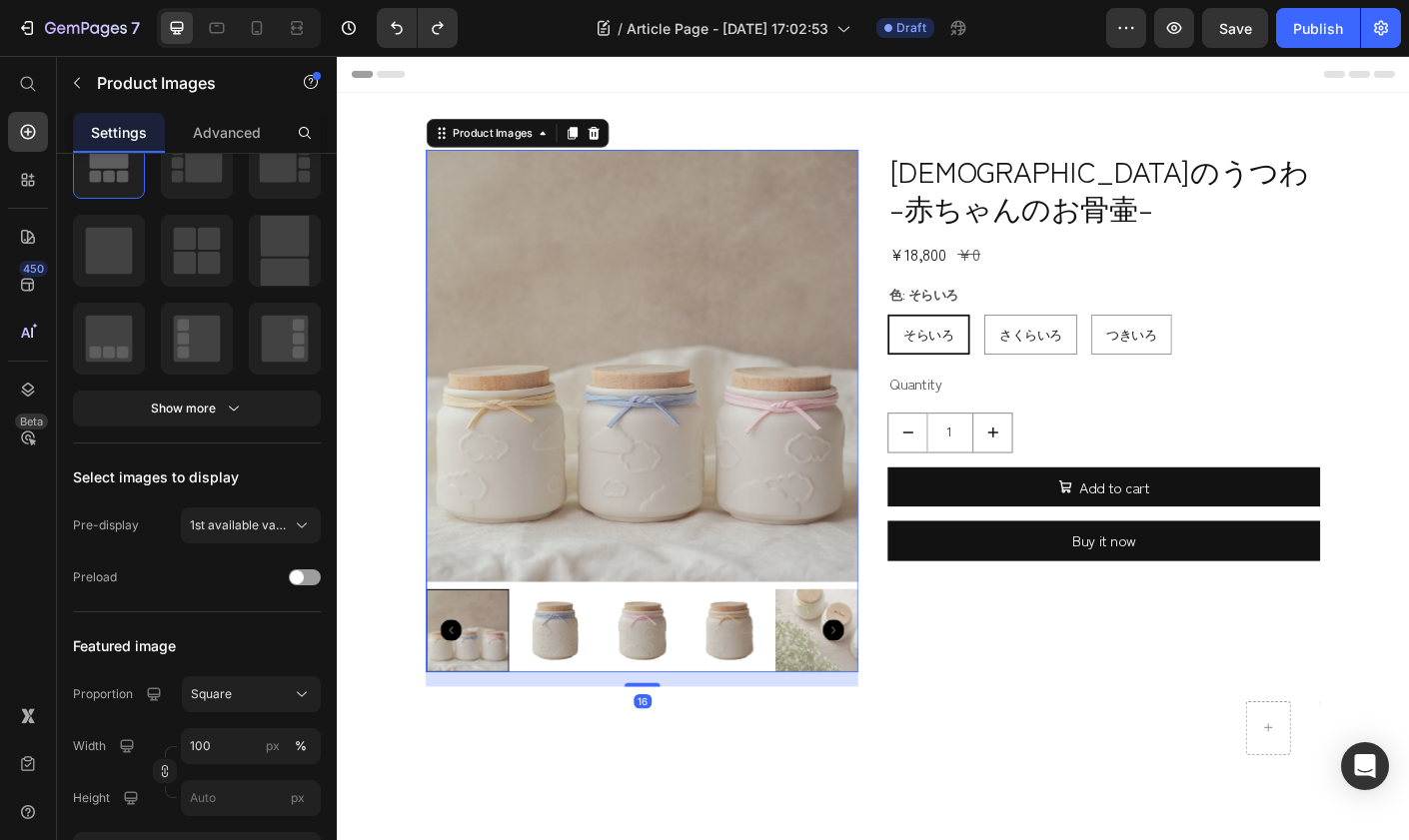 click at bounding box center (581, 698) 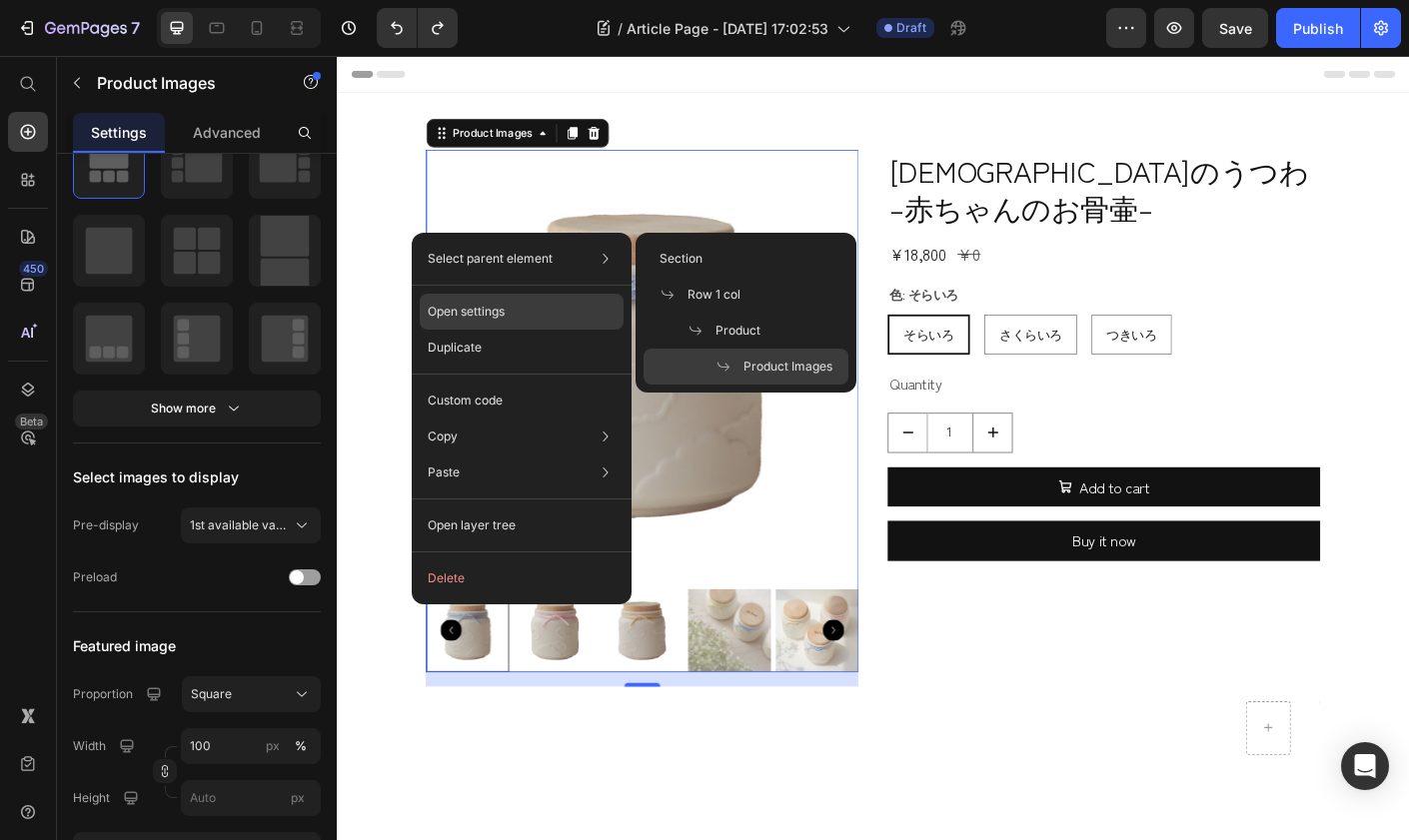 click on "Open settings" 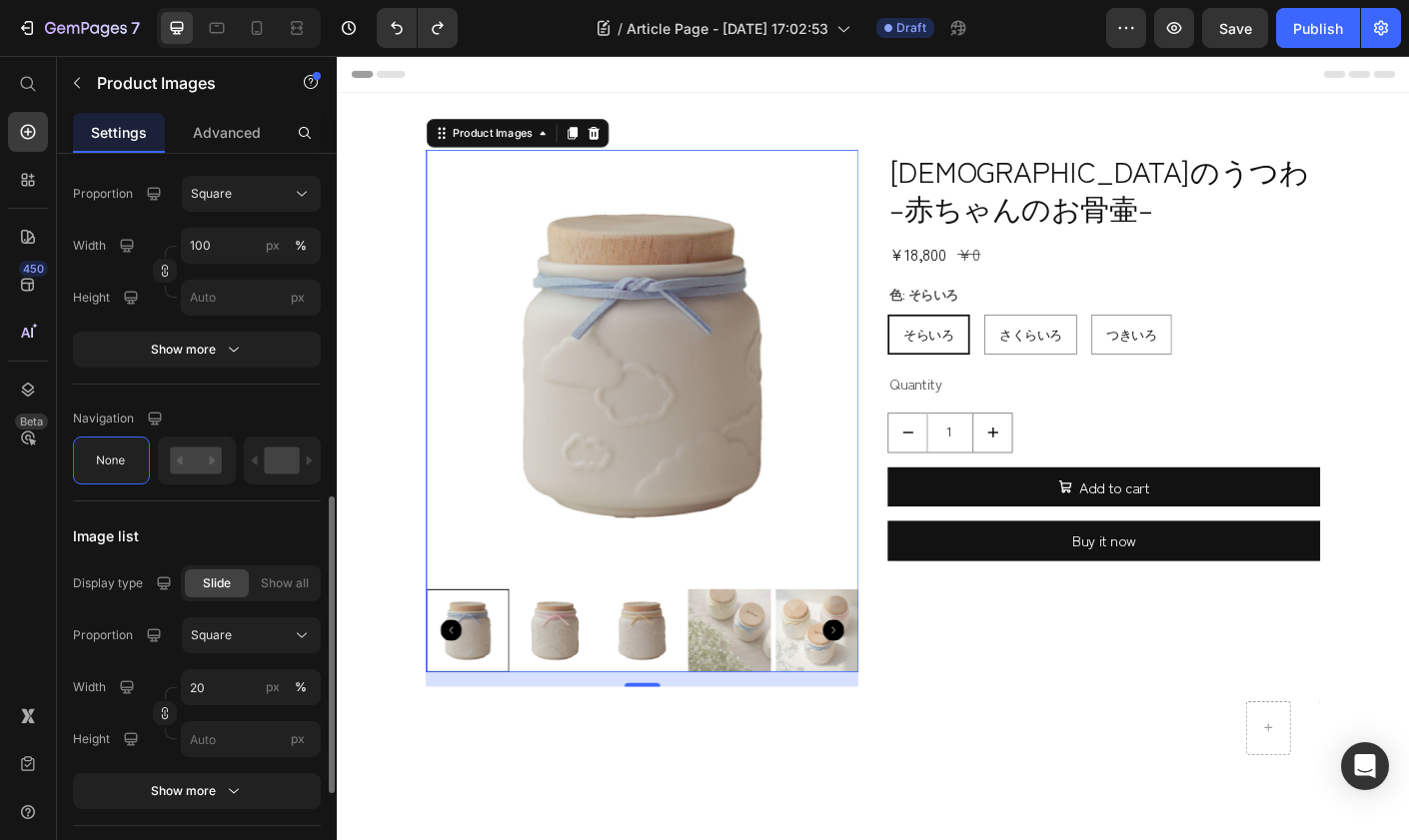 scroll, scrollTop: 808, scrollLeft: 0, axis: vertical 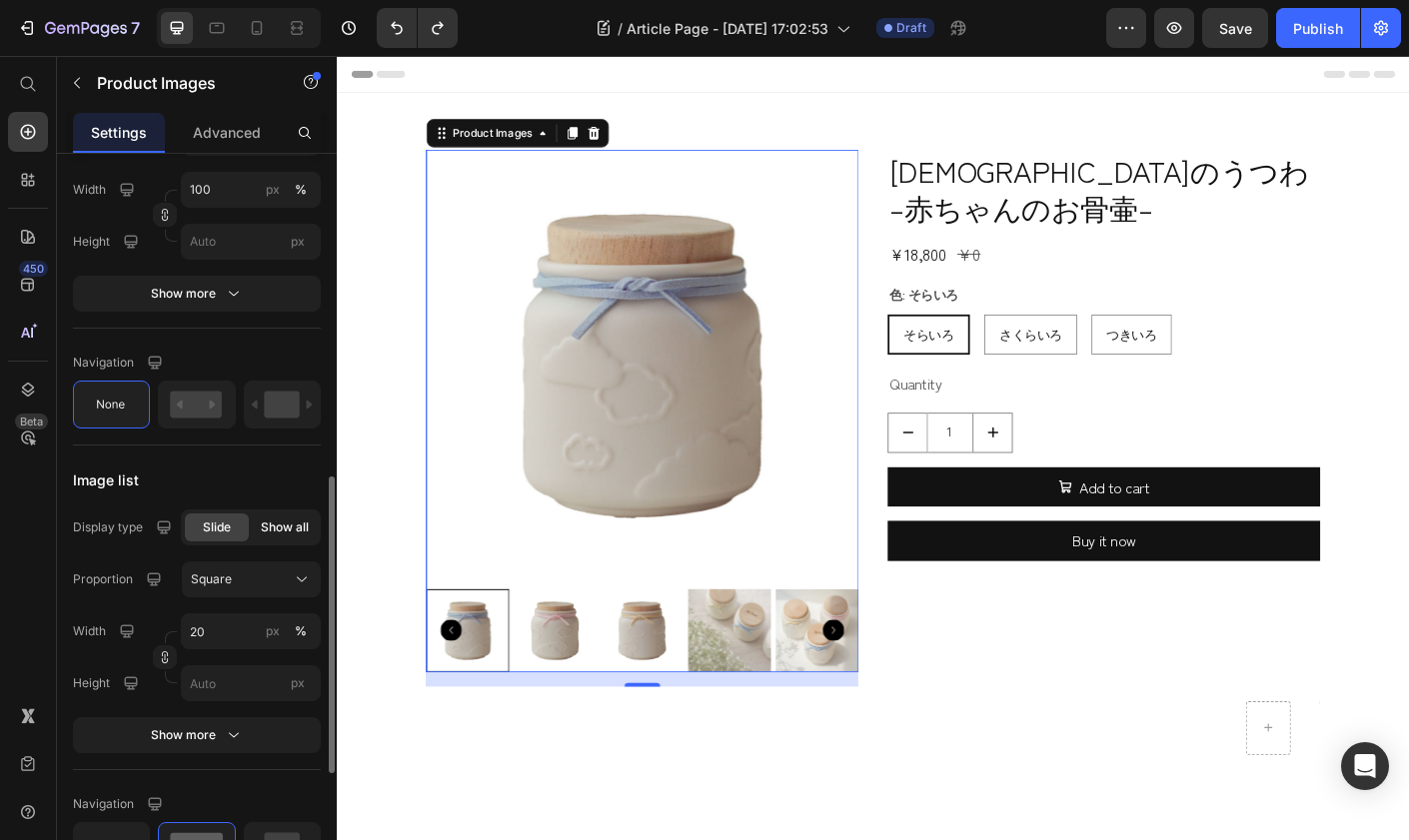 click on "Show all" 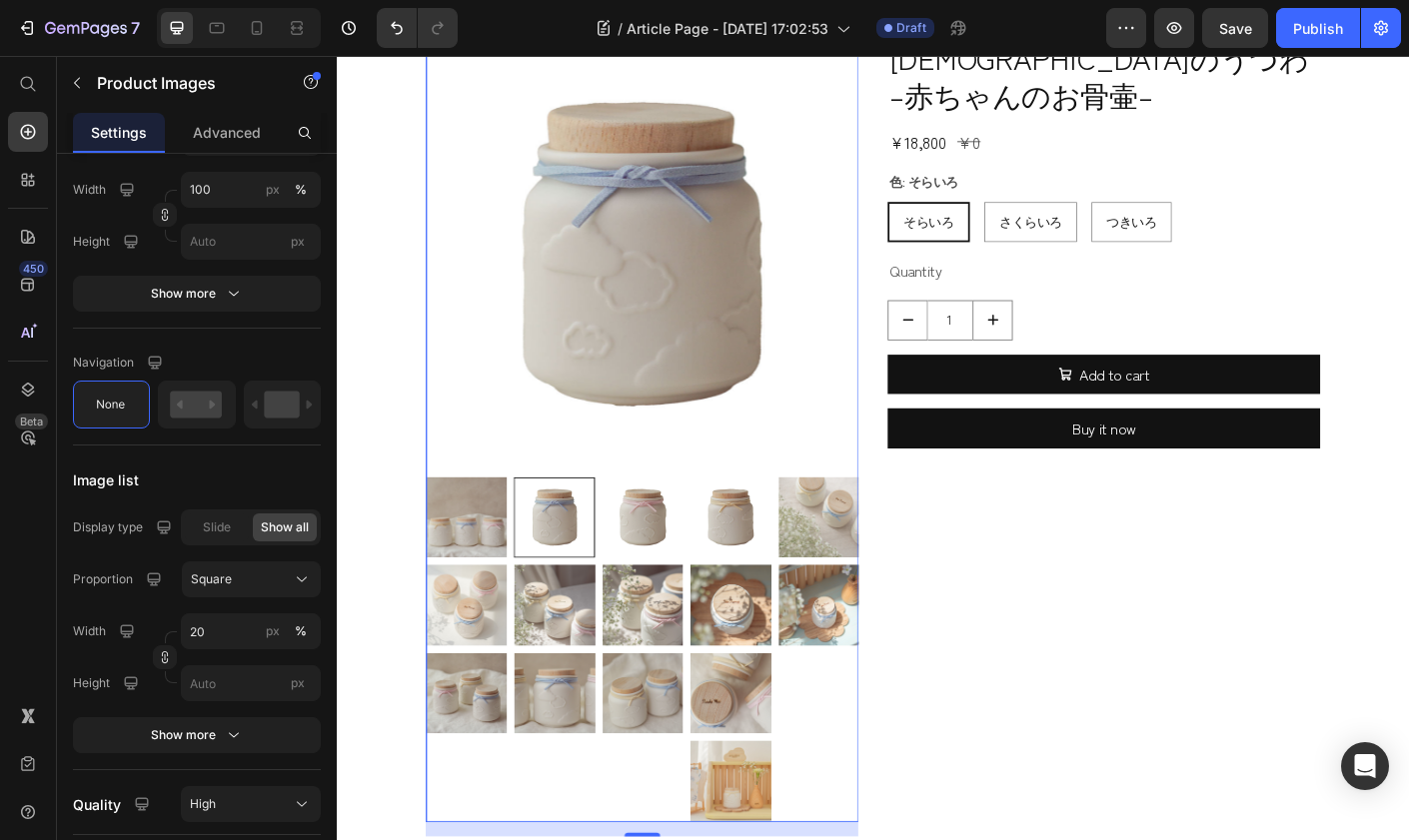 scroll, scrollTop: 148, scrollLeft: 0, axis: vertical 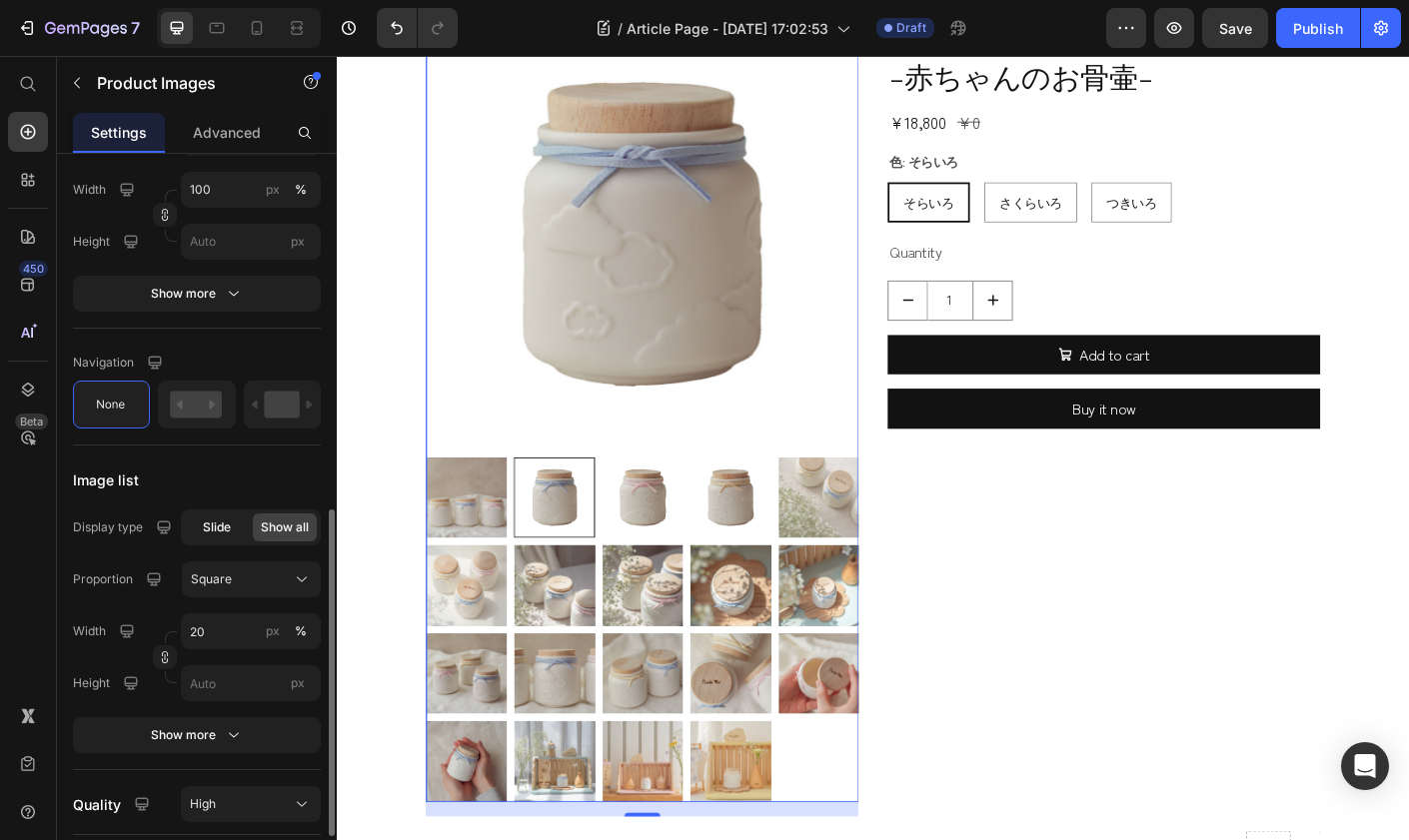 click on "Slide" 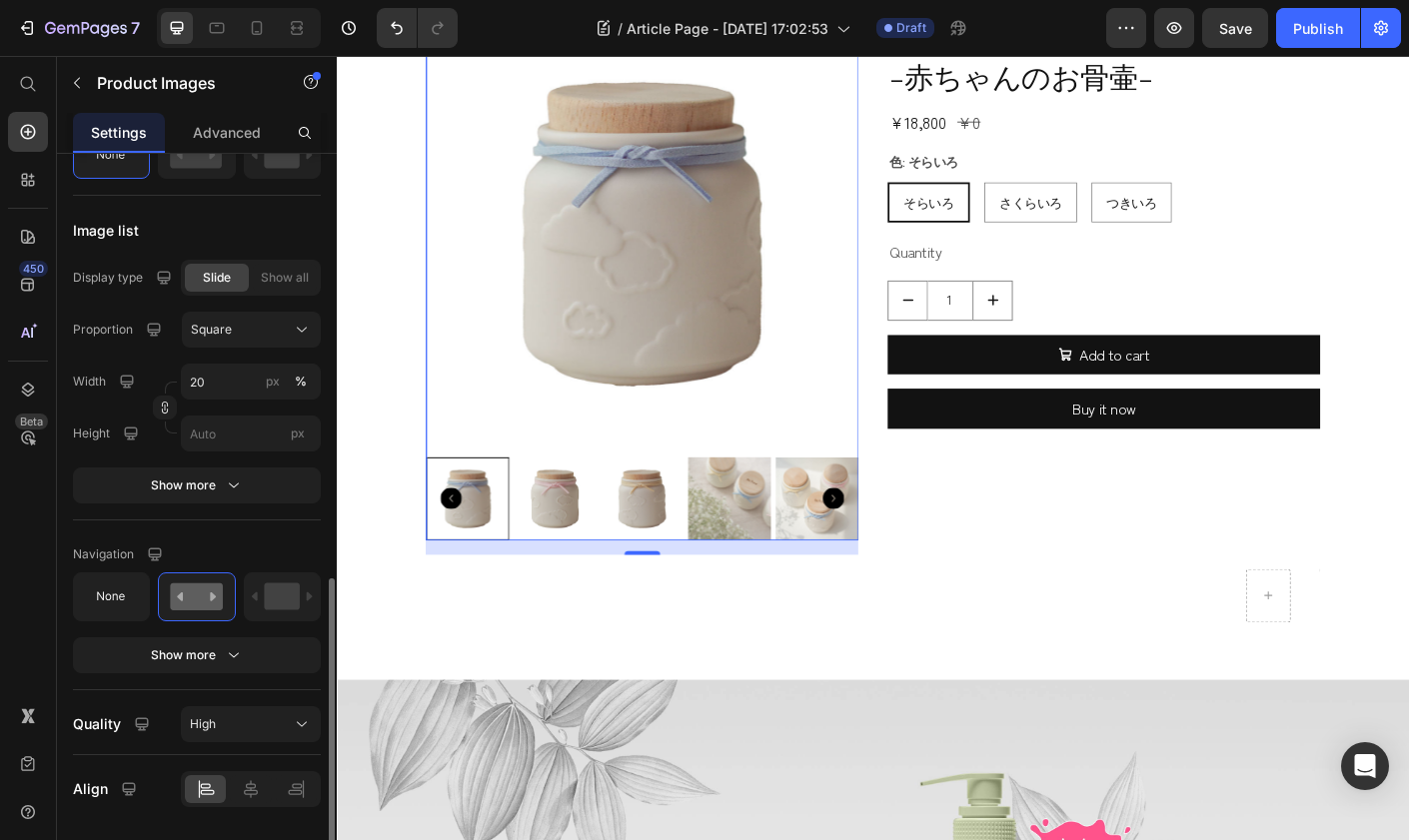 scroll, scrollTop: 1027, scrollLeft: 0, axis: vertical 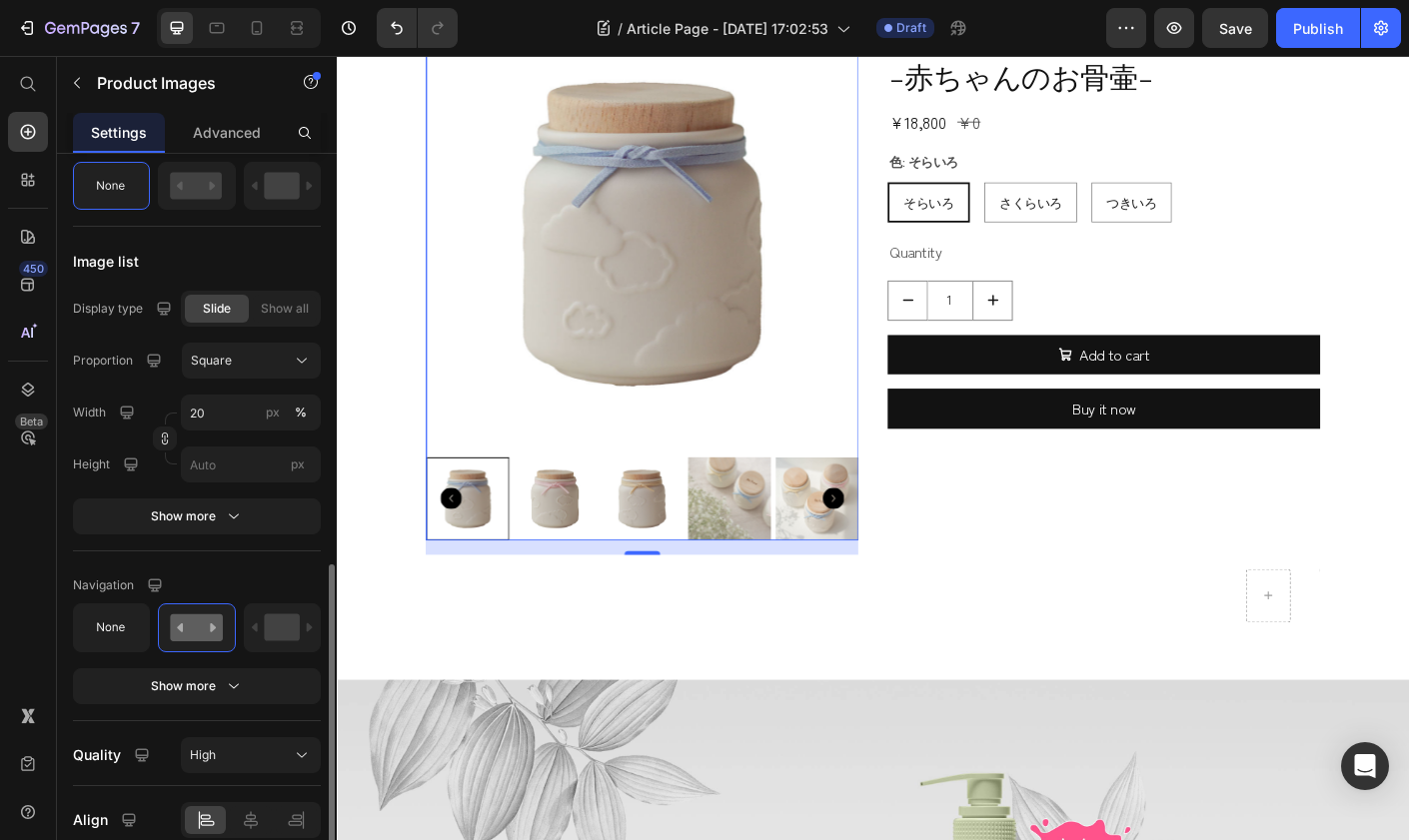click 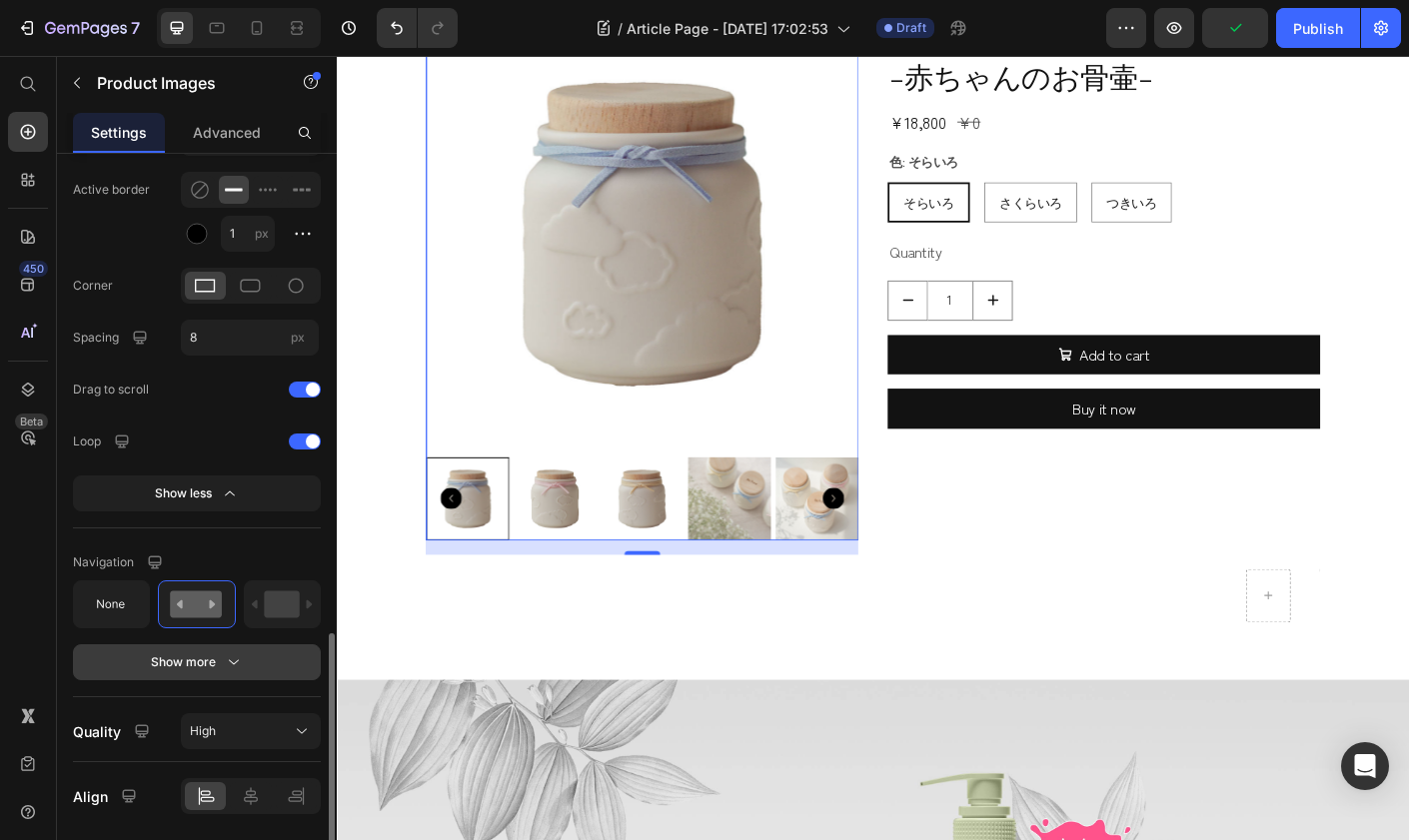 scroll, scrollTop: 1535, scrollLeft: 0, axis: vertical 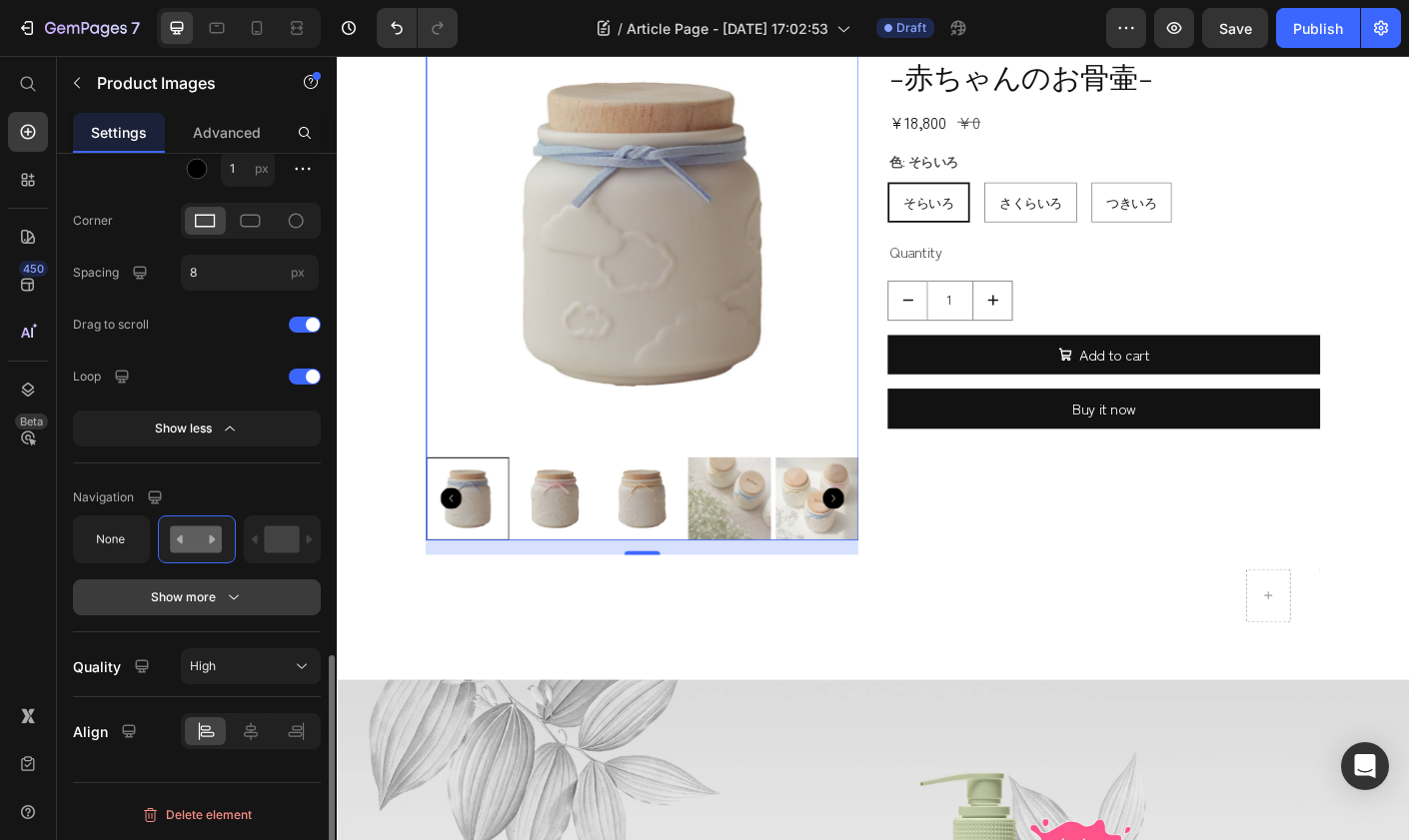 click on "Show more" at bounding box center [197, 597] 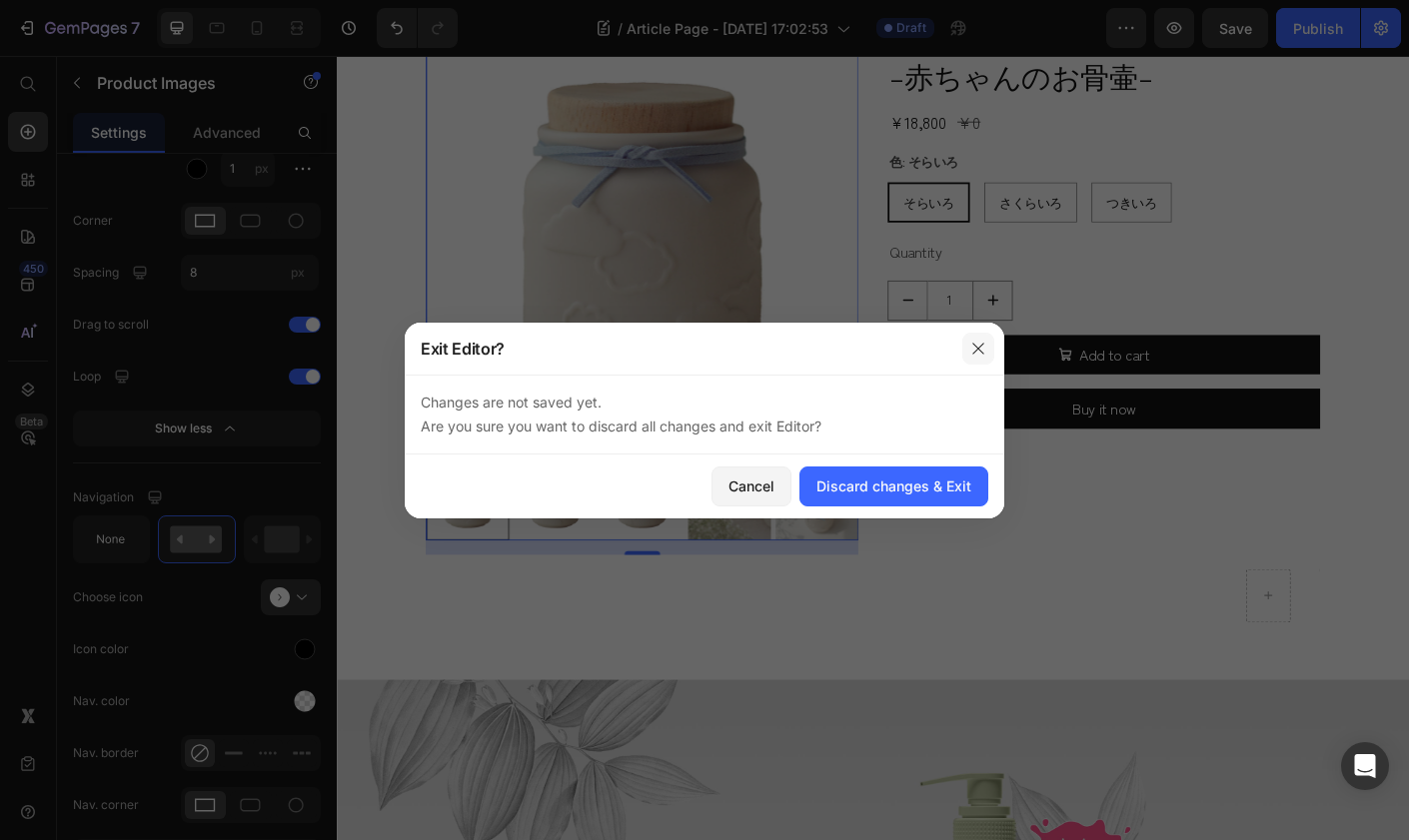 click 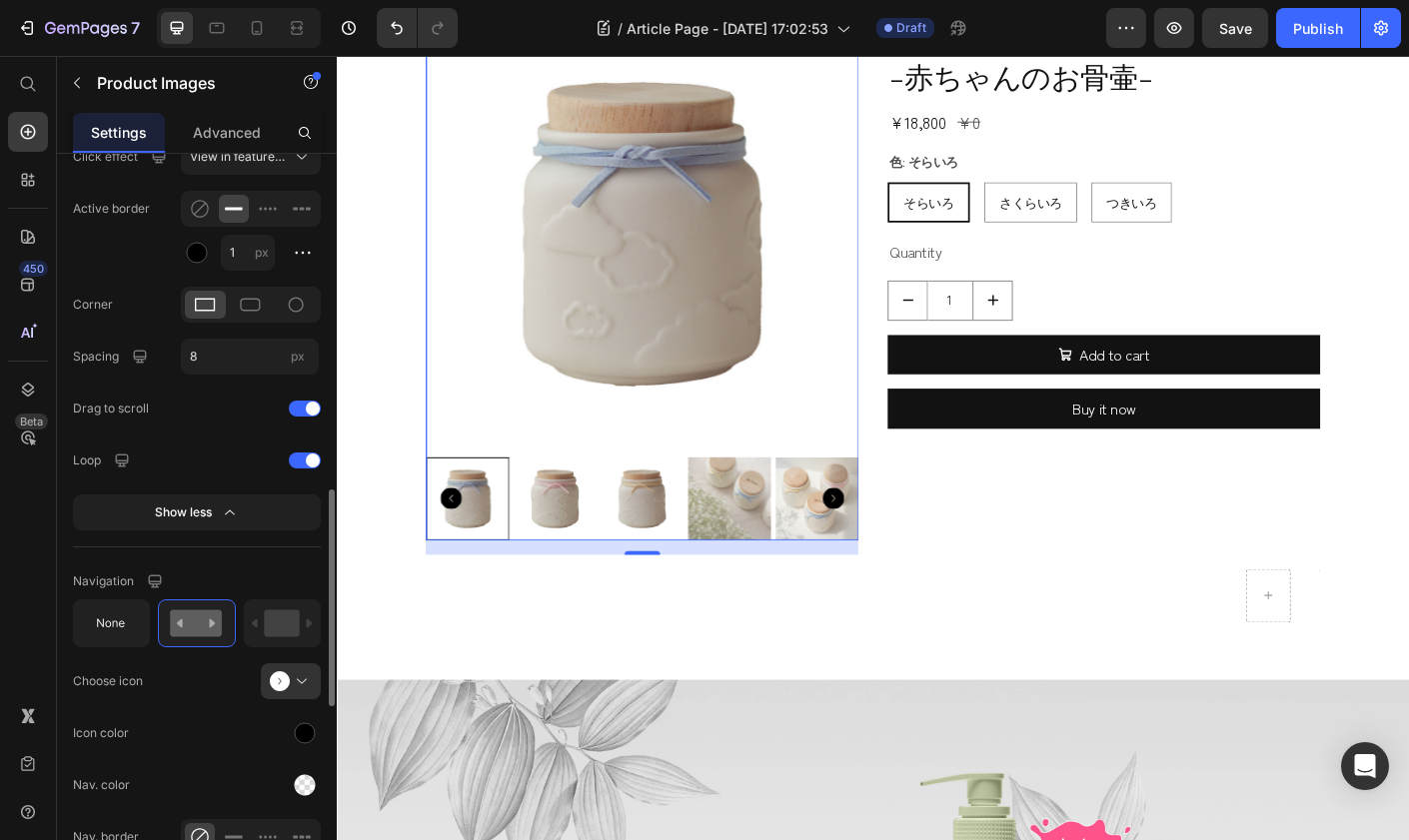 scroll, scrollTop: 1350, scrollLeft: 0, axis: vertical 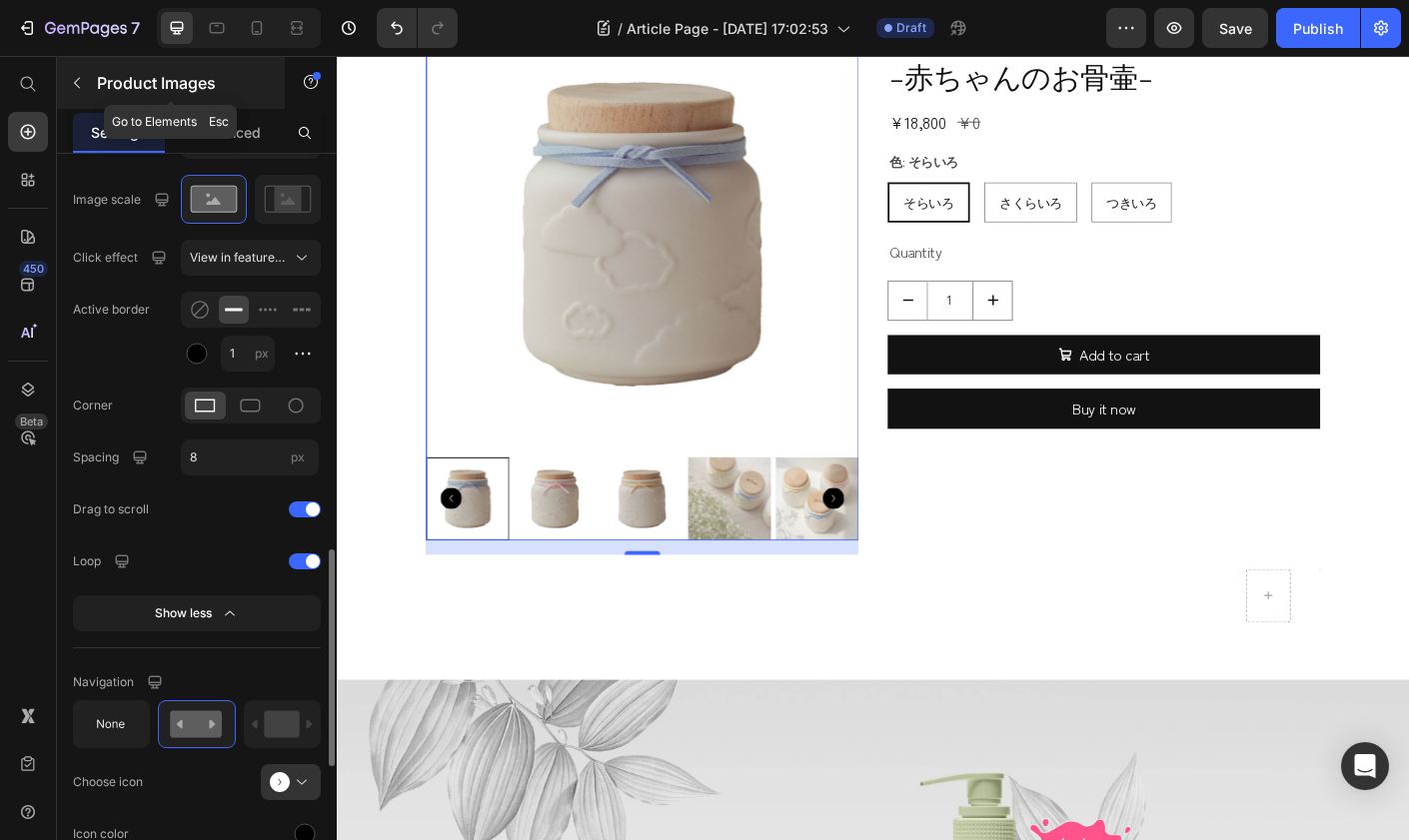 click on "Product Images" at bounding box center [171, 83] 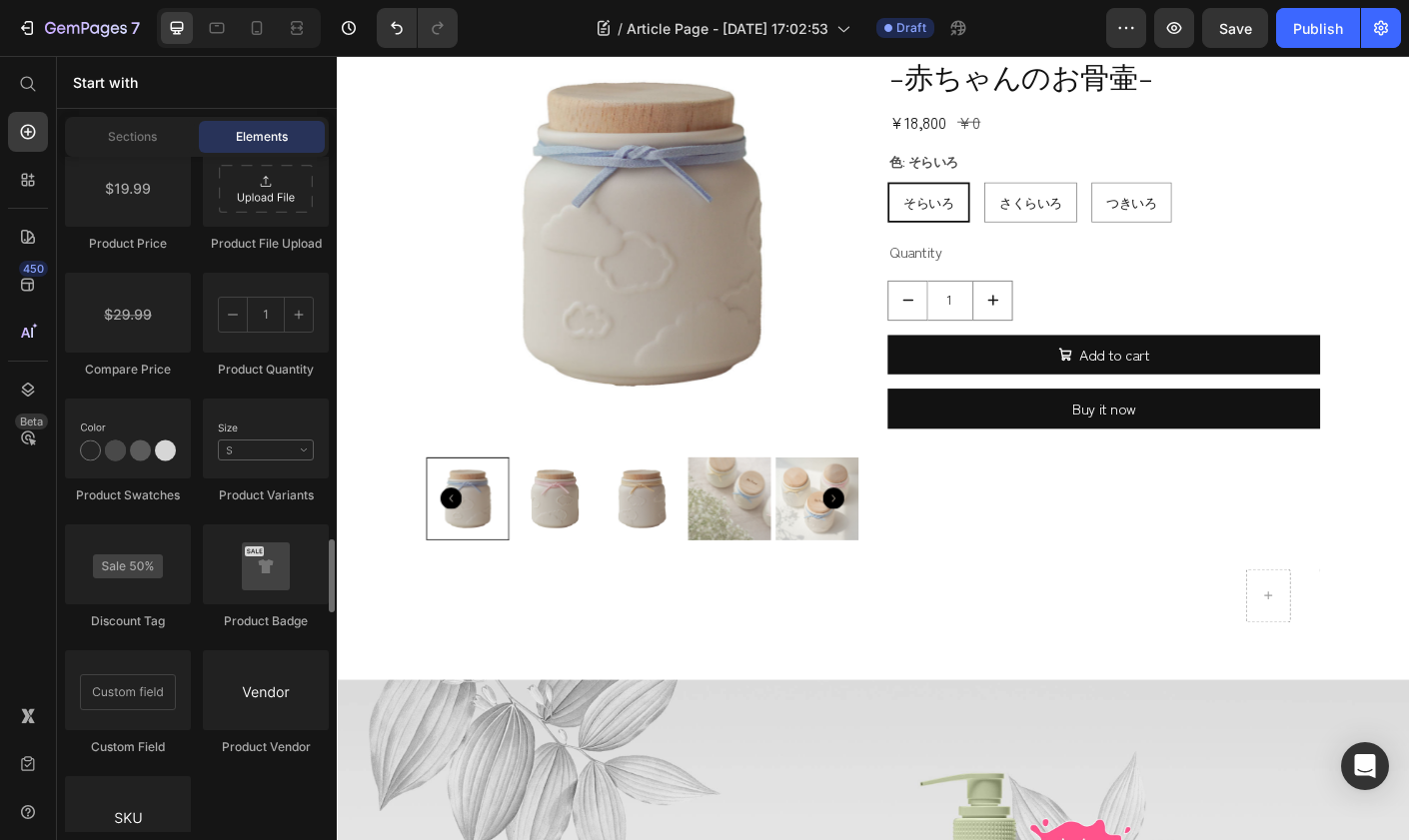 scroll, scrollTop: 3480, scrollLeft: 0, axis: vertical 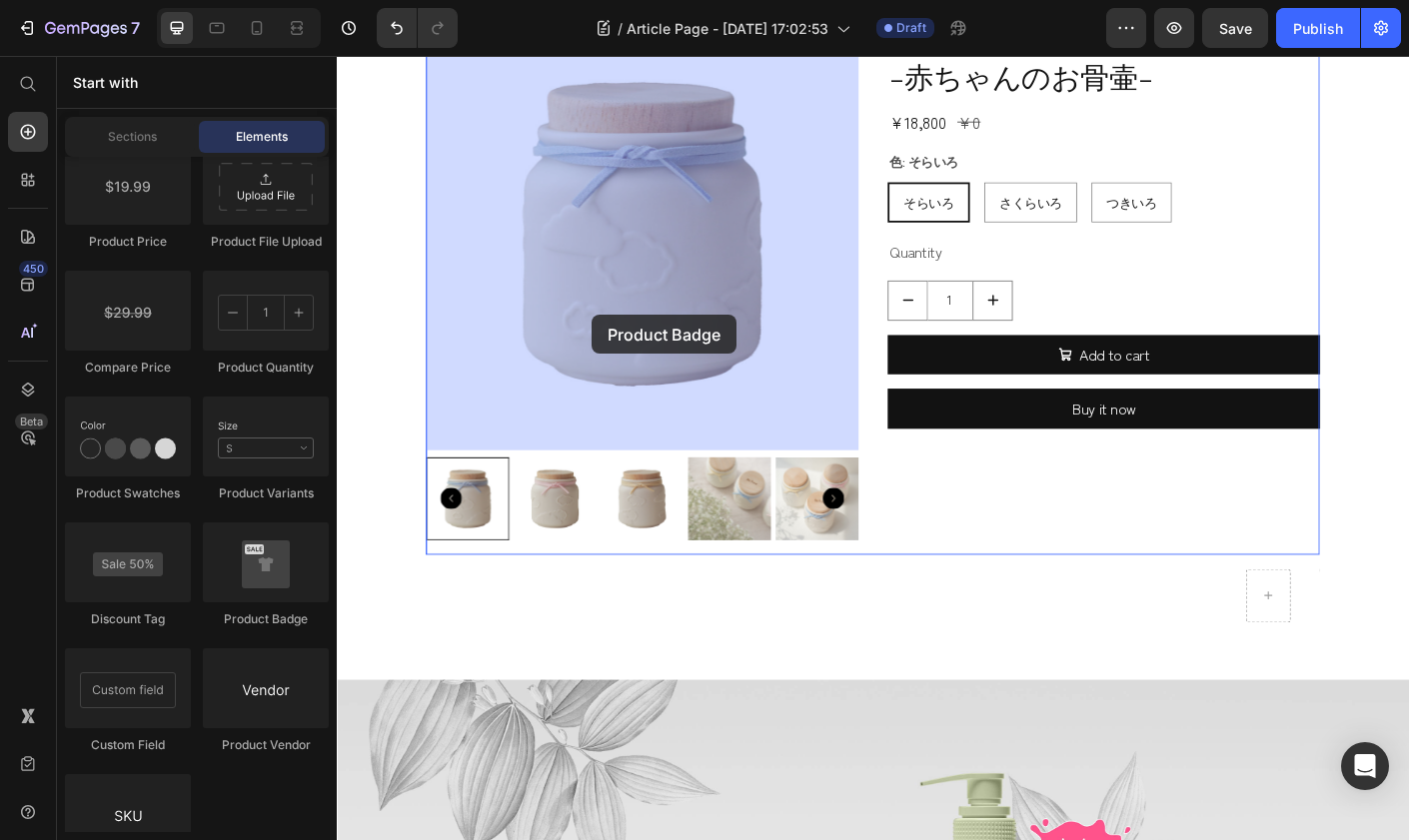 drag, startPoint x: 616, startPoint y: 630, endPoint x: 622, endPoint y: 345, distance: 285.06315 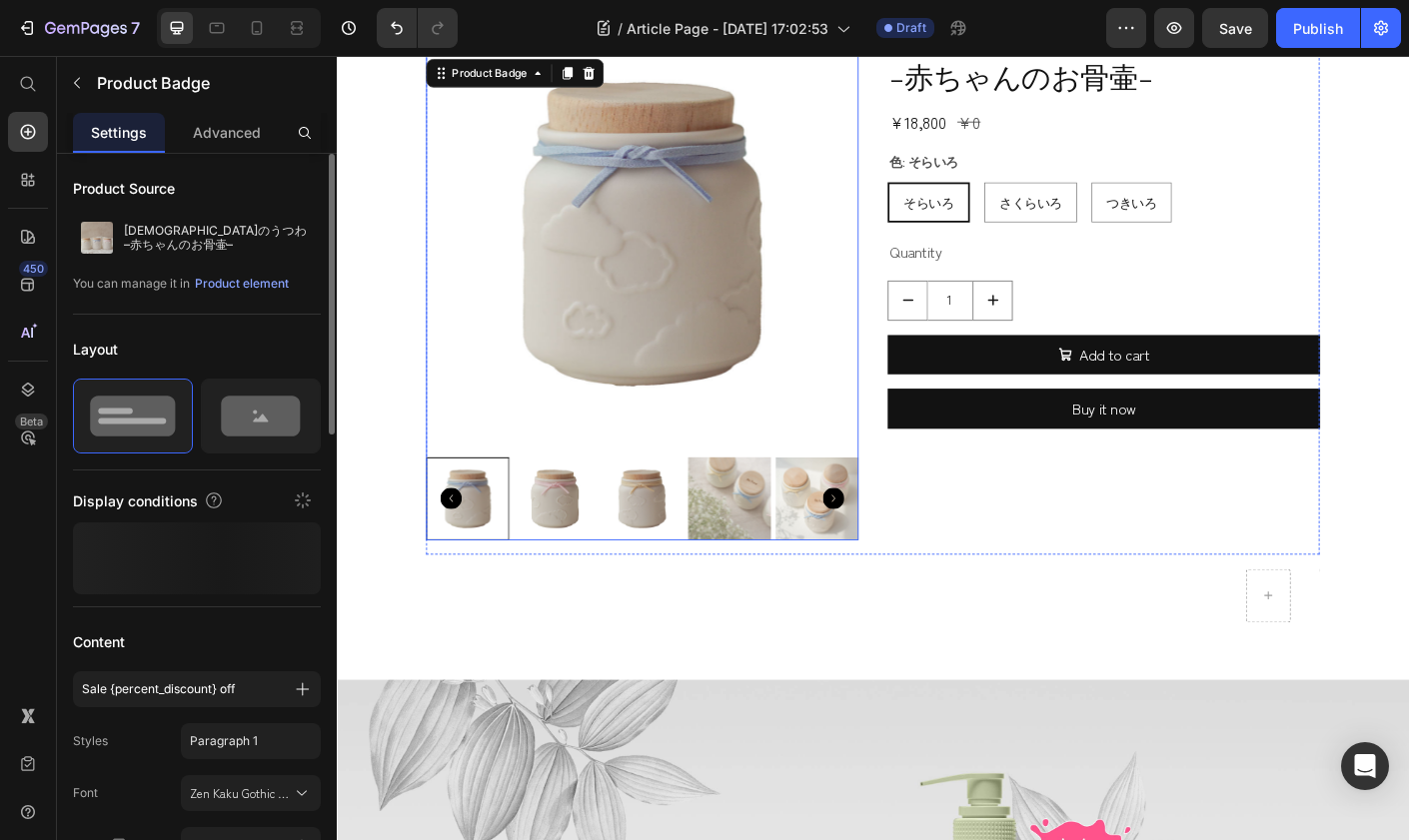 scroll, scrollTop: 0, scrollLeft: 0, axis: both 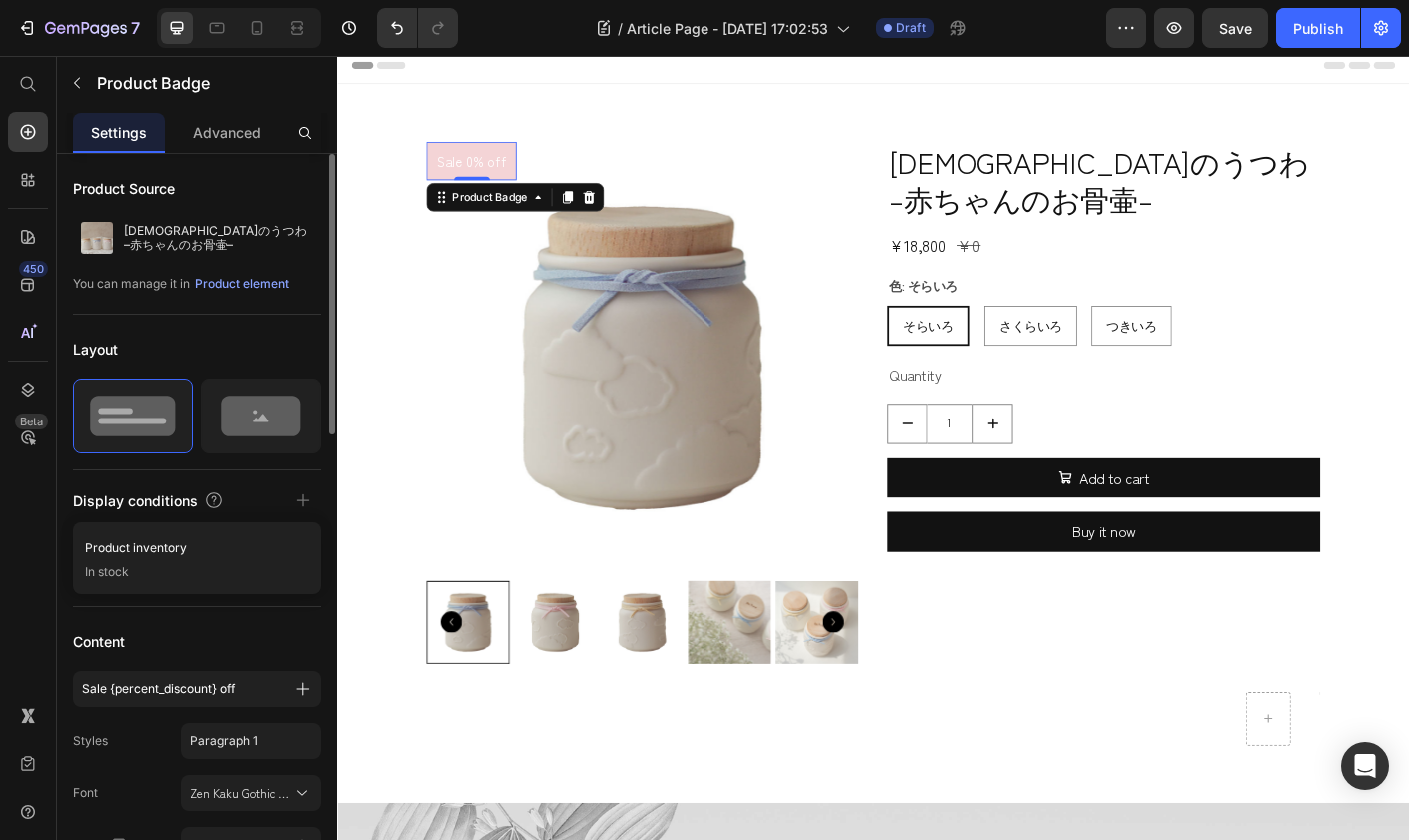 click 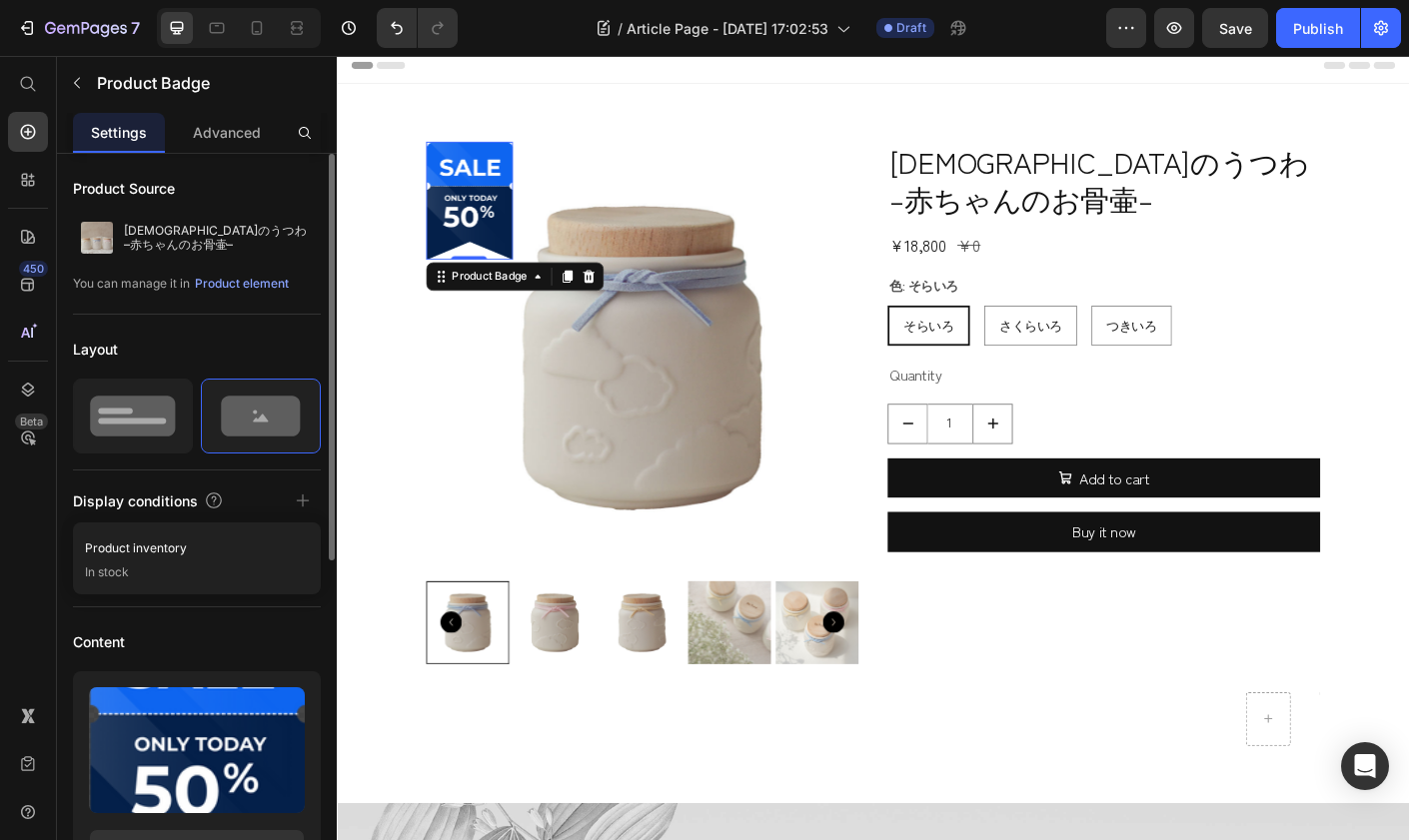 click 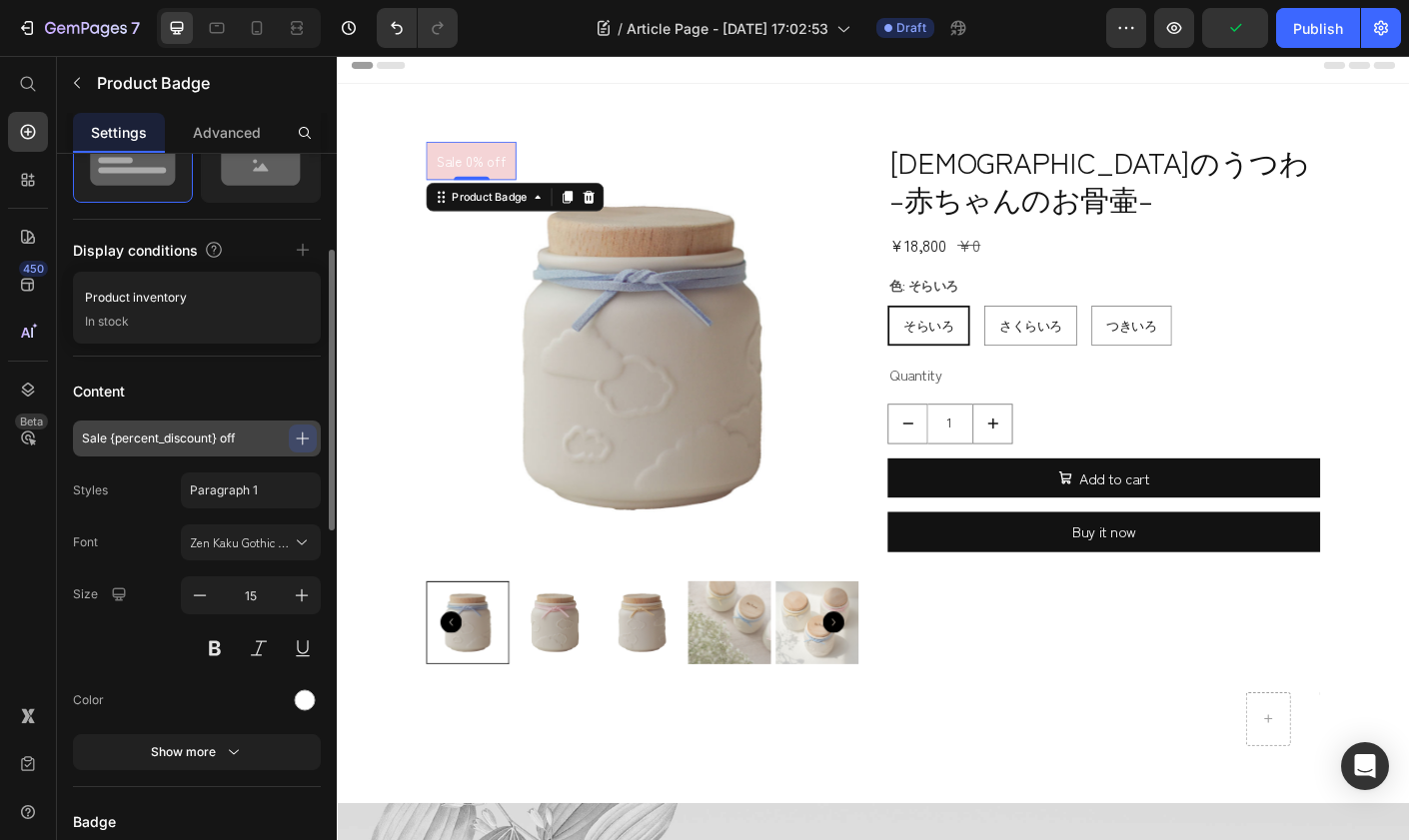 scroll, scrollTop: 256, scrollLeft: 0, axis: vertical 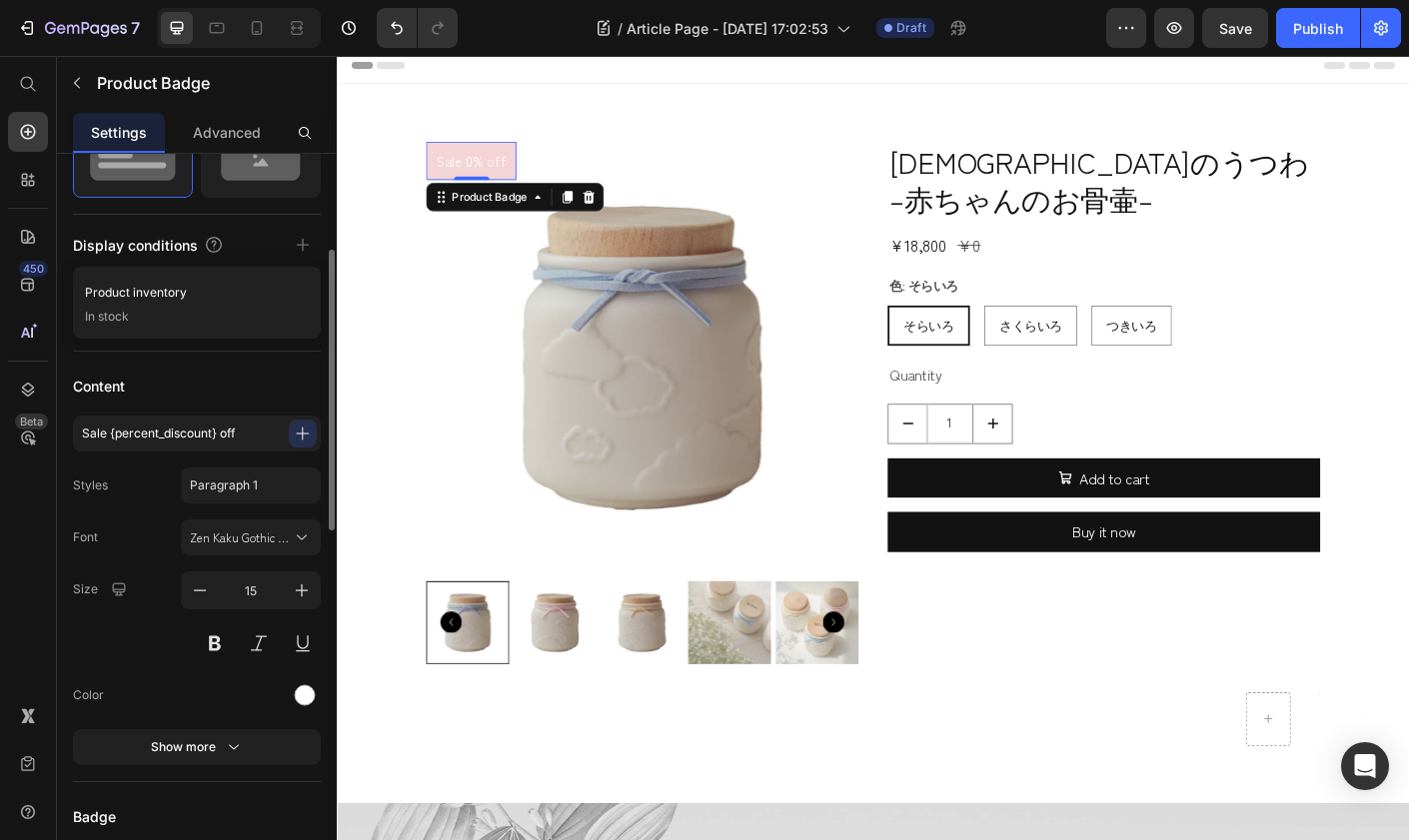 click at bounding box center (303, 433) 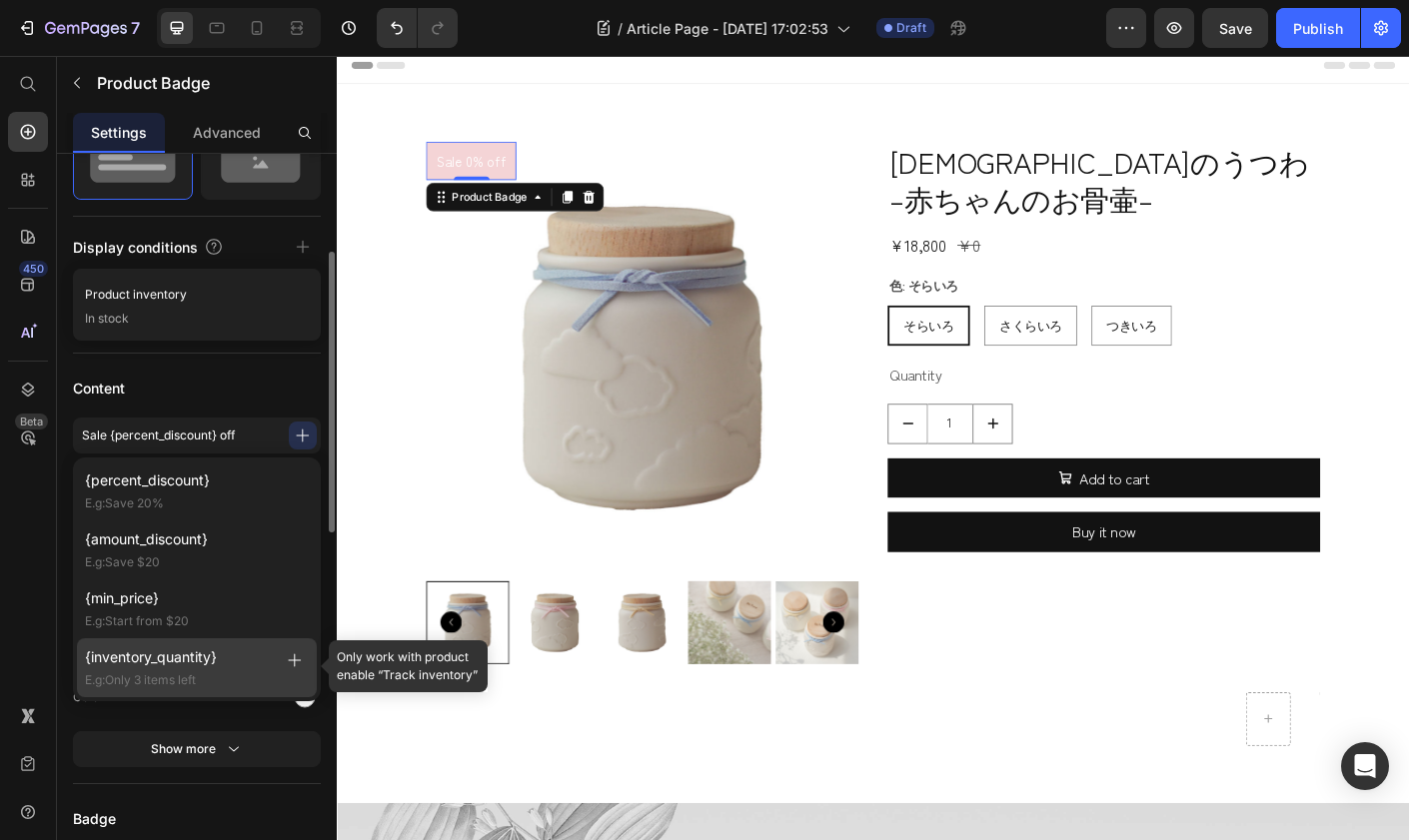 scroll, scrollTop: 255, scrollLeft: 0, axis: vertical 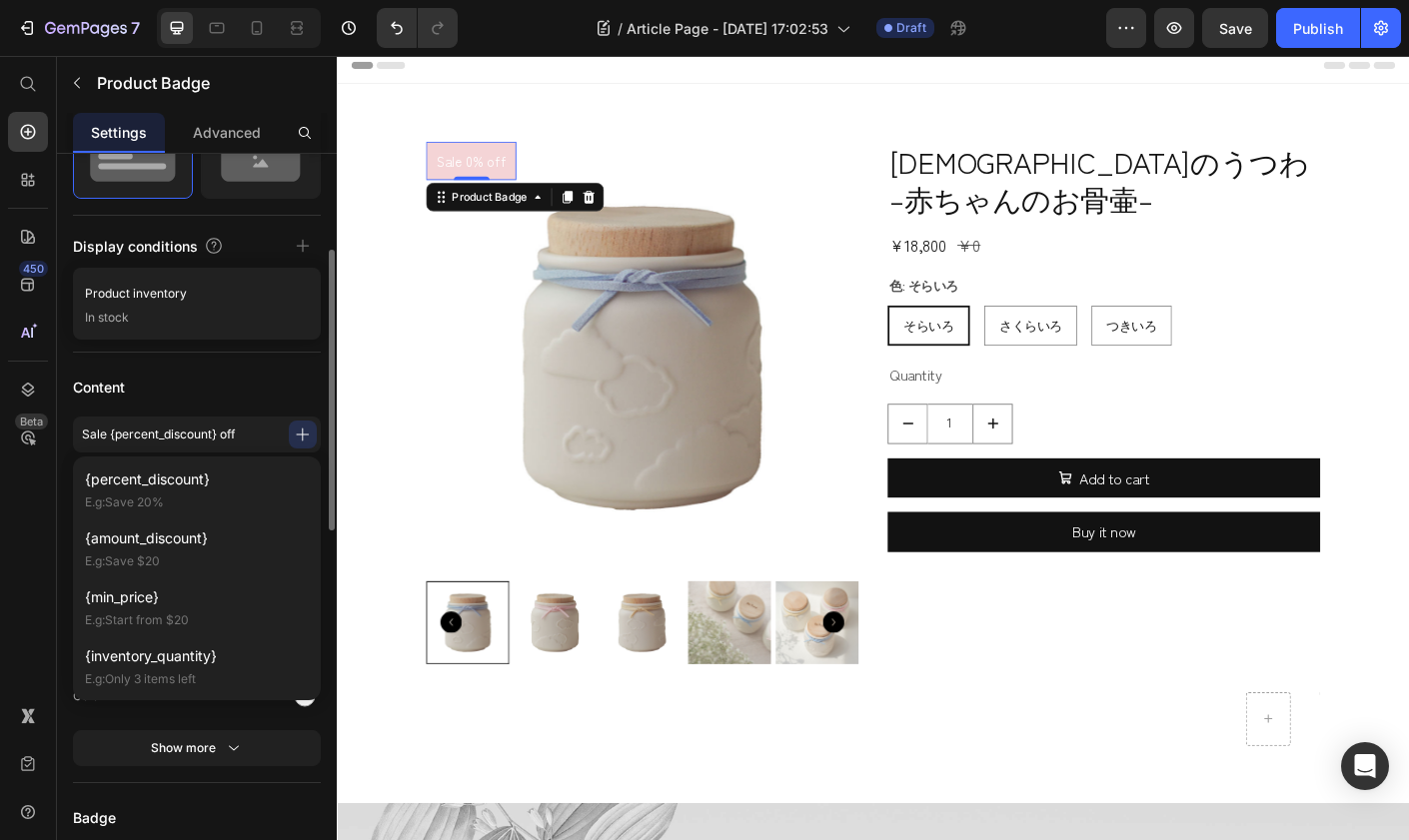 click 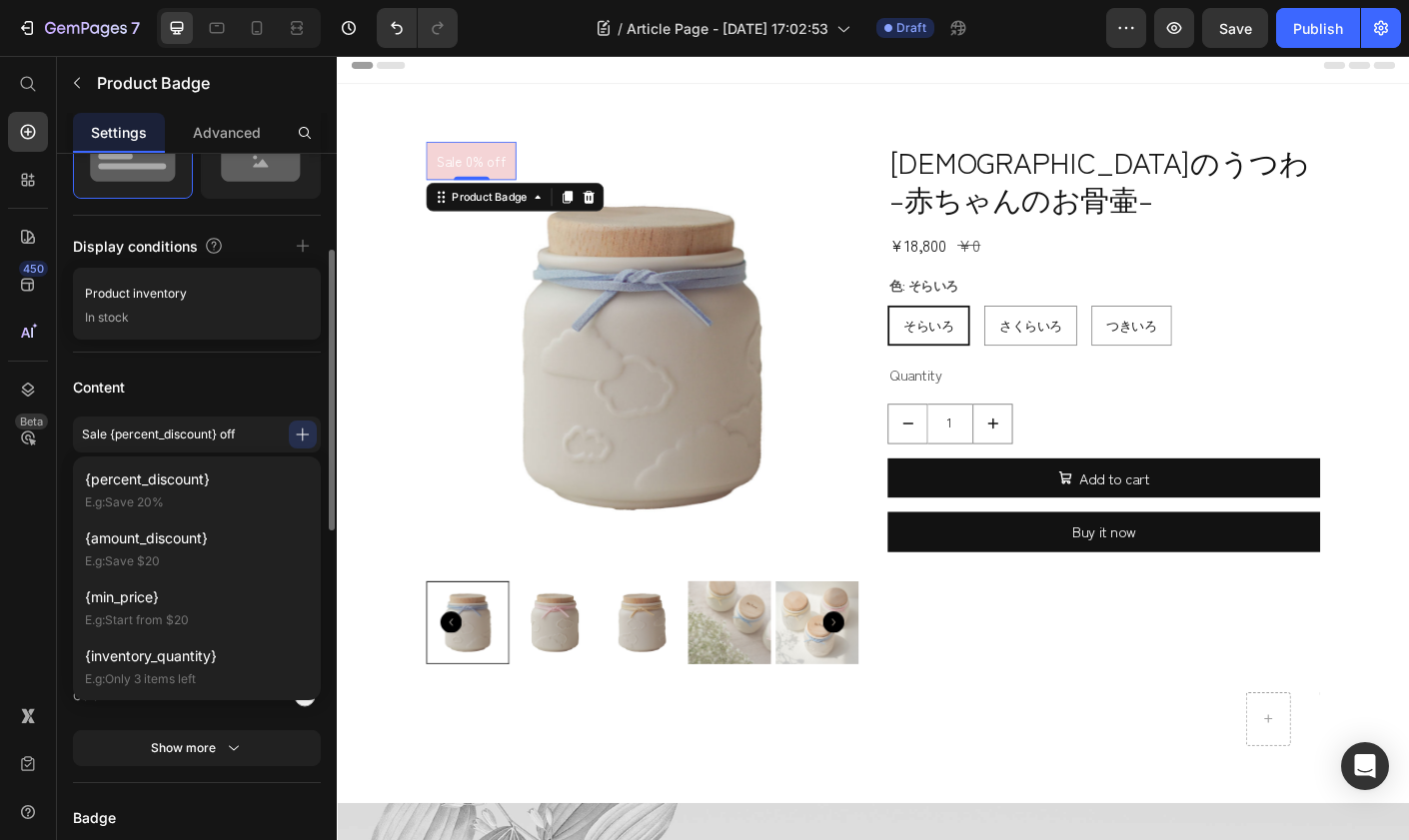 click 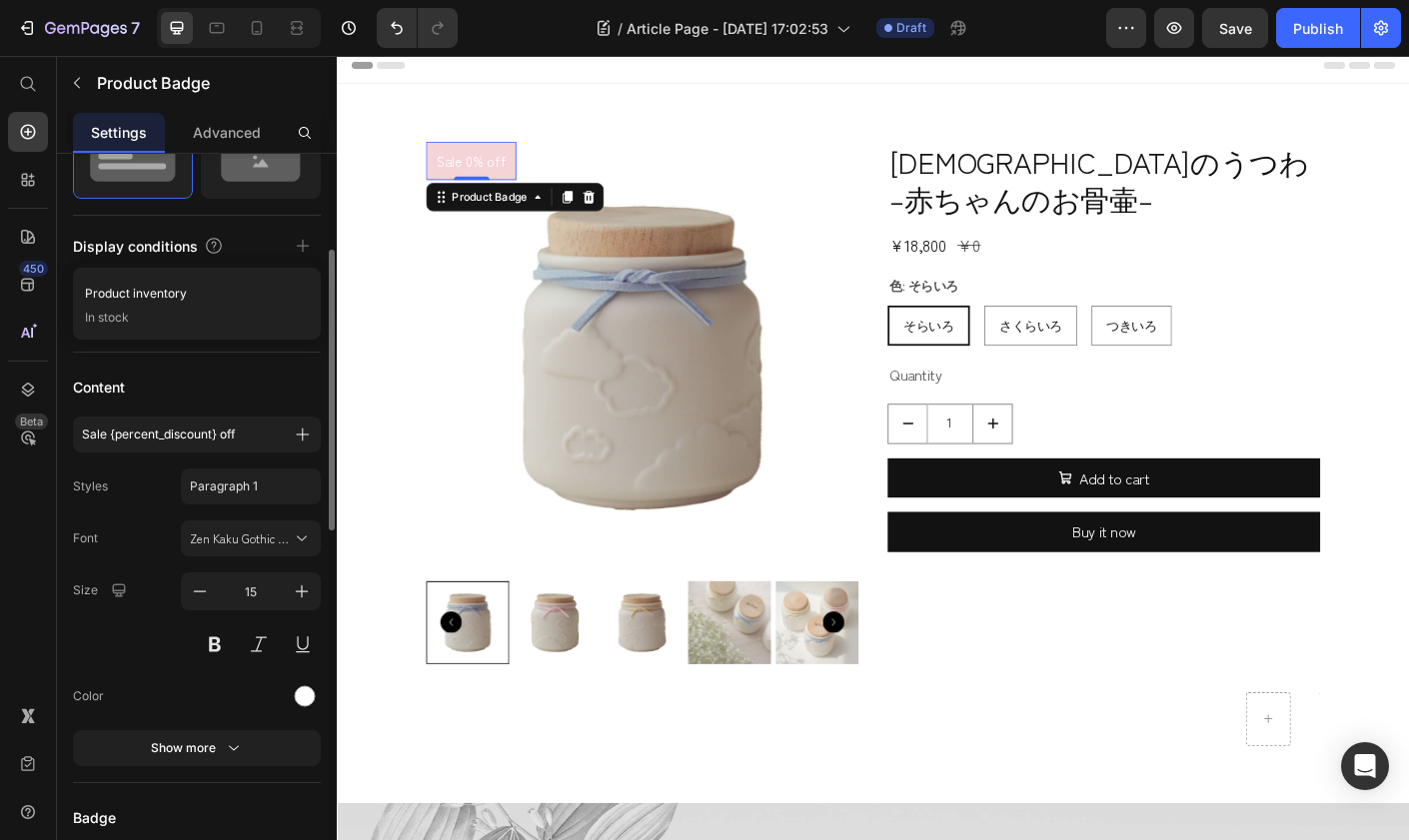 click on "Product Source 天使のうつわ –赤ちゃんのお骨壷–  You can manage it in   Product element  Layout  Display conditions  Product inventory In stock Content Sale {percent_discount} off Styles Paragraph 1 Font Zen Kaku Gothic New Size 15 Color Show more Badge Shape Horizontal rectangle Color Border Corner 3 3 3 3 Shadow Position Choose Top gap 0 px Left gap 0 px Size Width Auto px % Height Auto px Show more" at bounding box center (197, 832) 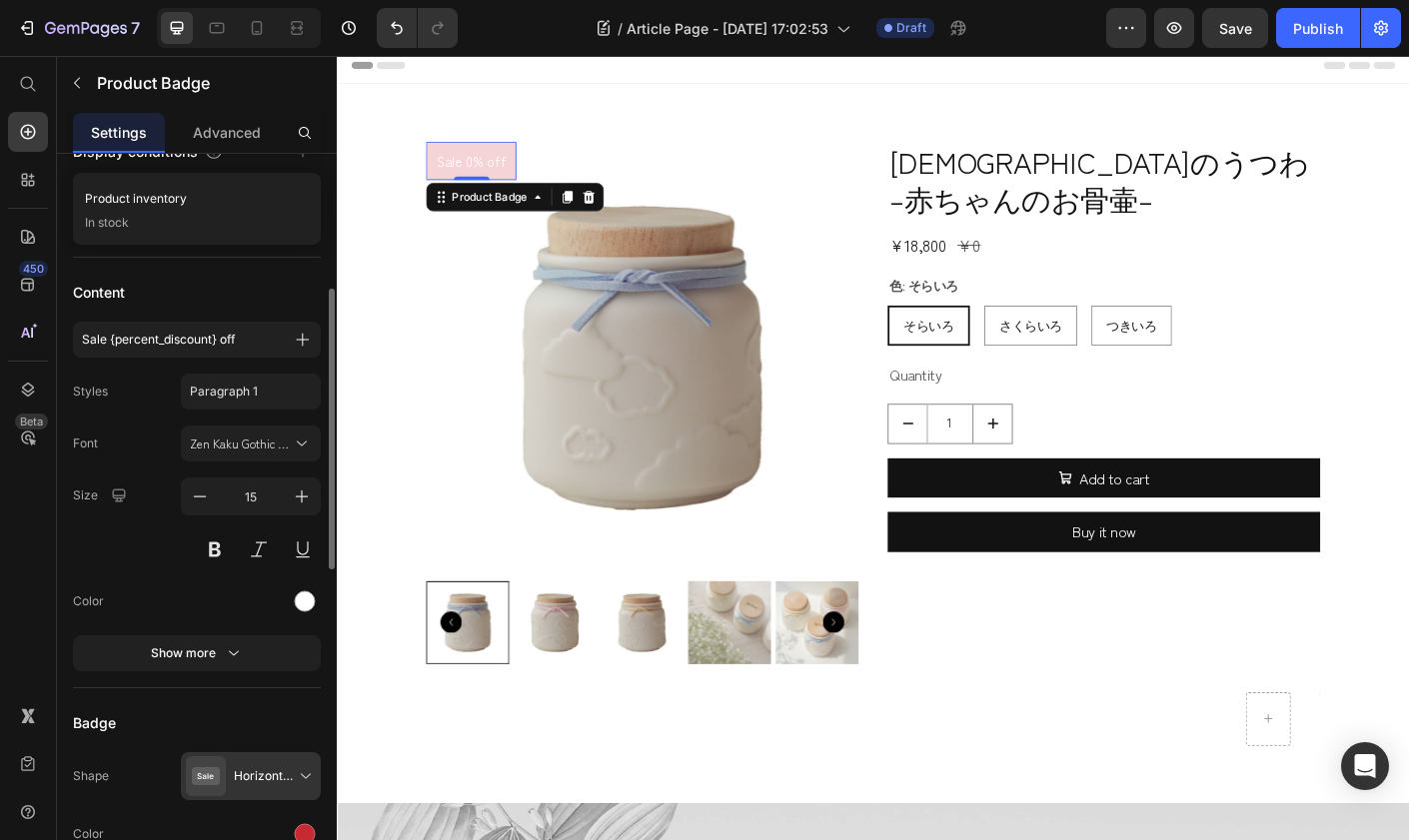 scroll, scrollTop: 352, scrollLeft: 0, axis: vertical 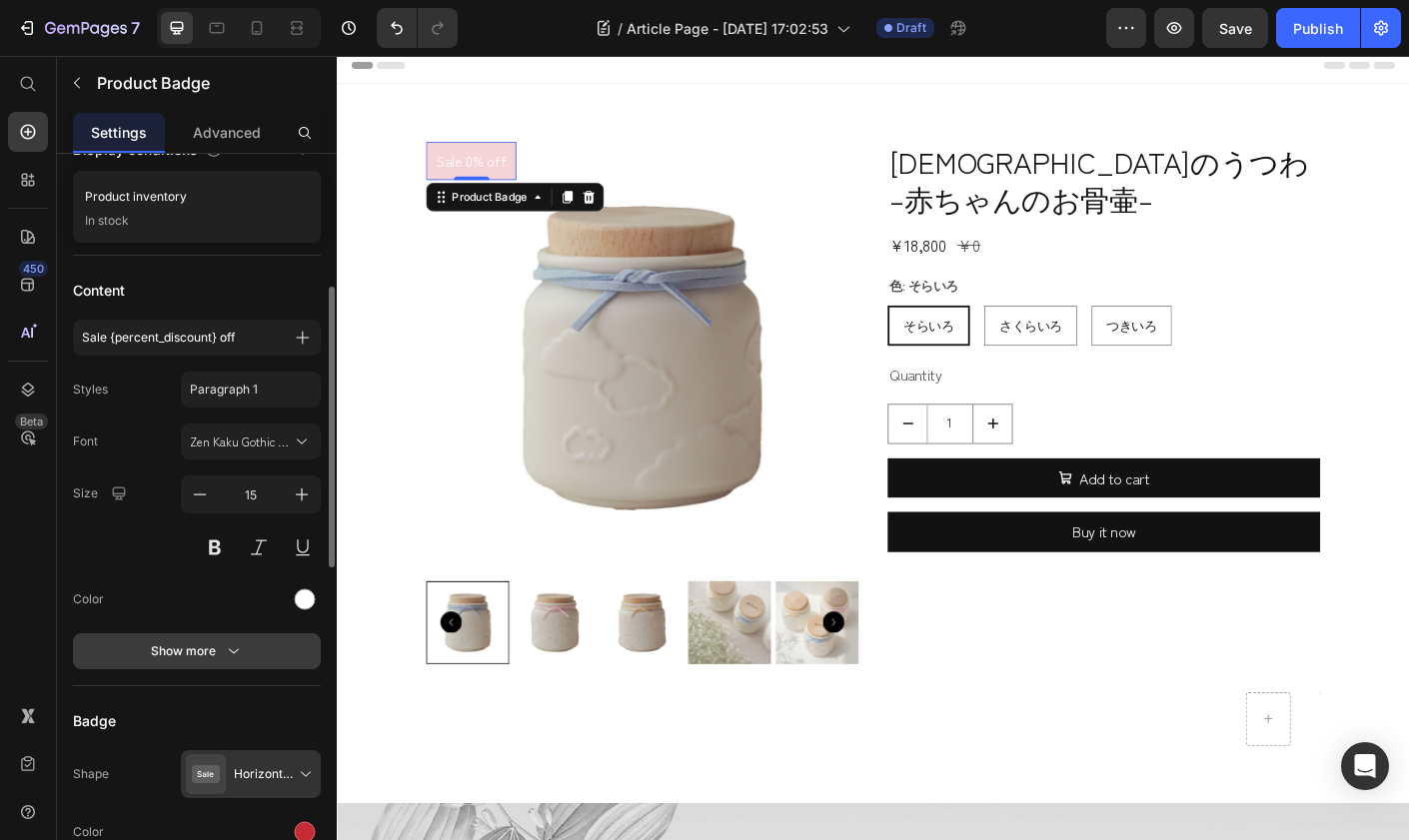 click 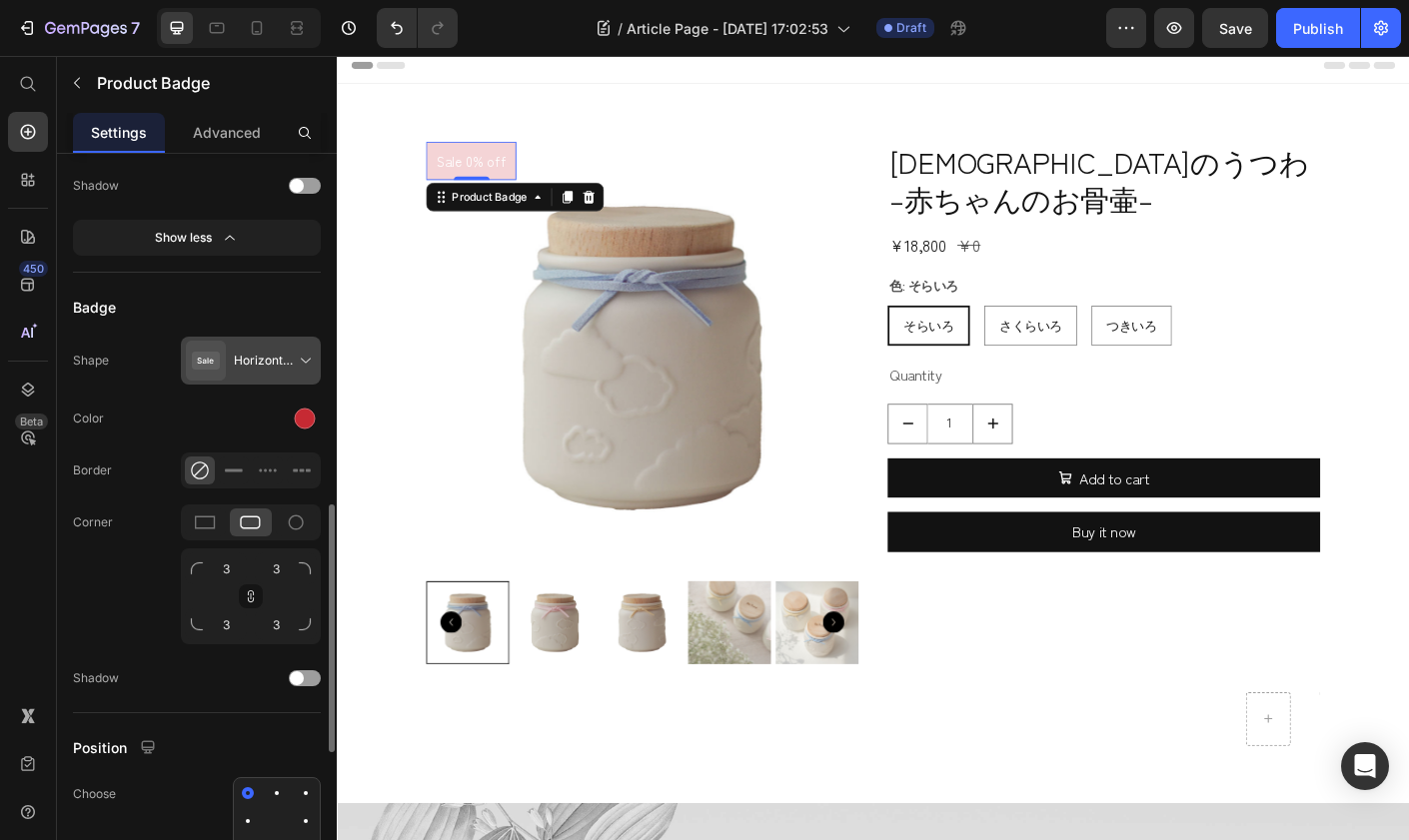 scroll, scrollTop: 1035, scrollLeft: 0, axis: vertical 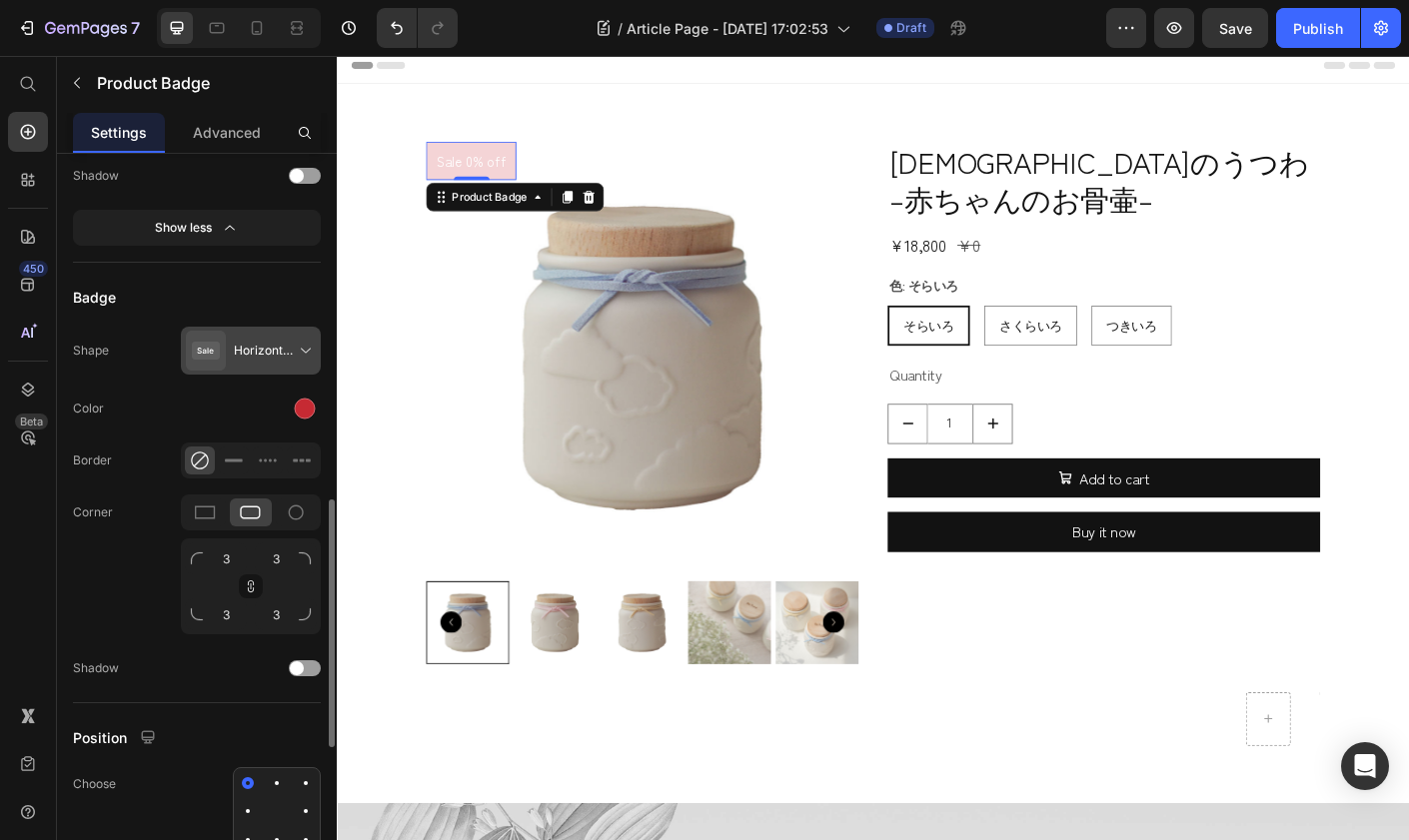 click at bounding box center [255, 351] 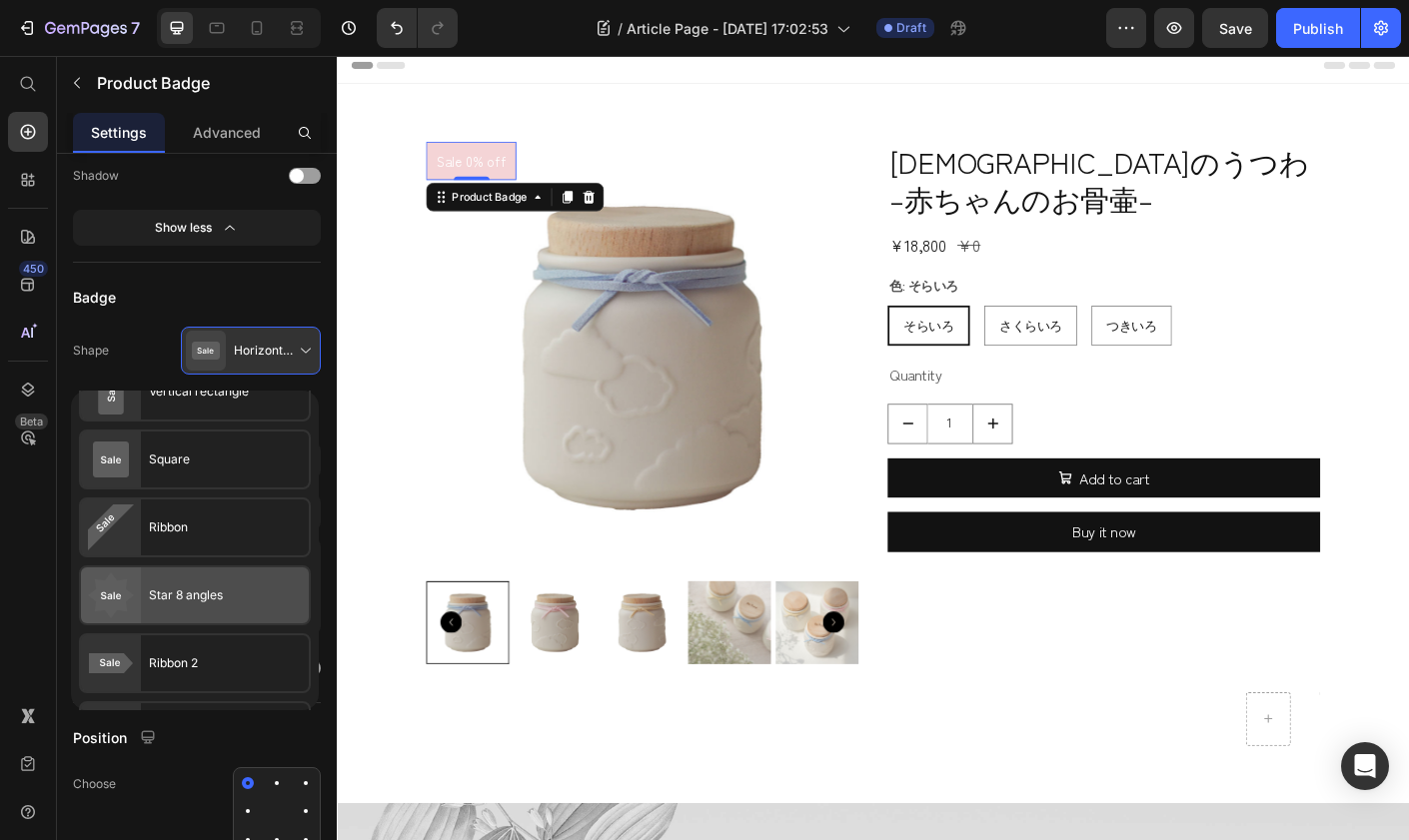 scroll, scrollTop: 106, scrollLeft: 0, axis: vertical 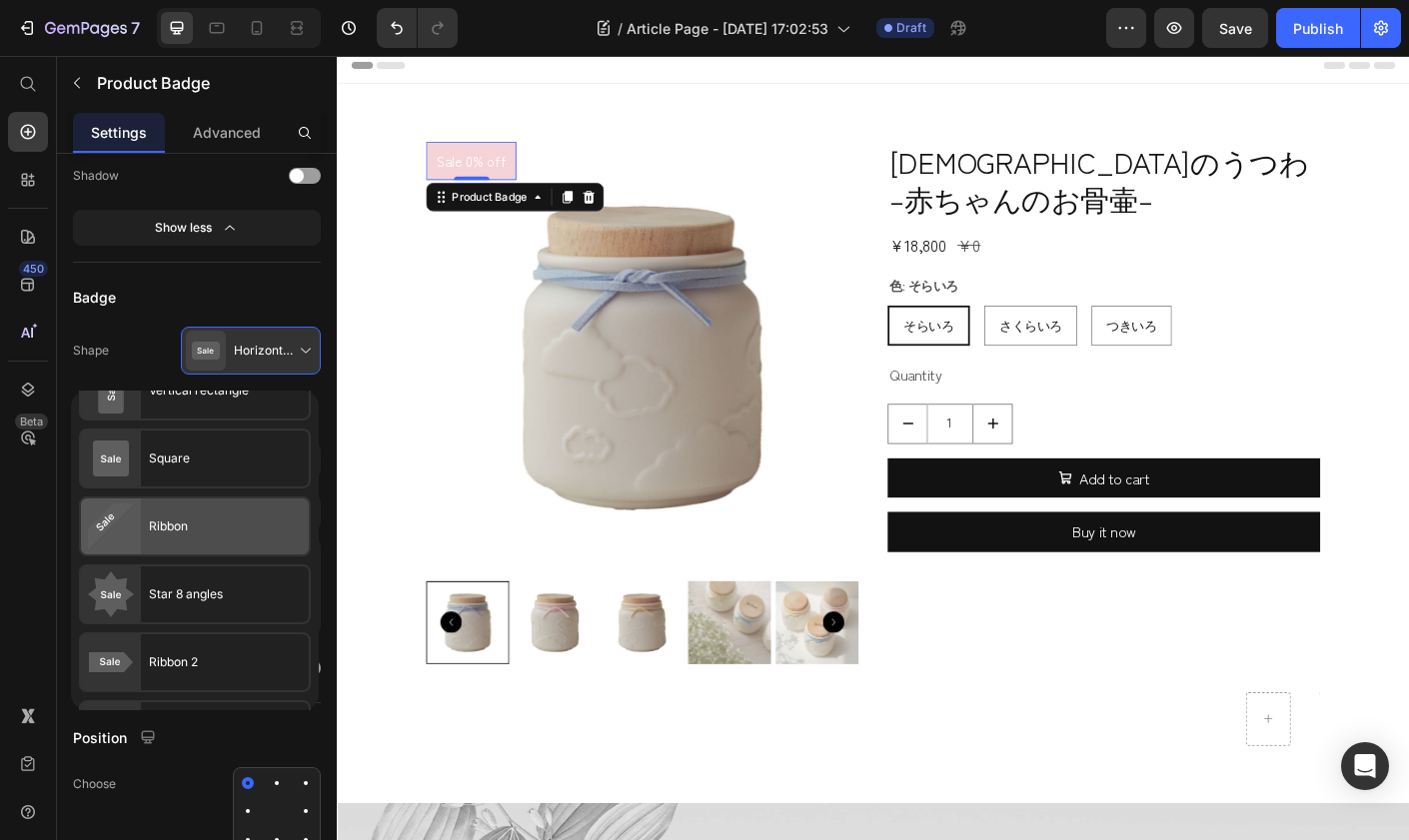 click on "Ribbon" 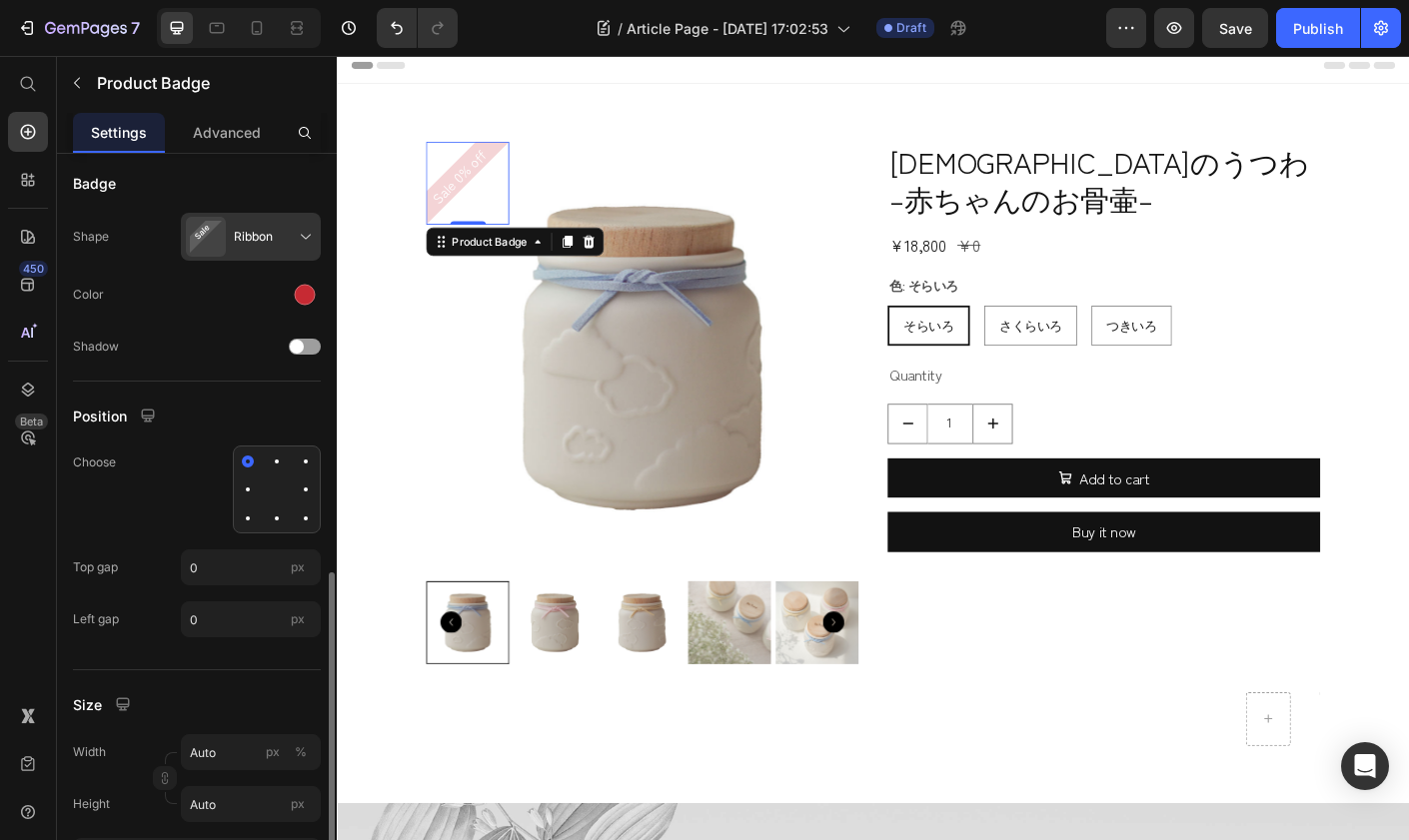 scroll, scrollTop: 1151, scrollLeft: 0, axis: vertical 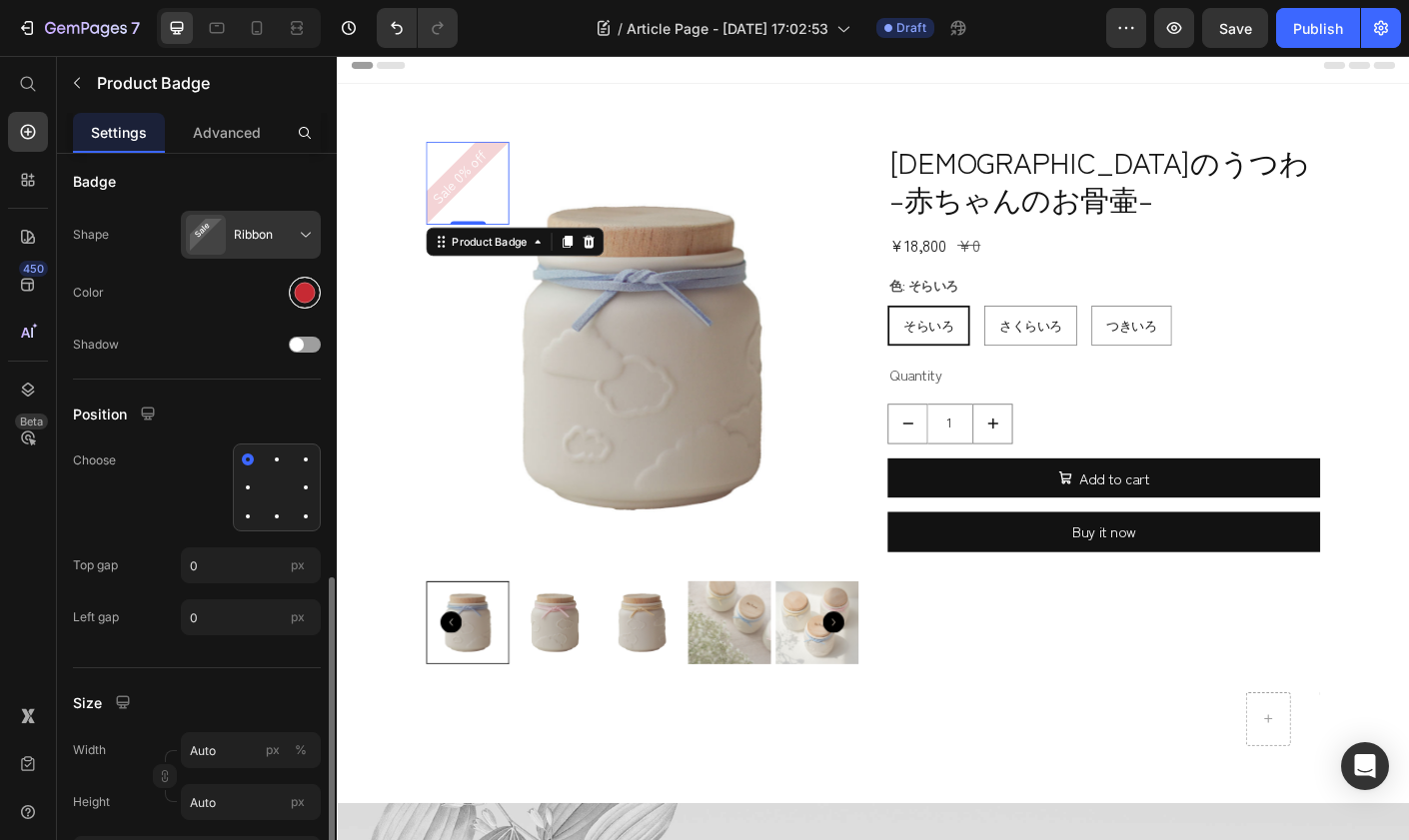 click at bounding box center [305, 293] 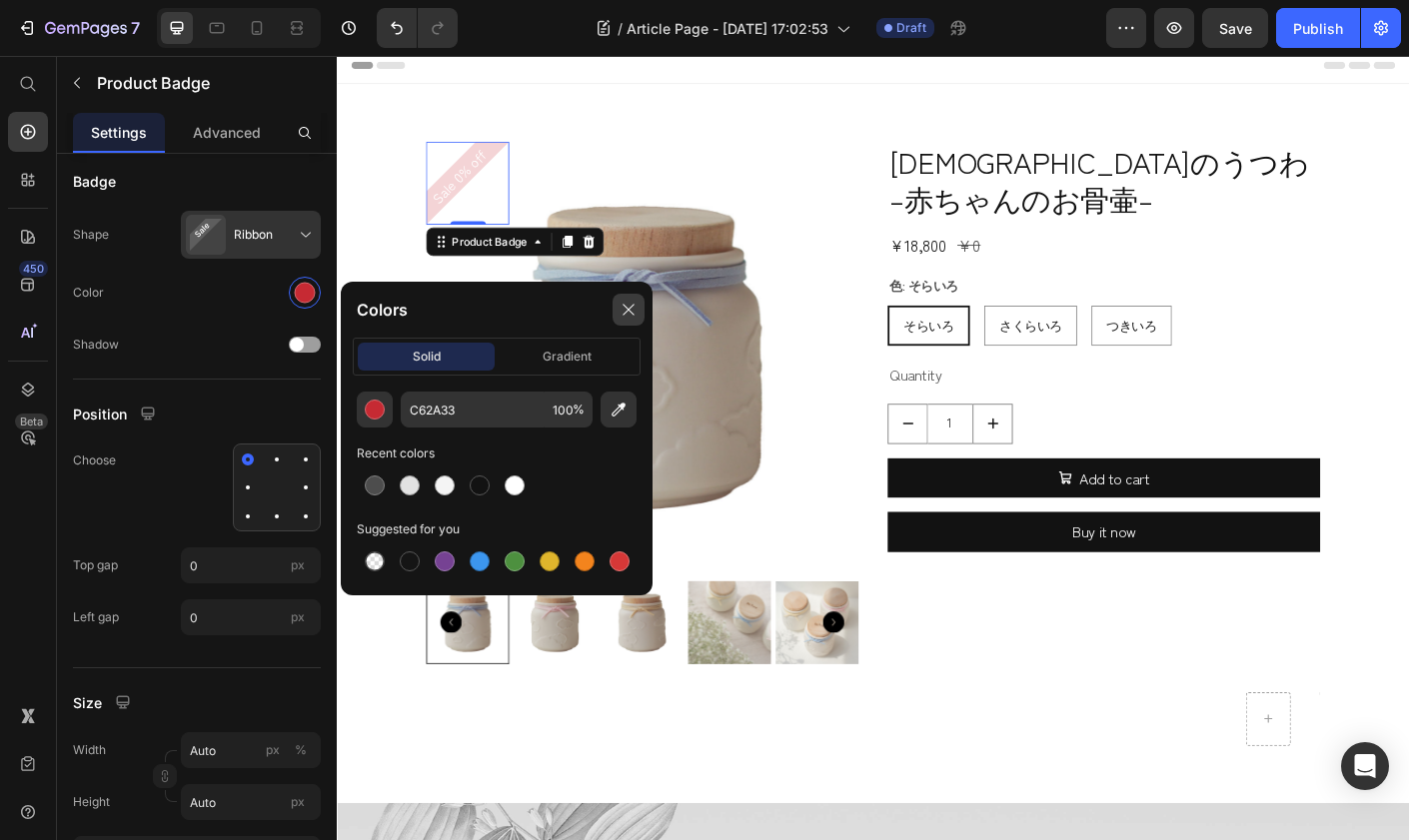 click at bounding box center (629, 310) 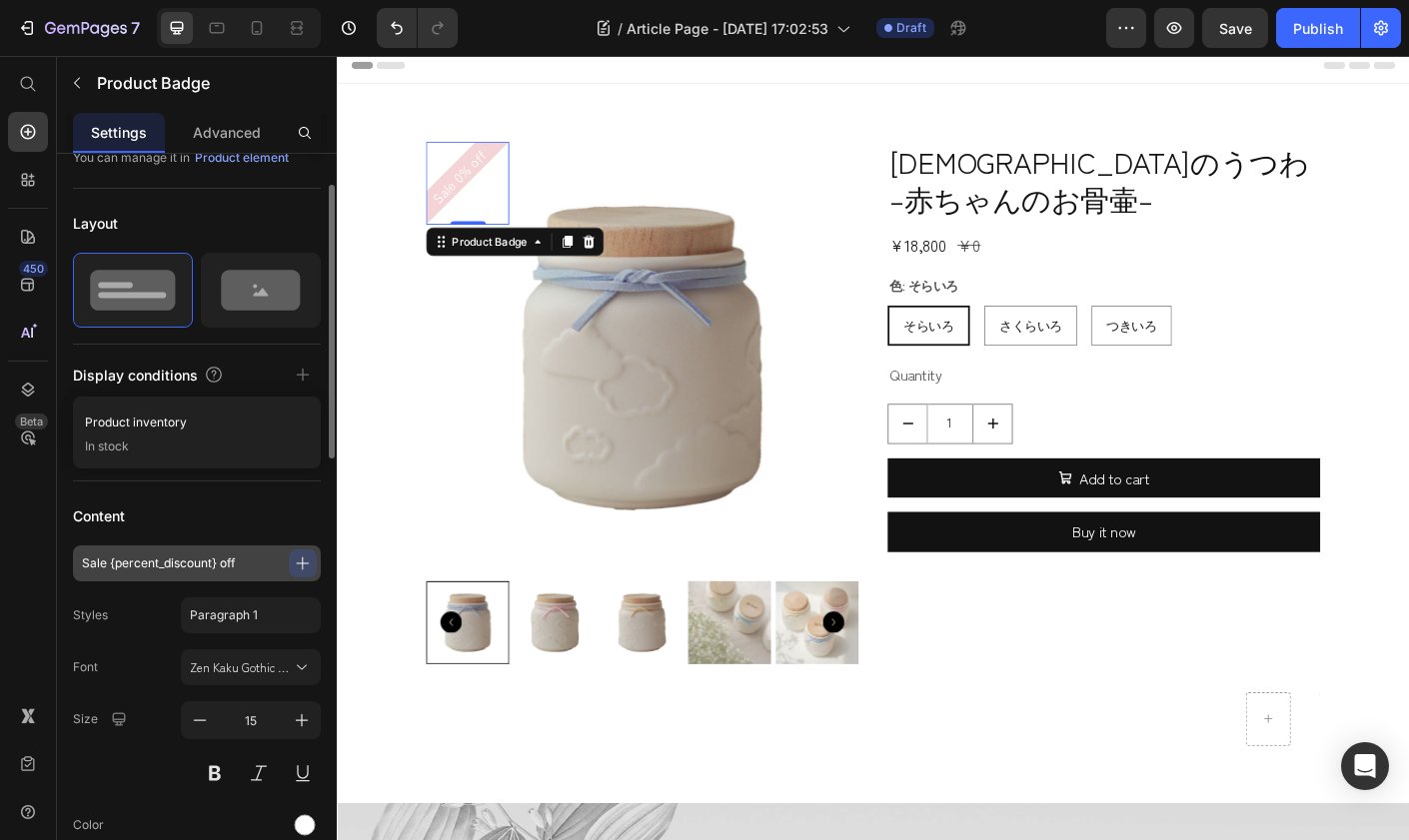scroll, scrollTop: 115, scrollLeft: 0, axis: vertical 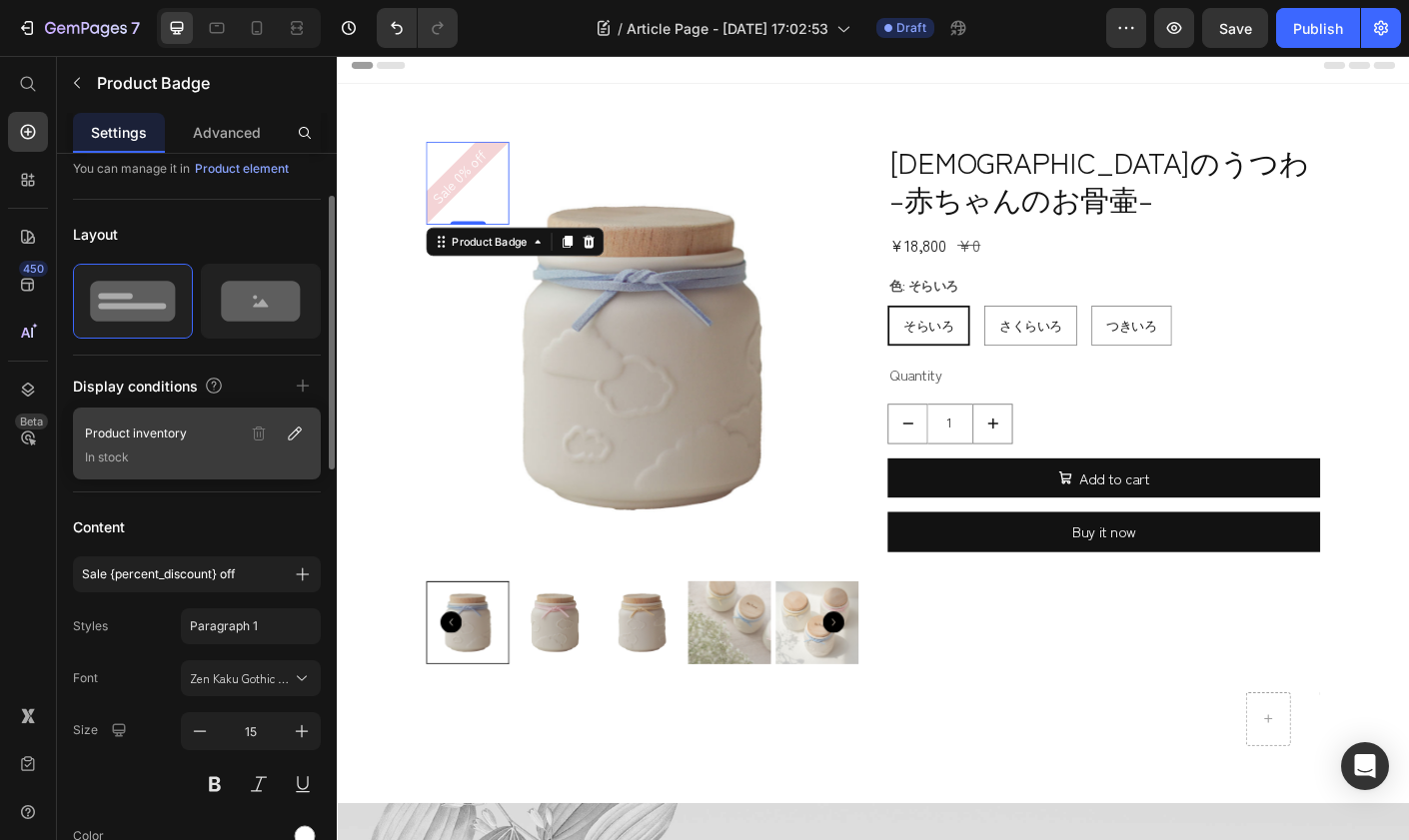 click on "In stock" at bounding box center [197, 457] 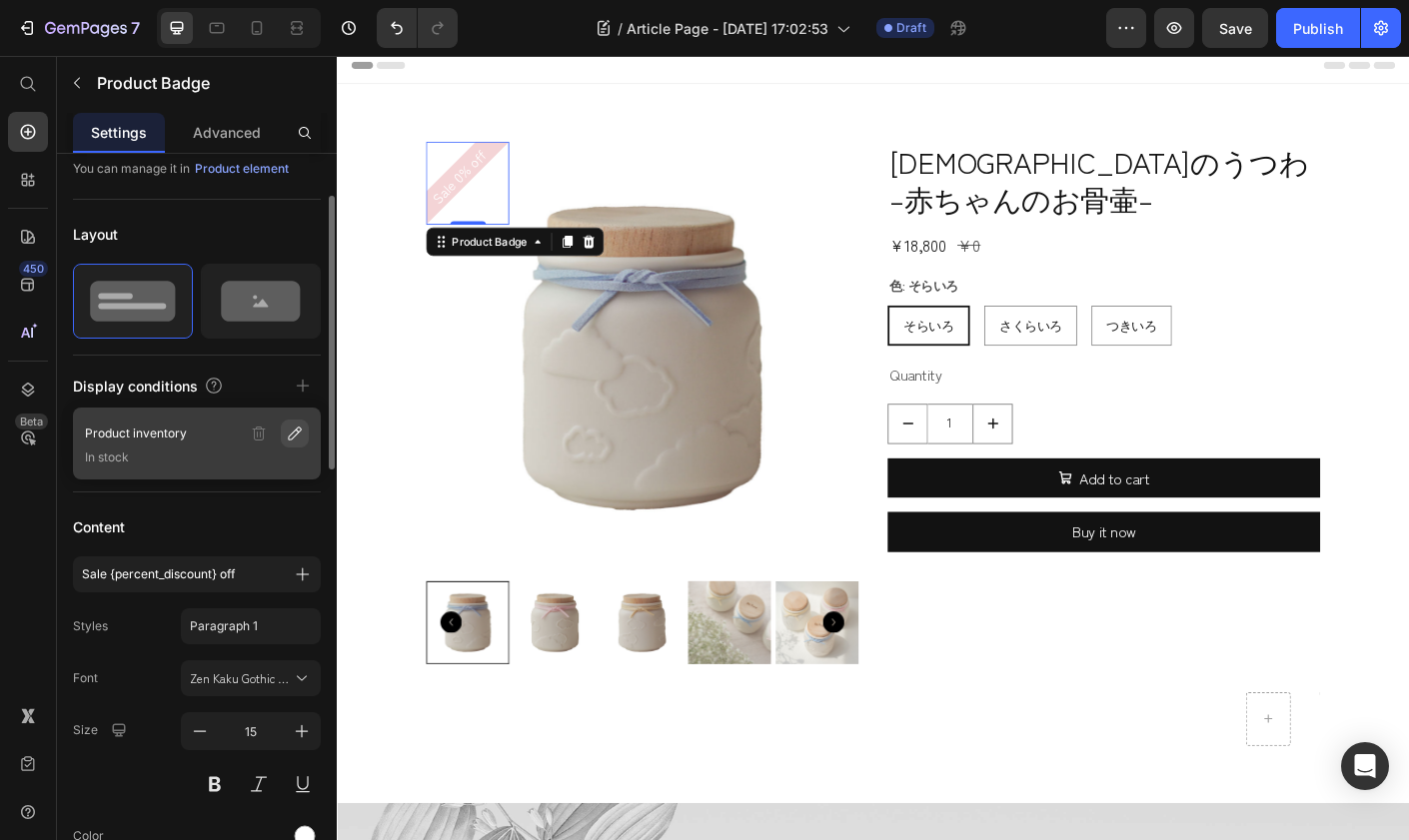 click 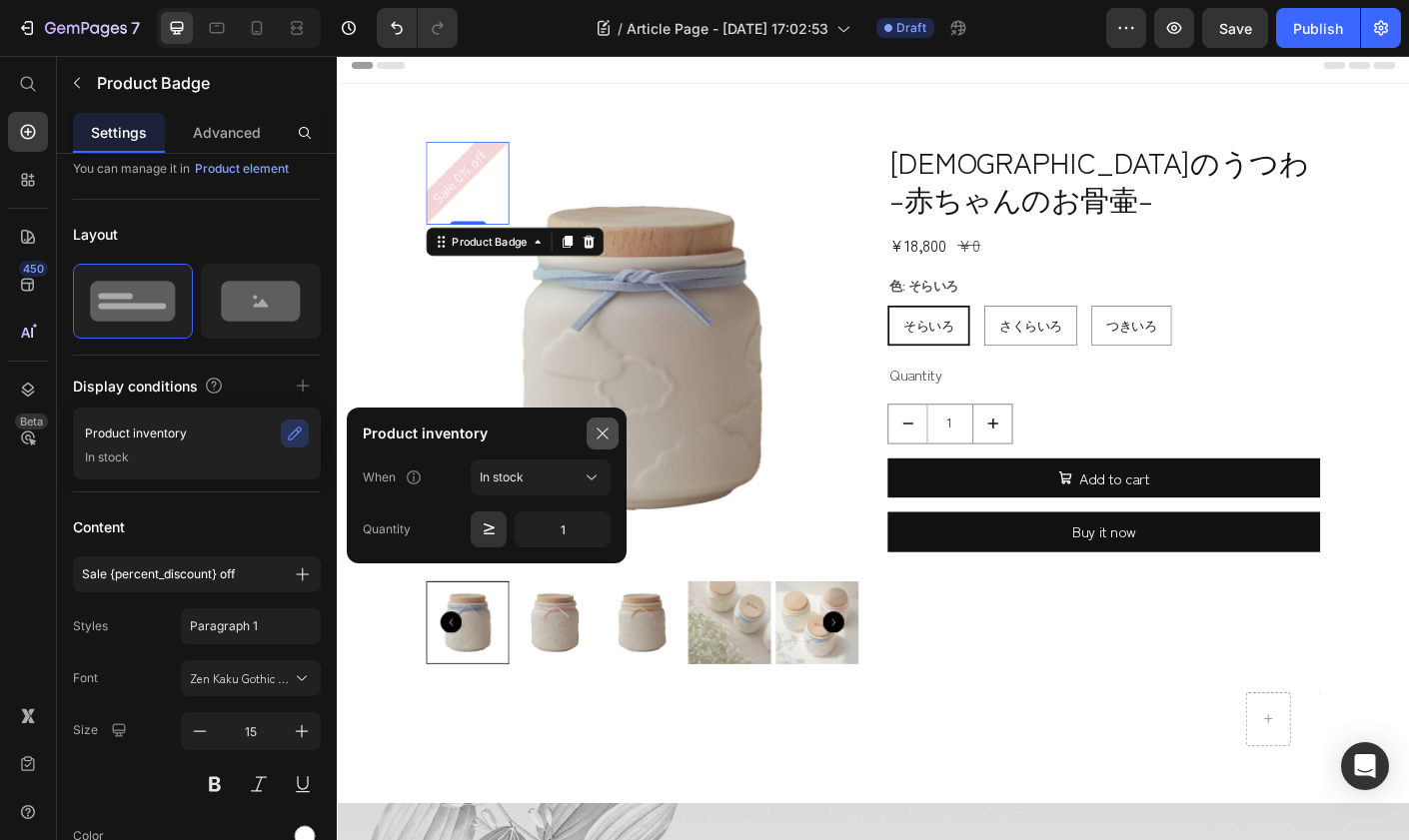 click at bounding box center [603, 433] 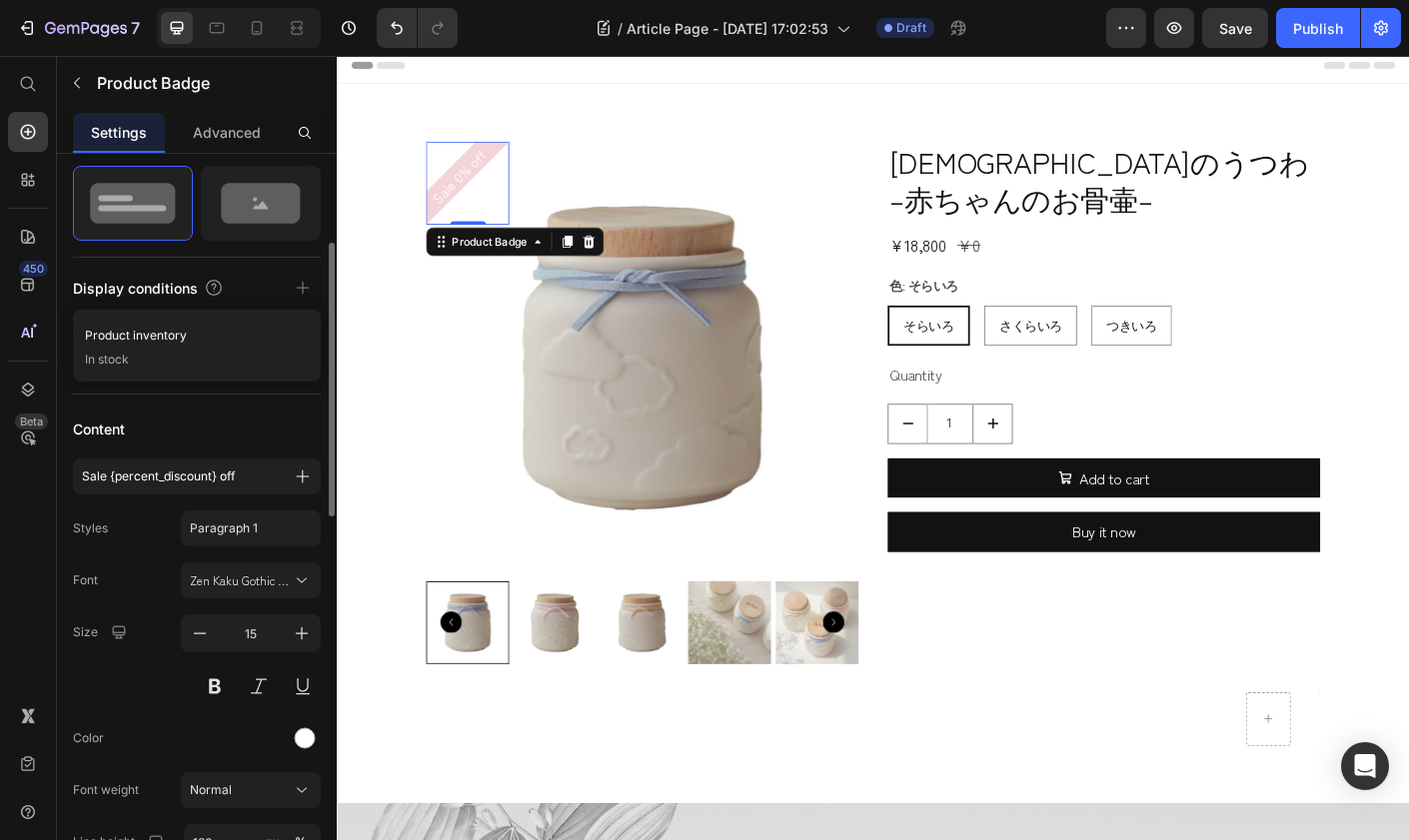 scroll, scrollTop: 221, scrollLeft: 0, axis: vertical 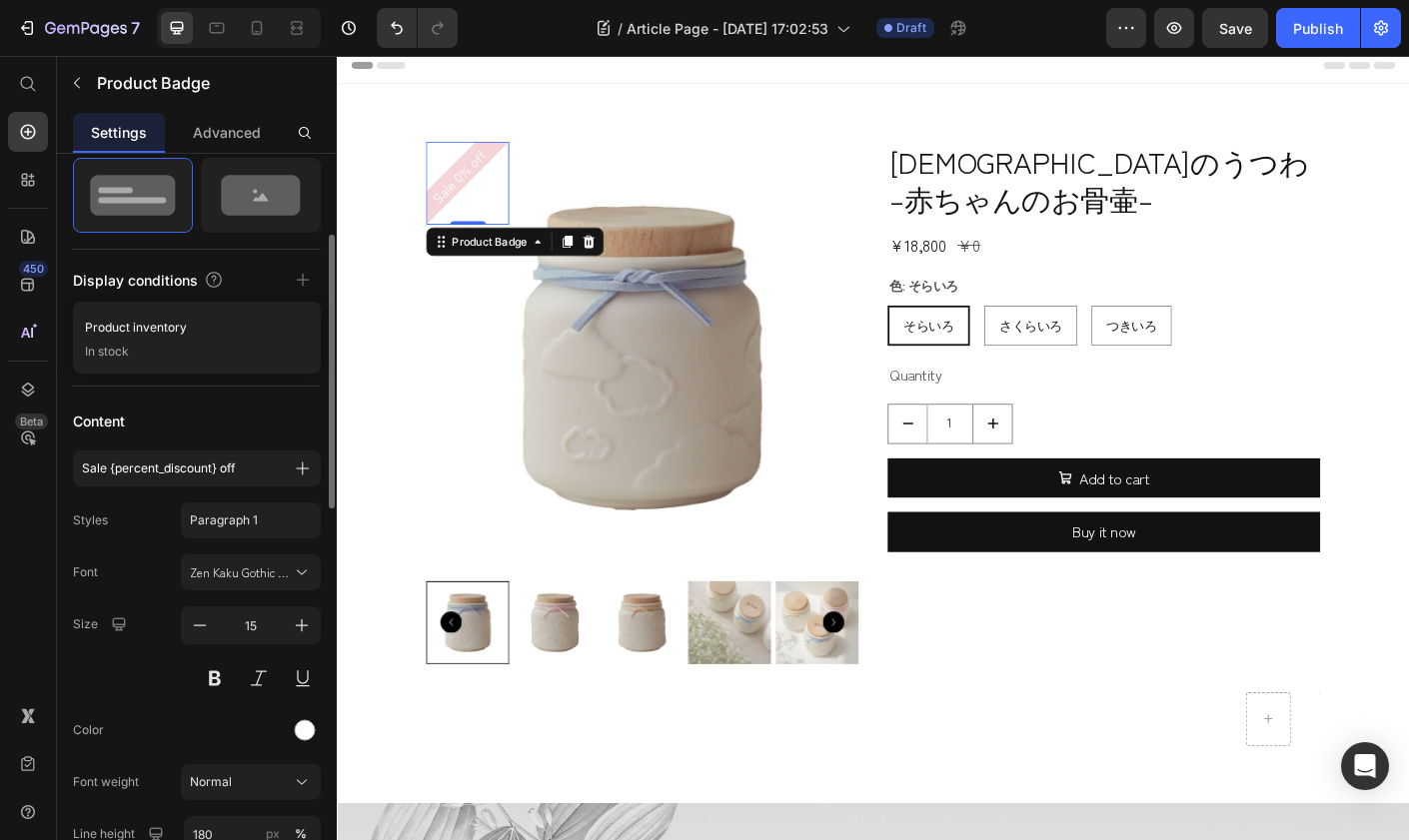 click 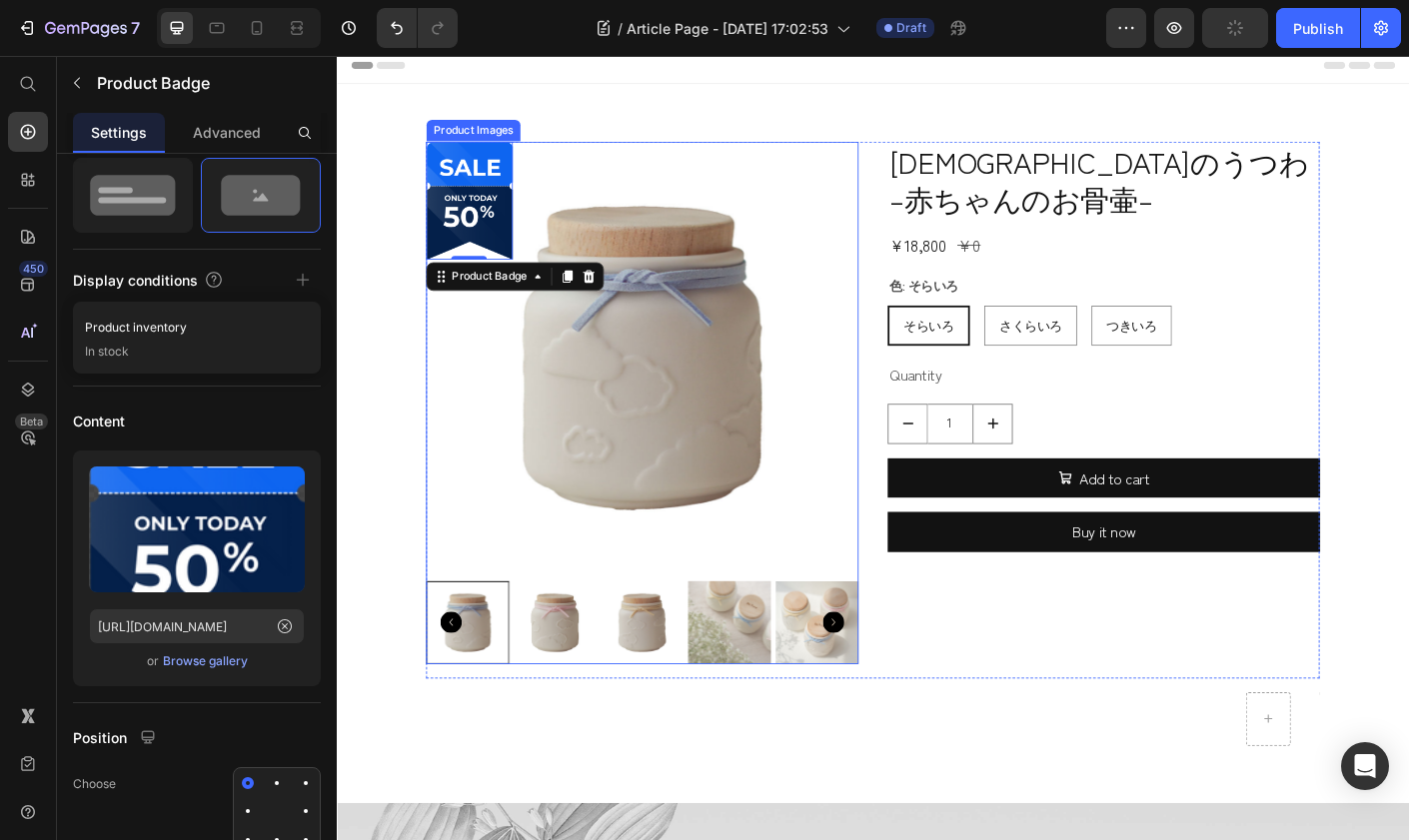 scroll, scrollTop: 0, scrollLeft: 0, axis: both 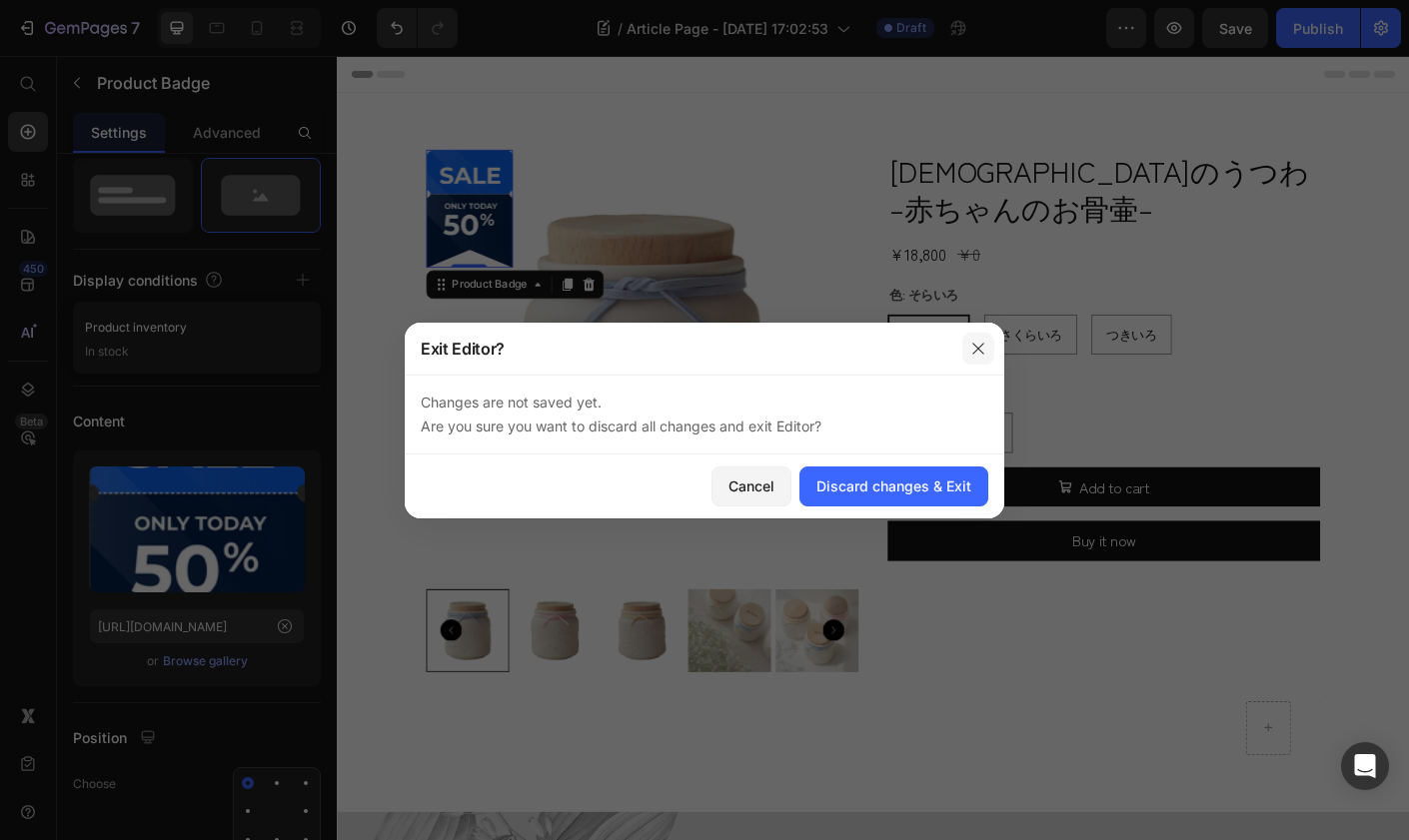 click 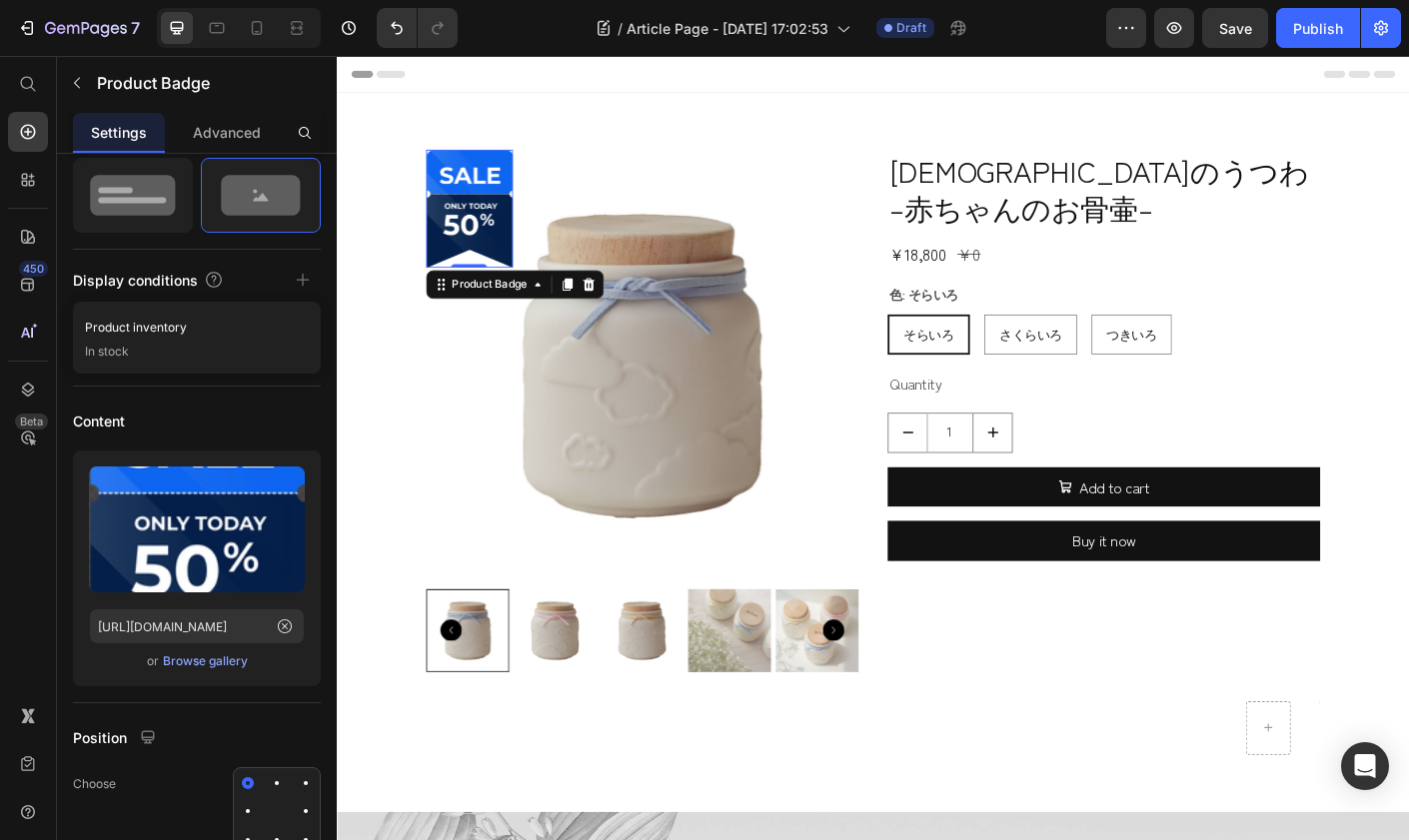 click on "Settings" 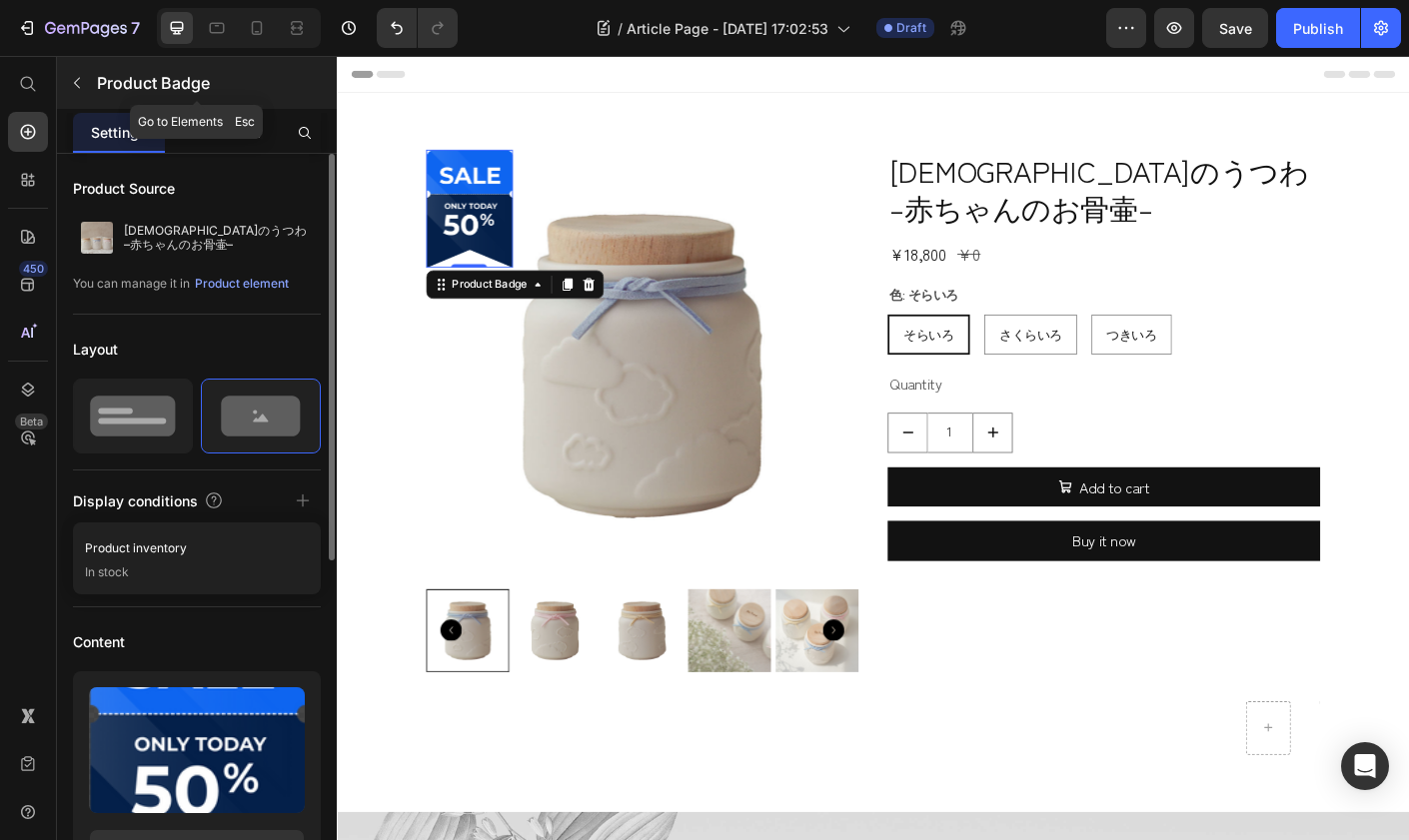 click at bounding box center [77, 83] 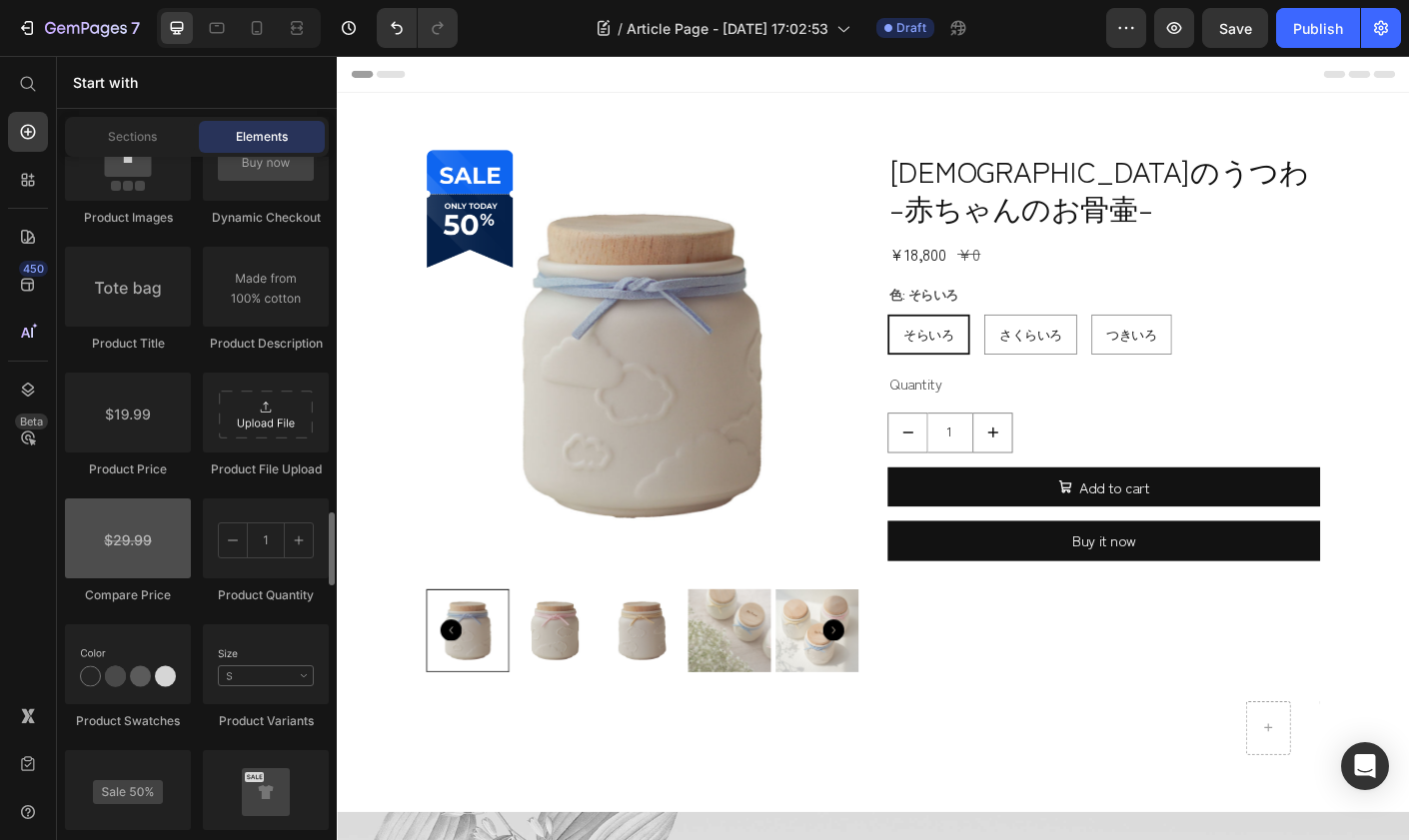 scroll, scrollTop: 3255, scrollLeft: 0, axis: vertical 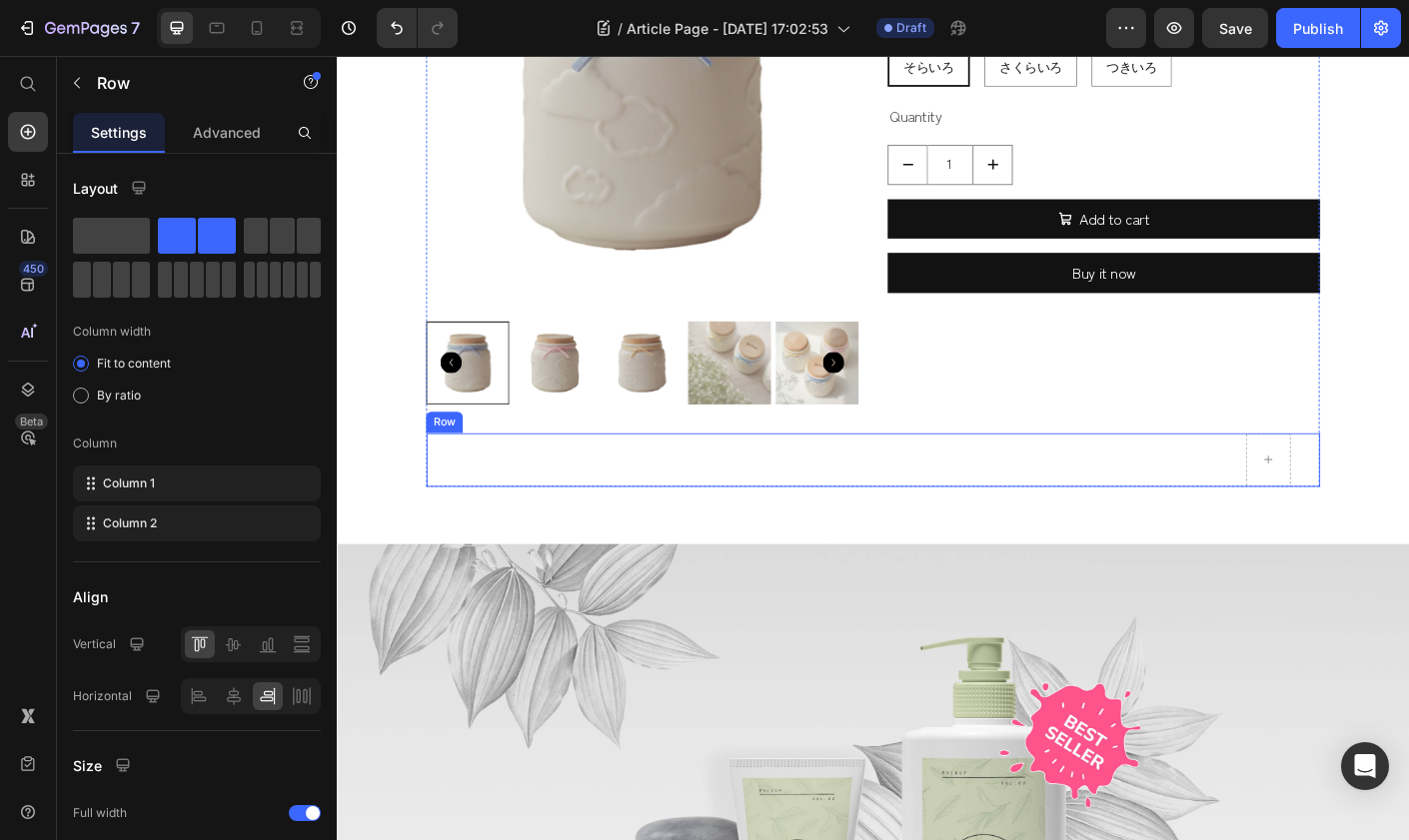 click on "Title Line Row" at bounding box center [936, 507] 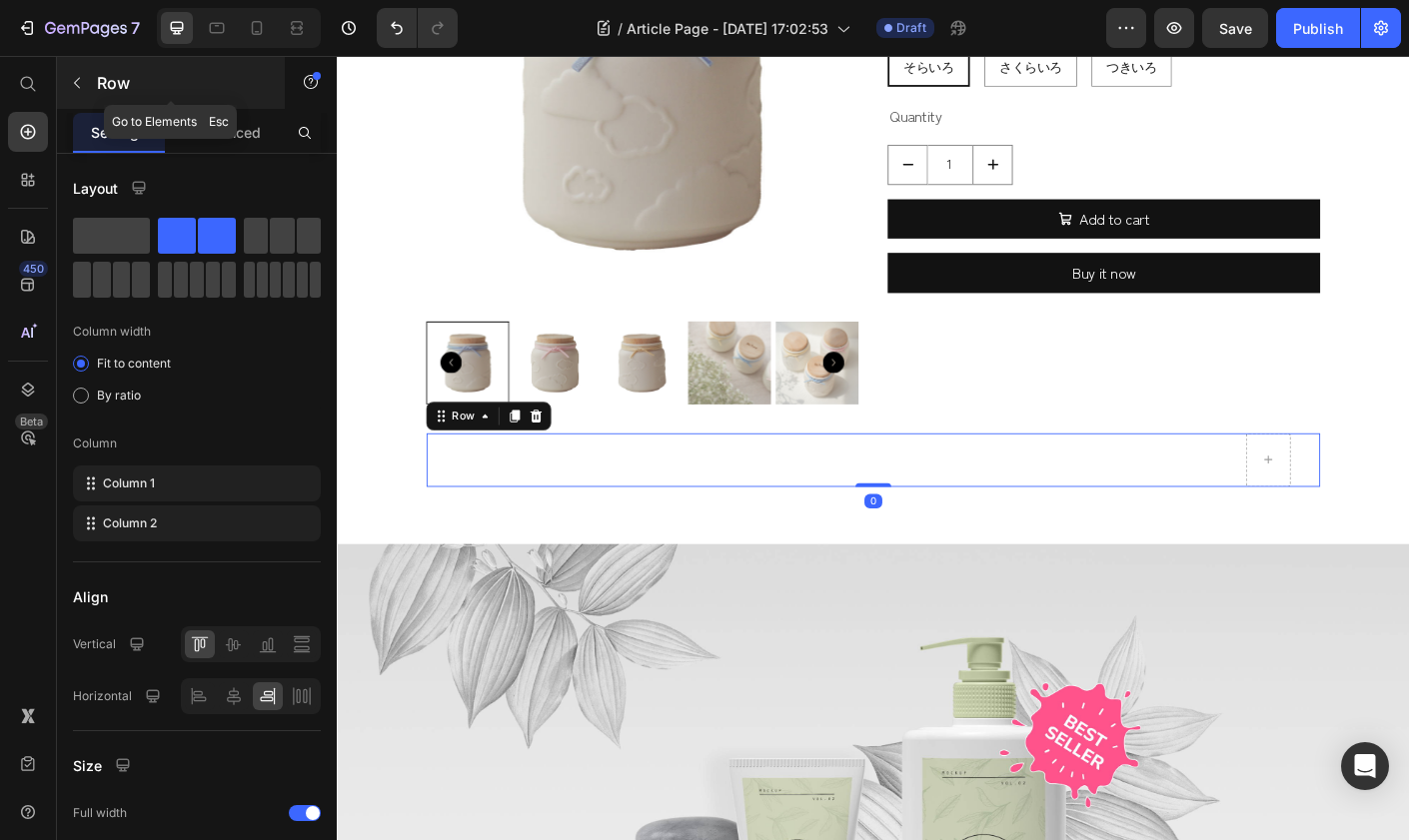click 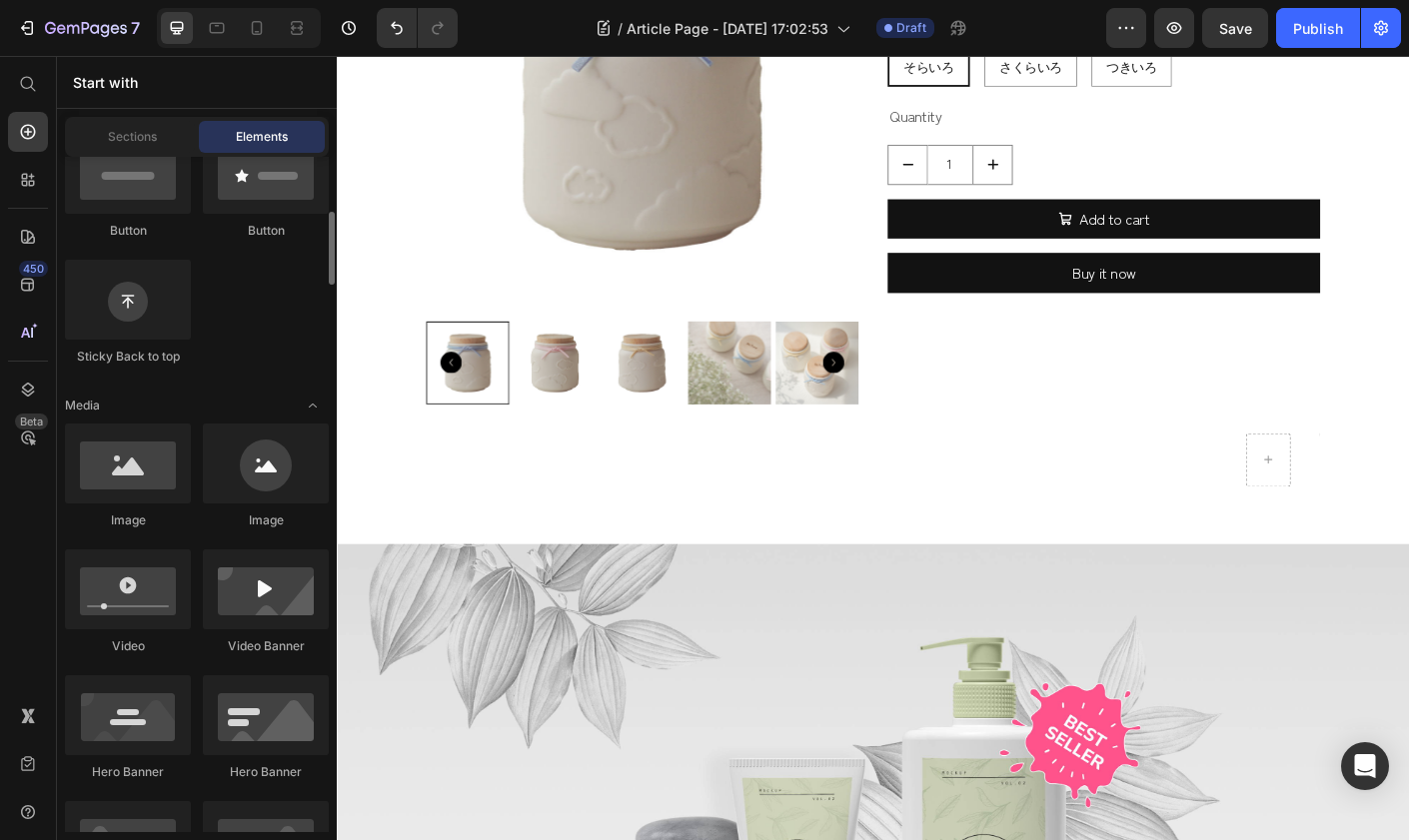 scroll, scrollTop: 519, scrollLeft: 0, axis: vertical 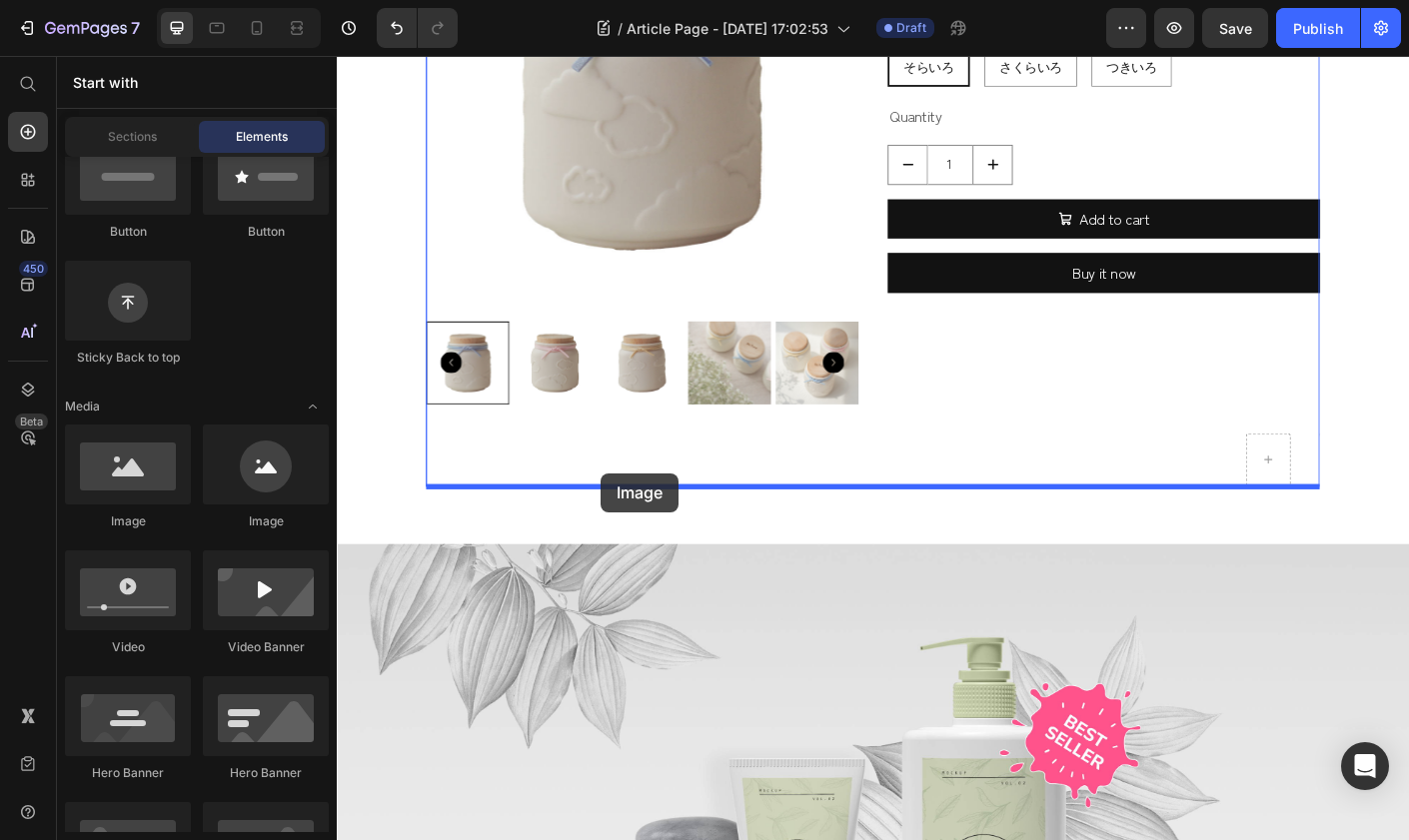 drag, startPoint x: 463, startPoint y: 517, endPoint x: 631, endPoint y: 515, distance: 168.0119 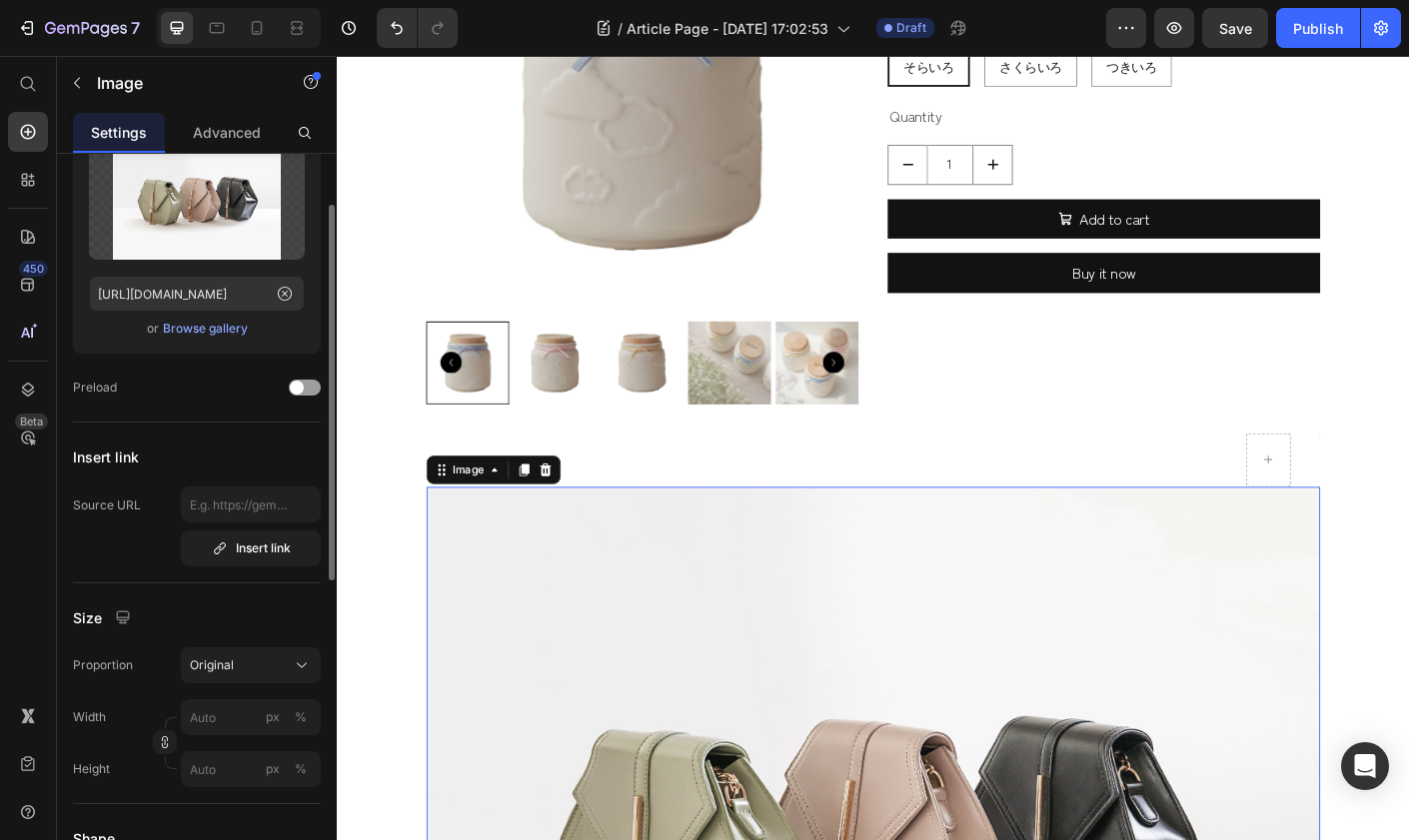 scroll, scrollTop: 185, scrollLeft: 0, axis: vertical 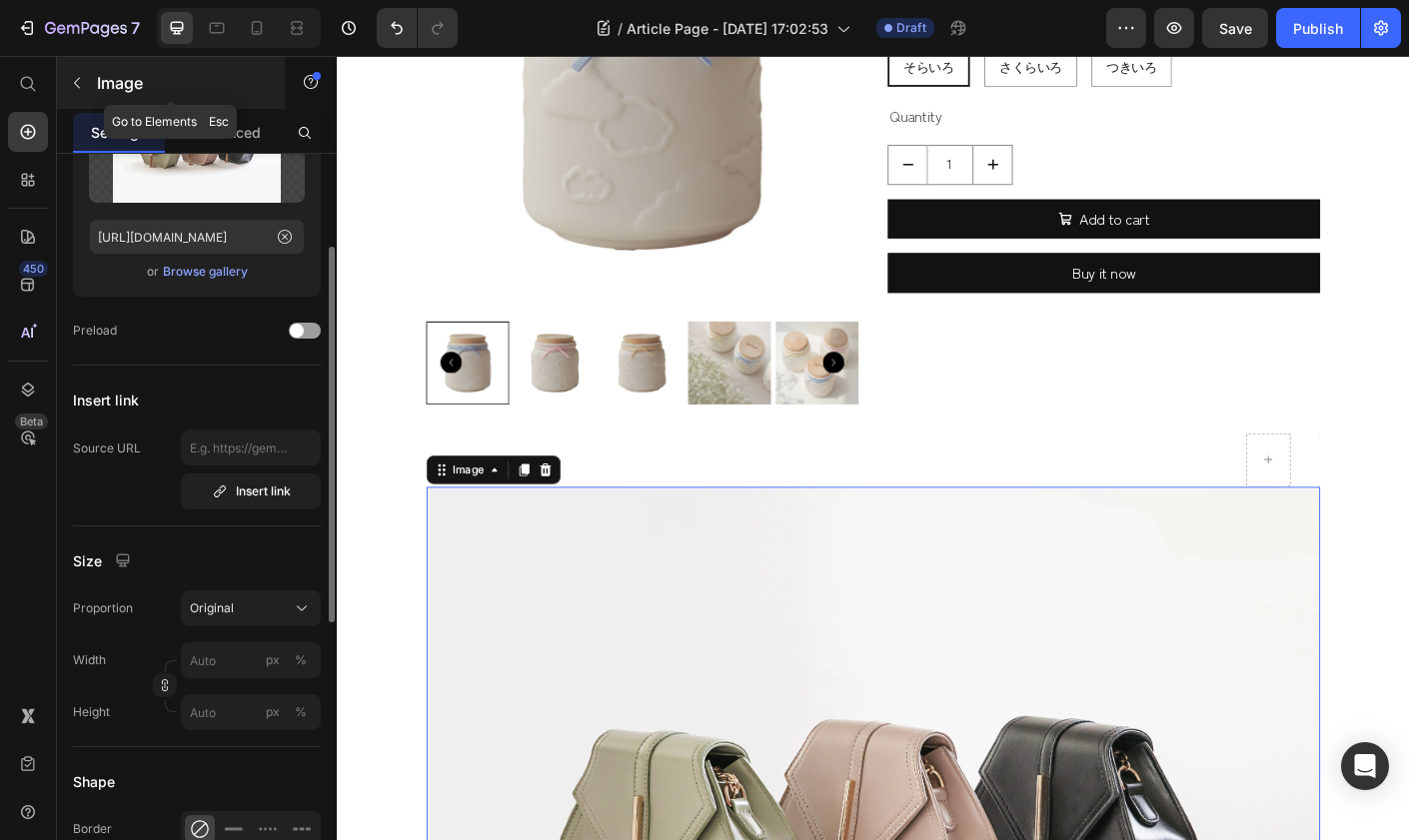 click 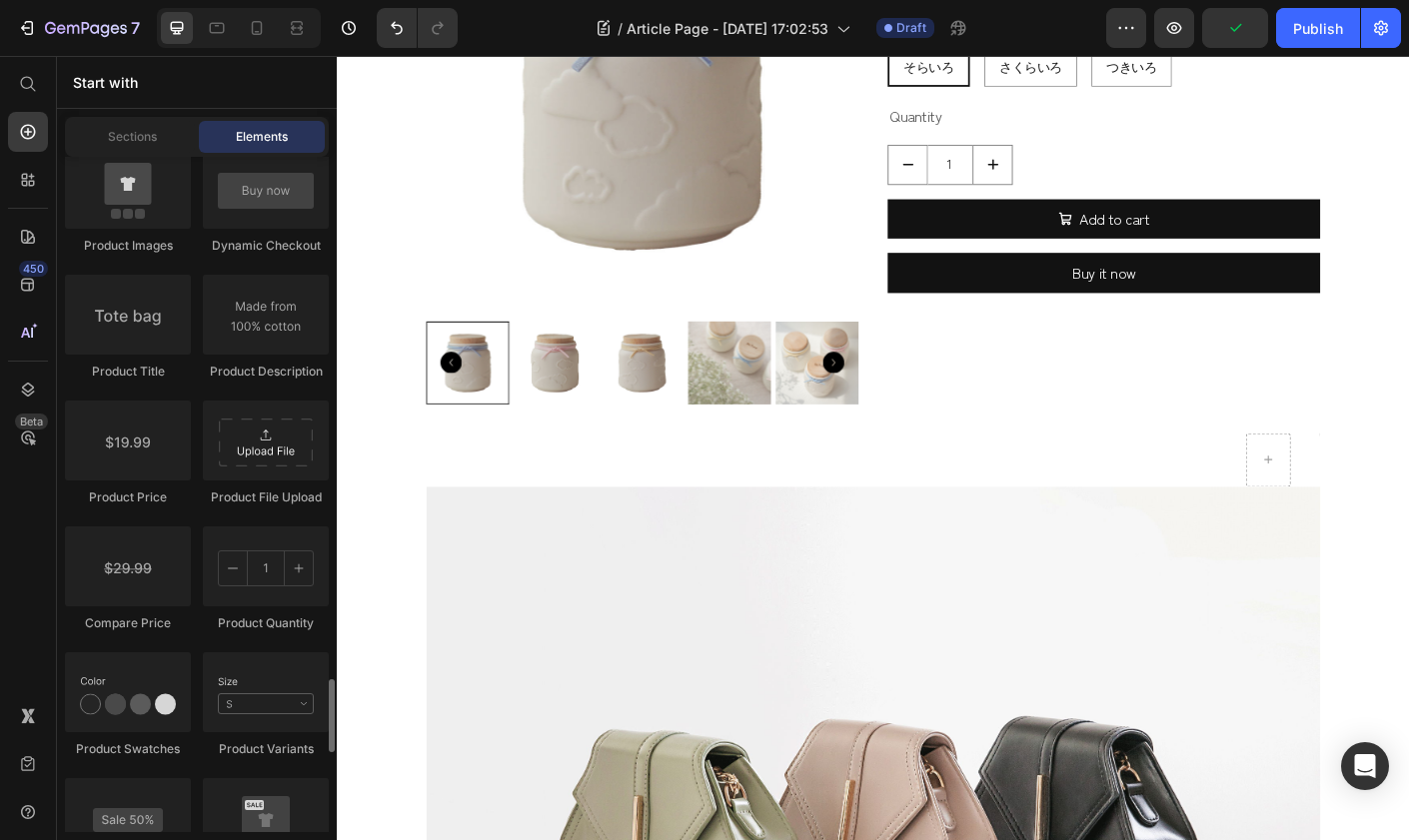 scroll, scrollTop: 3419, scrollLeft: 0, axis: vertical 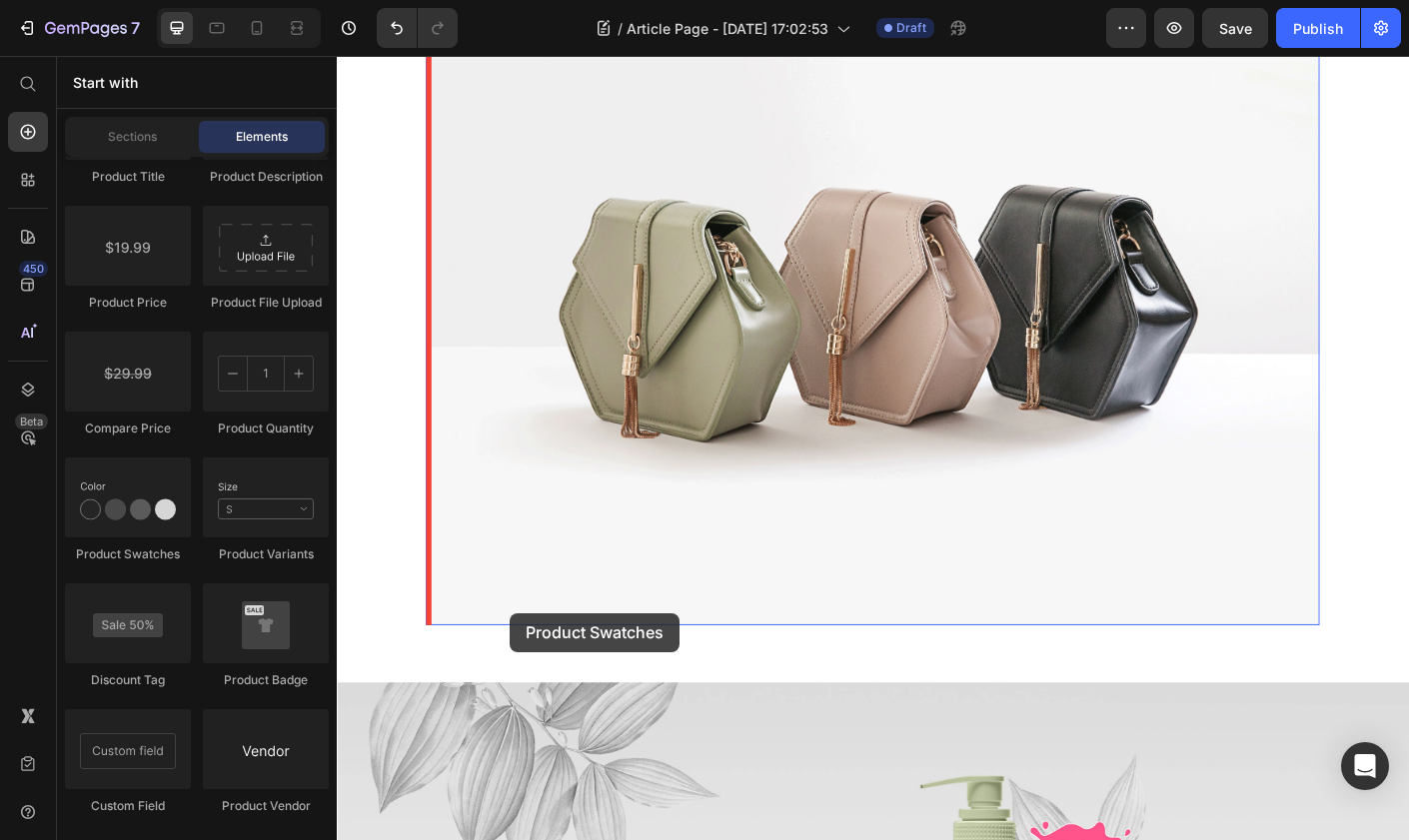 drag, startPoint x: 438, startPoint y: 559, endPoint x: 526, endPoint y: 685, distance: 153.688 